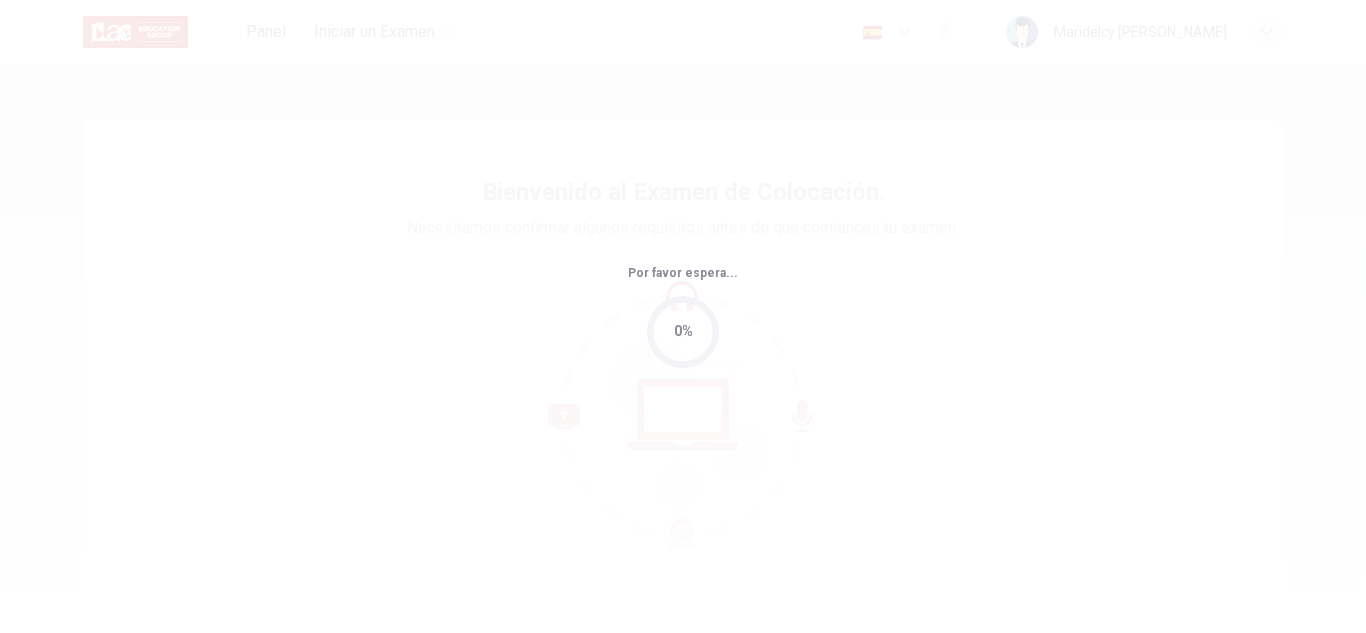scroll, scrollTop: 0, scrollLeft: 0, axis: both 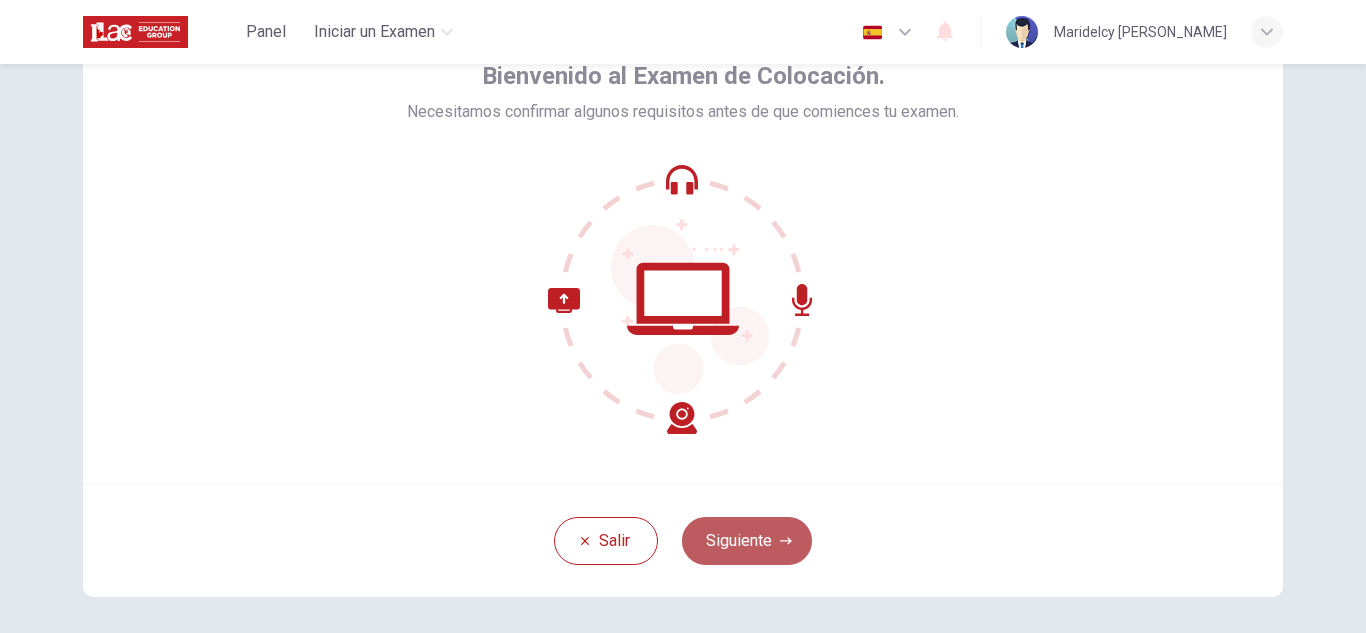 click on "Siguiente" at bounding box center (747, 541) 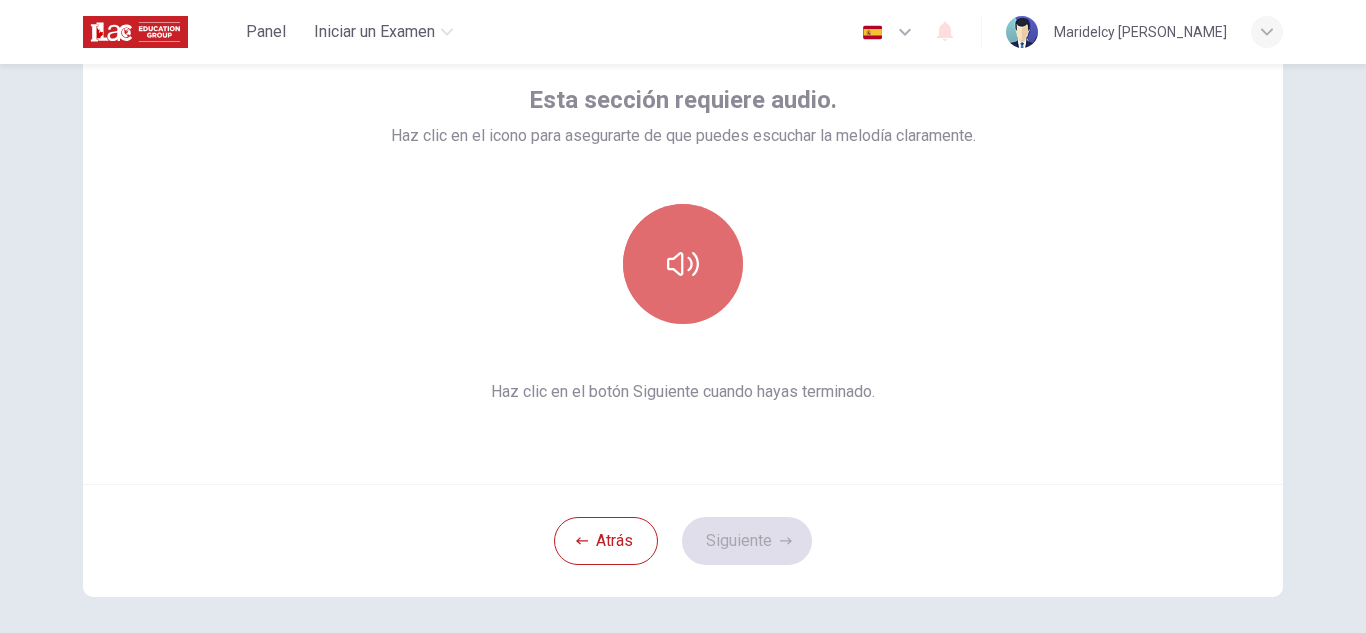 click 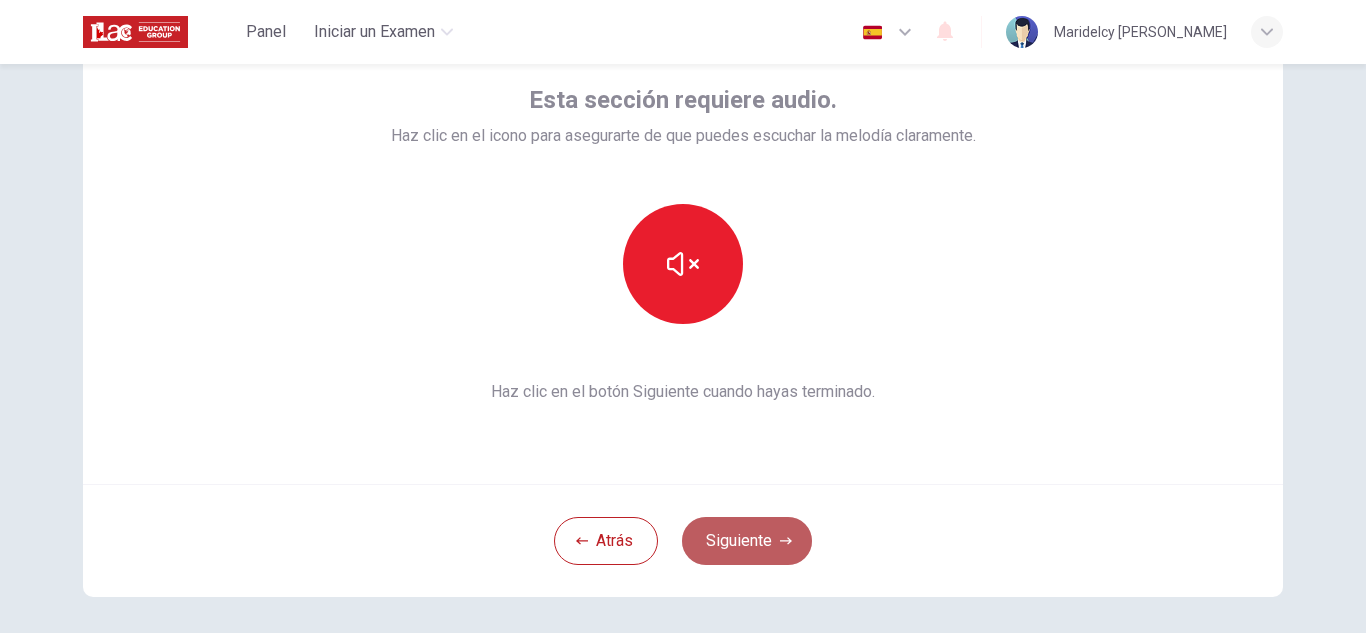 click on "Siguiente" at bounding box center (747, 541) 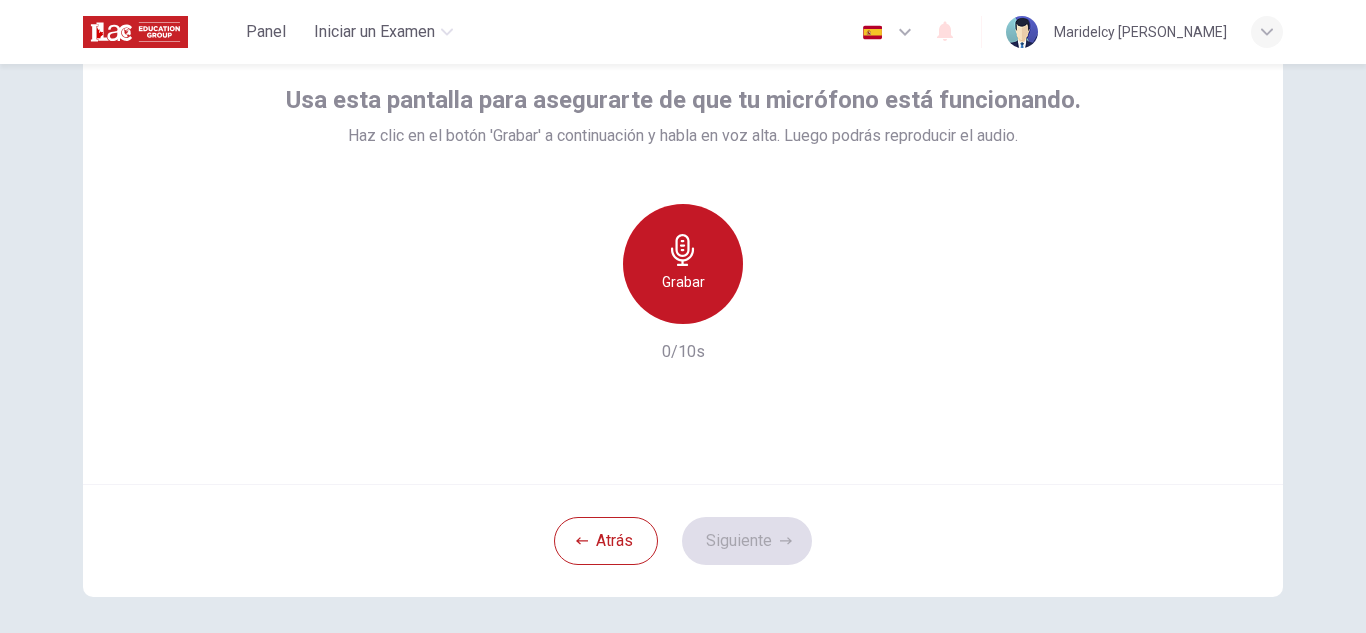 click 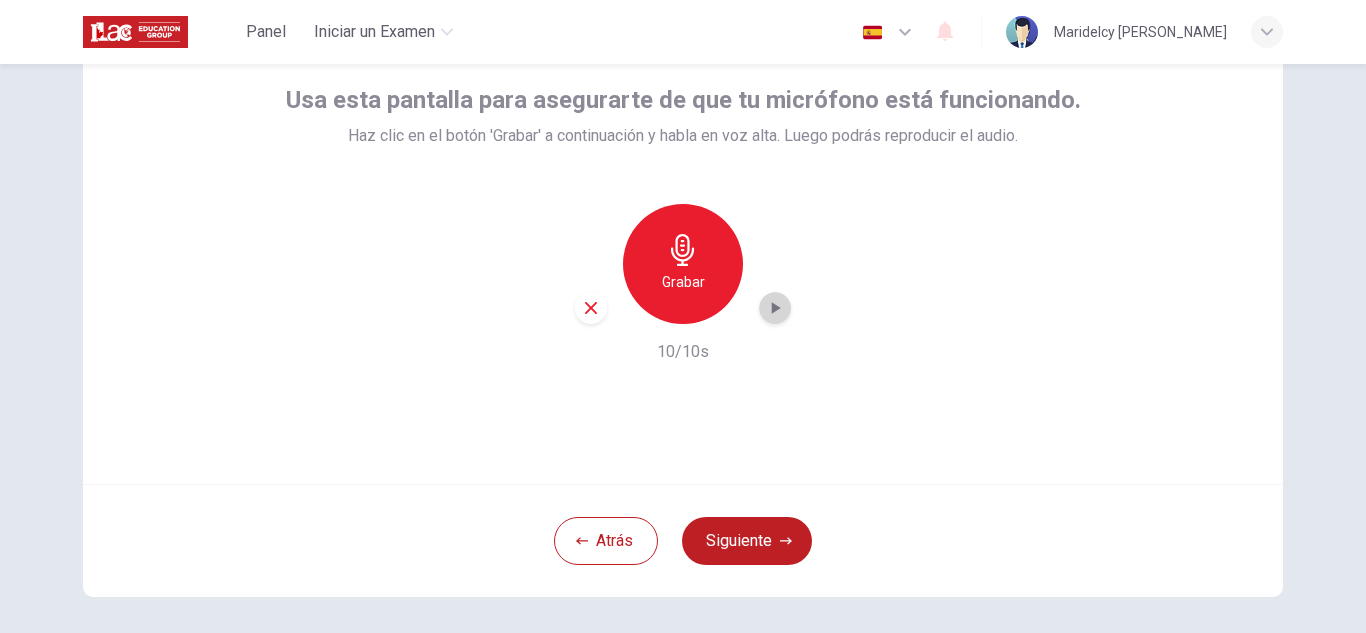 click 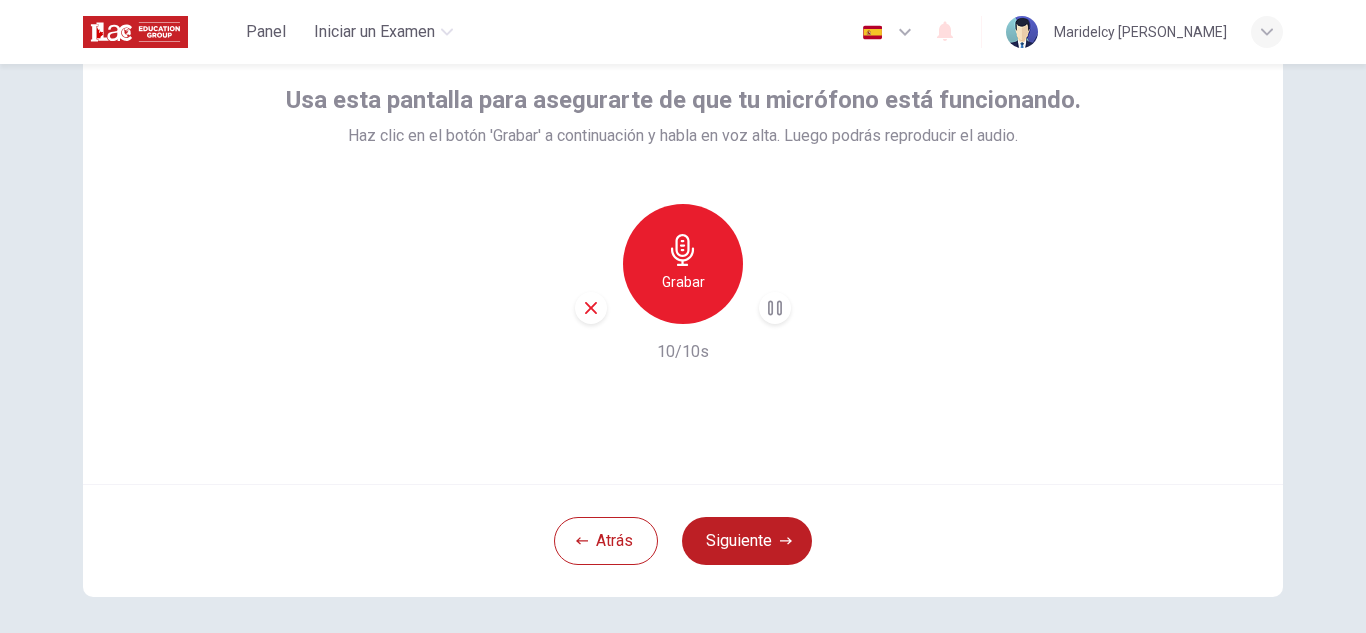 type 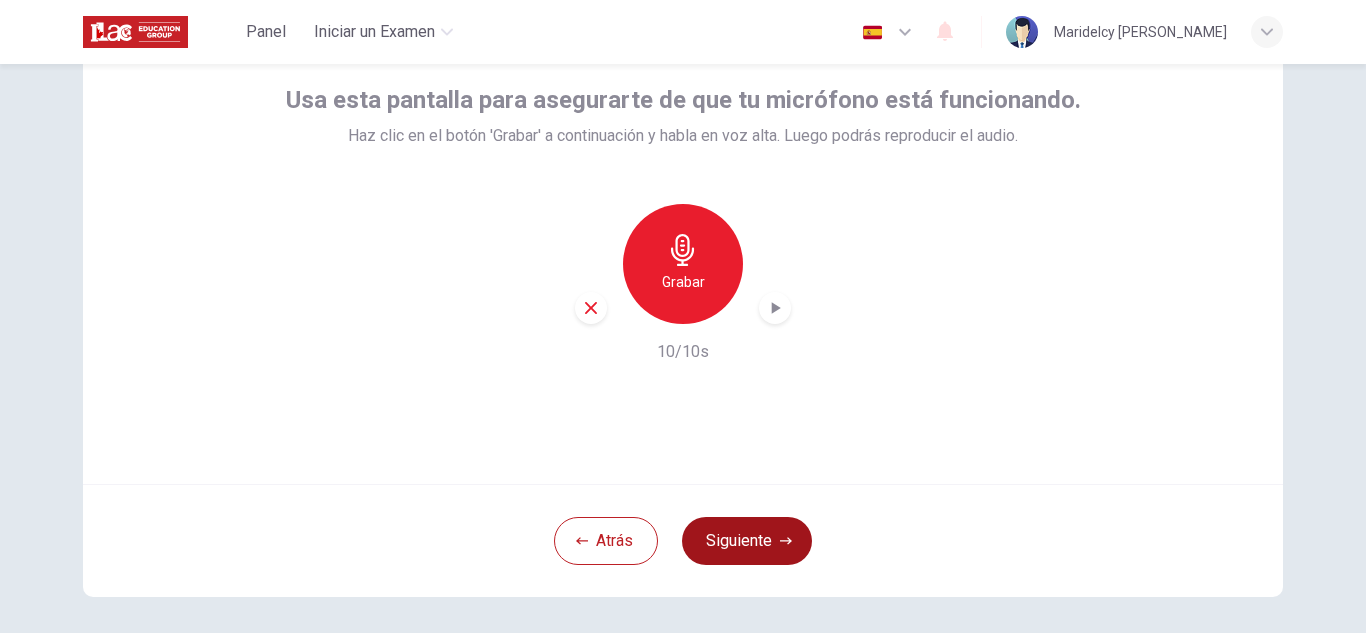 click on "Siguiente" at bounding box center [747, 541] 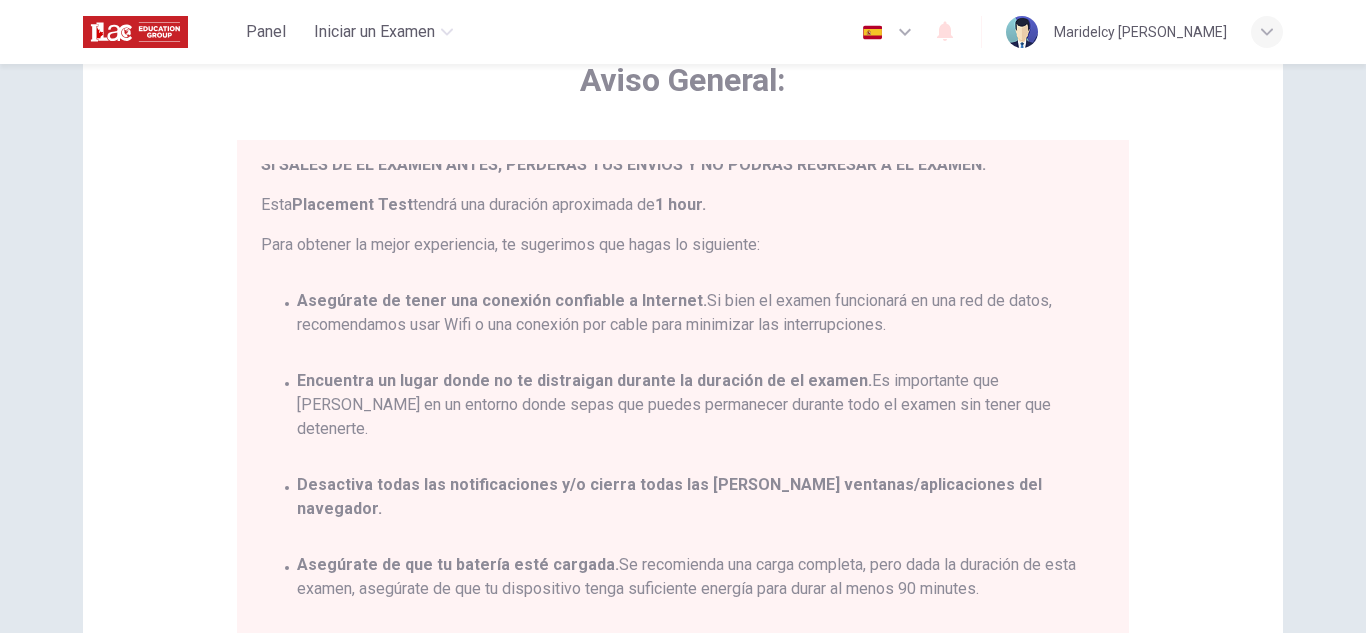 scroll, scrollTop: 117, scrollLeft: 0, axis: vertical 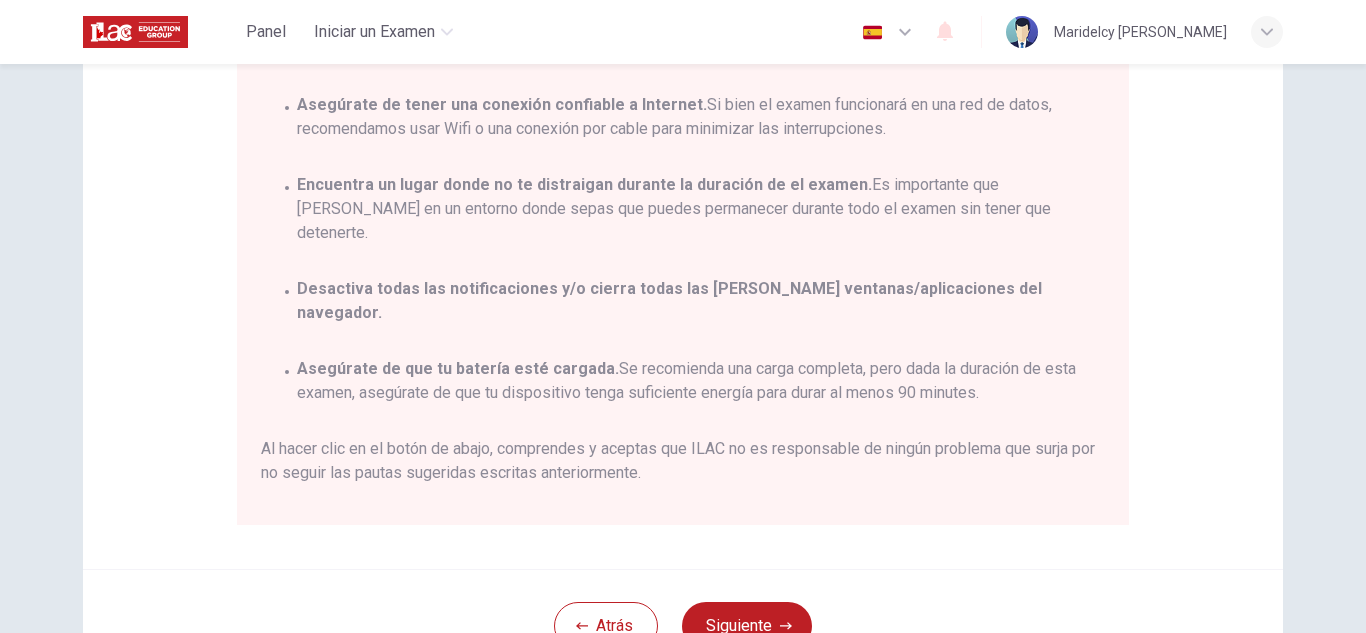 click on "Atrás Siguiente" at bounding box center [683, 625] 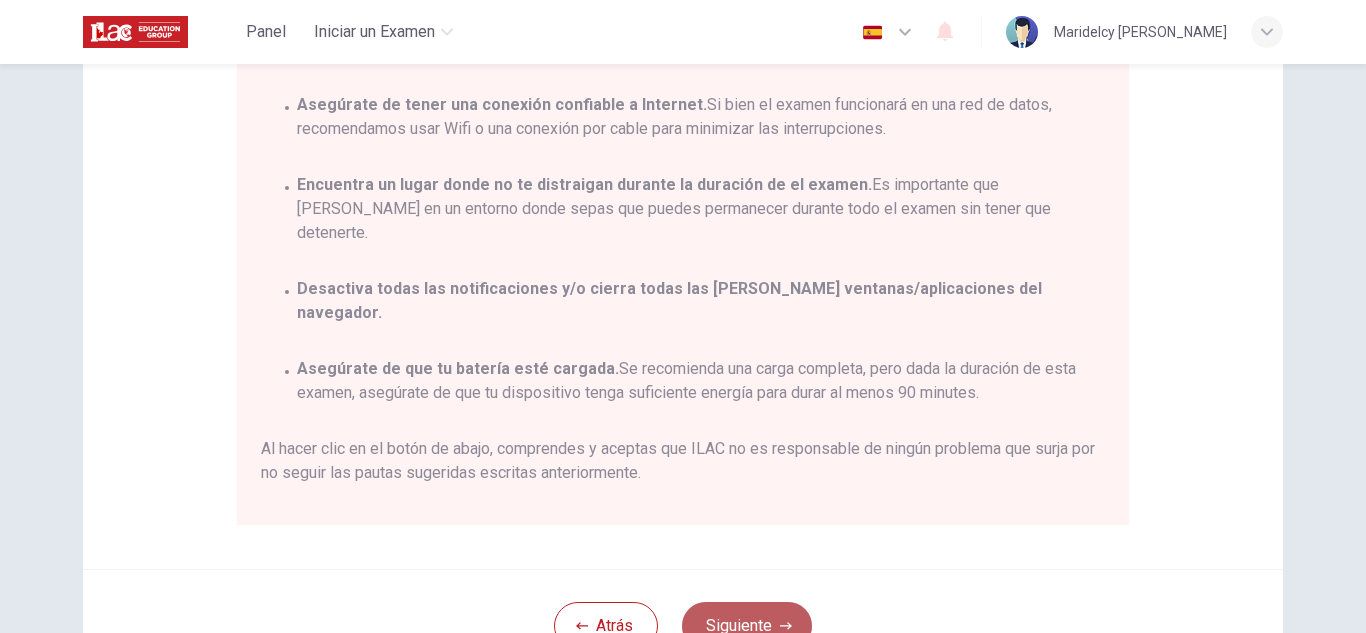 click on "Siguiente" at bounding box center [747, 626] 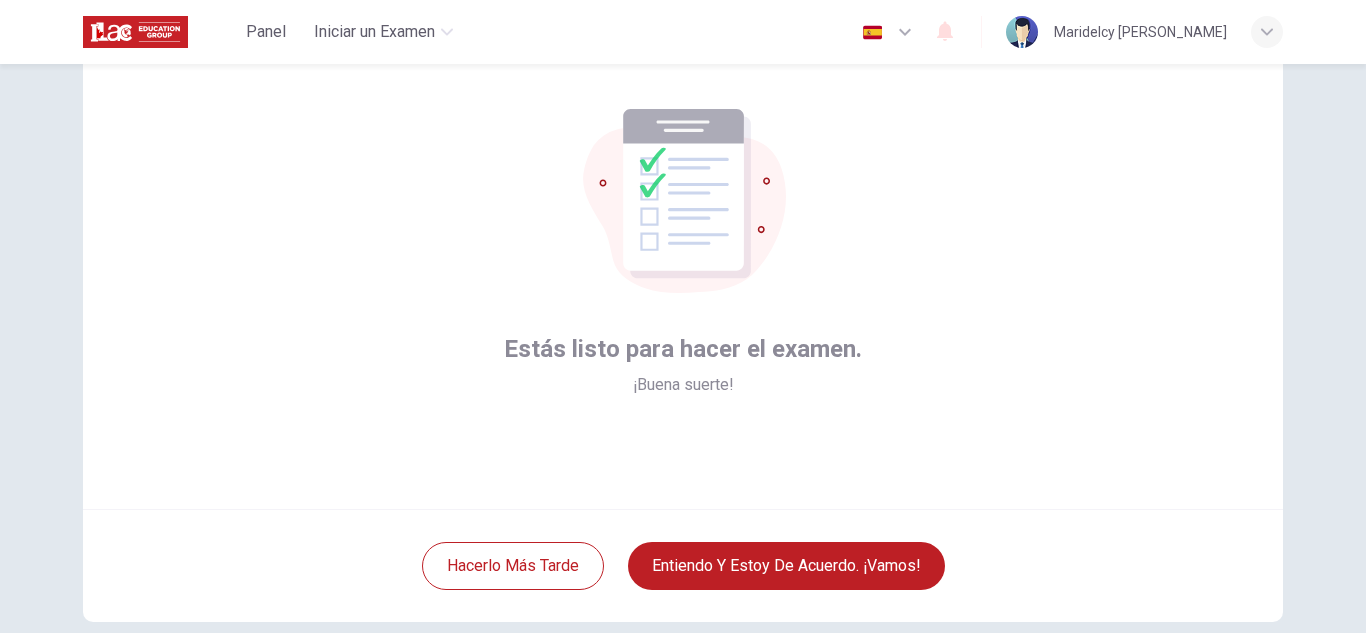 scroll, scrollTop: 69, scrollLeft: 0, axis: vertical 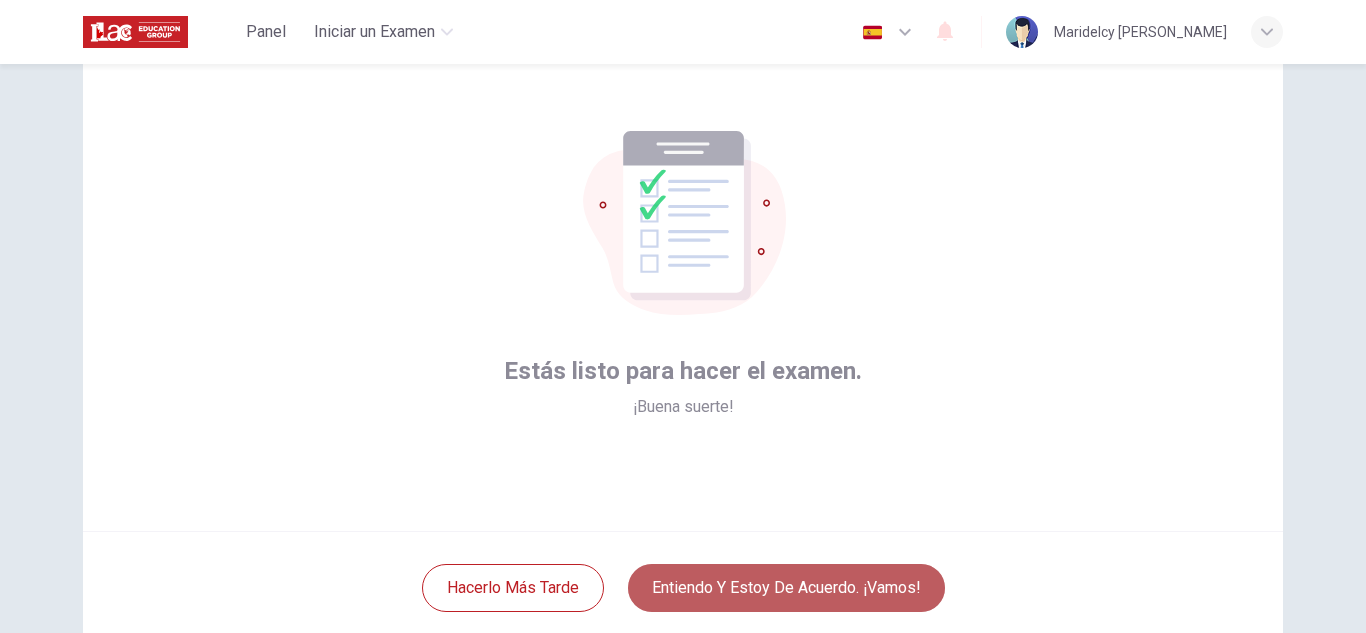 click on "Entiendo y estoy de acuerdo. ¡Vamos!" at bounding box center [786, 588] 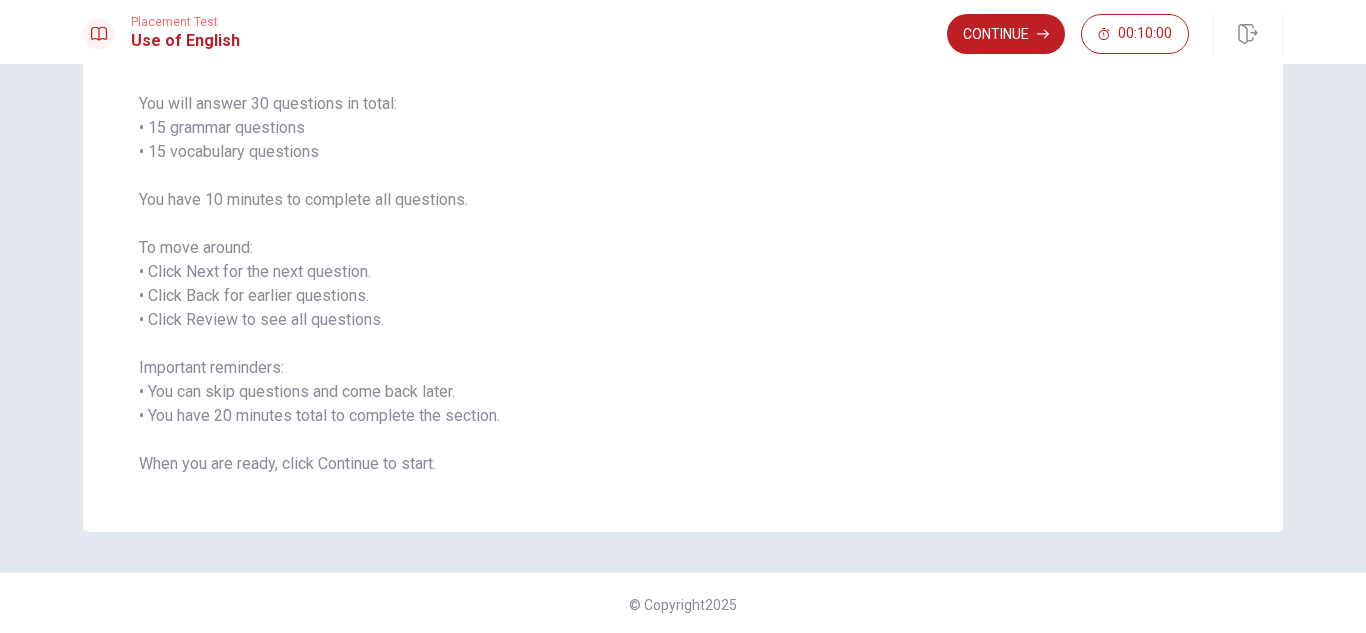 scroll, scrollTop: 151, scrollLeft: 0, axis: vertical 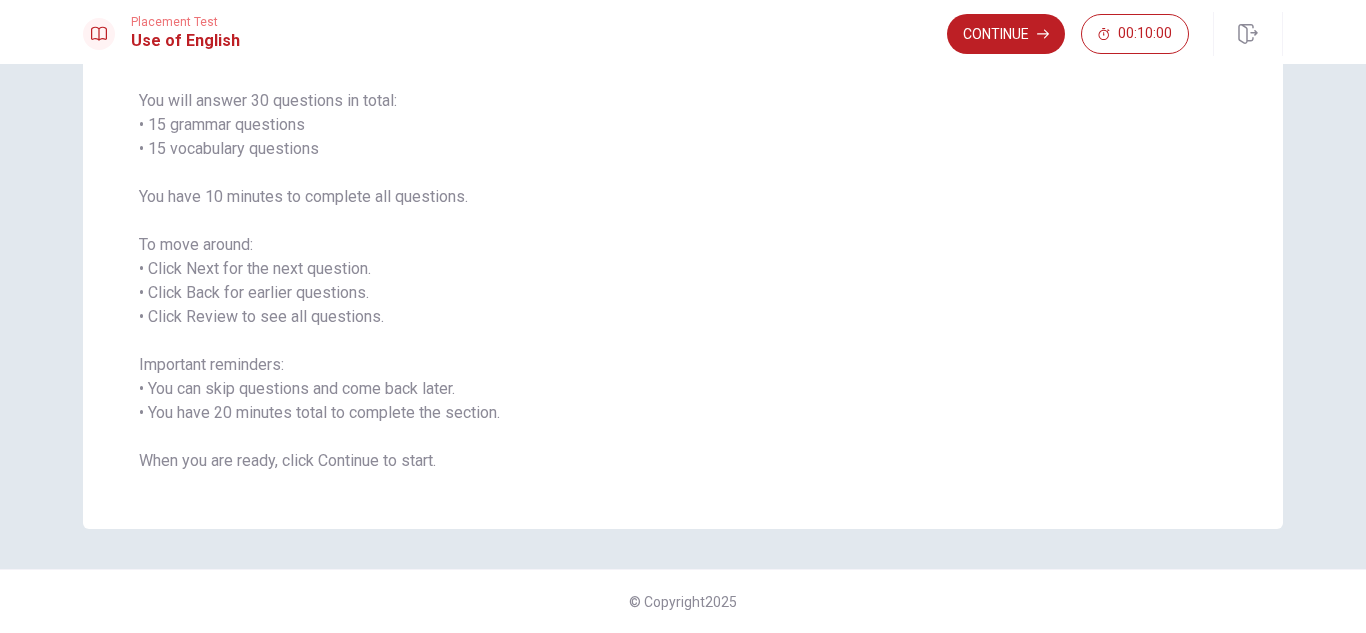 click on "You will answer 30 questions in total:
• 15 grammar questions
• 15 vocabulary questions
You have 10 minutes to complete all questions.
To move around:
• Click Next for the next question.
• Click Back for earlier questions.
• Click Review to see all questions.
Important reminders:
• You can skip questions and come back later.
• You have 20 minutes total to complete the section.
When you are ready, click Continue to start." at bounding box center (683, 281) 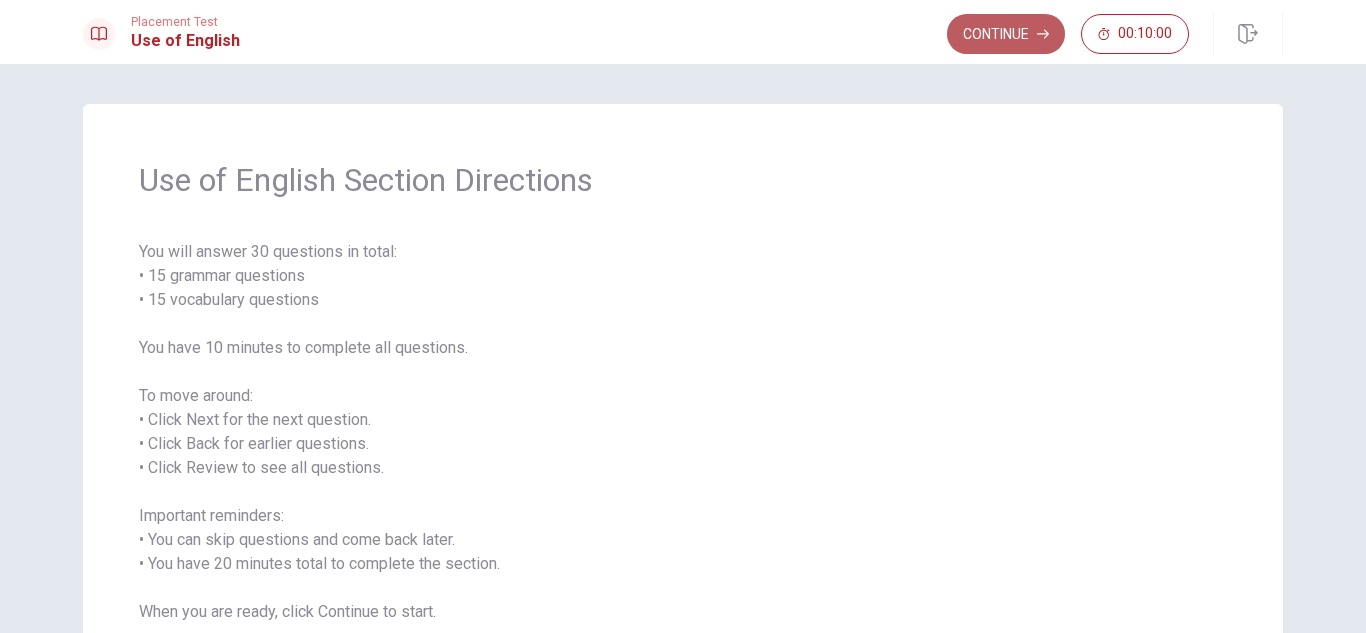click on "Continue" at bounding box center [1006, 34] 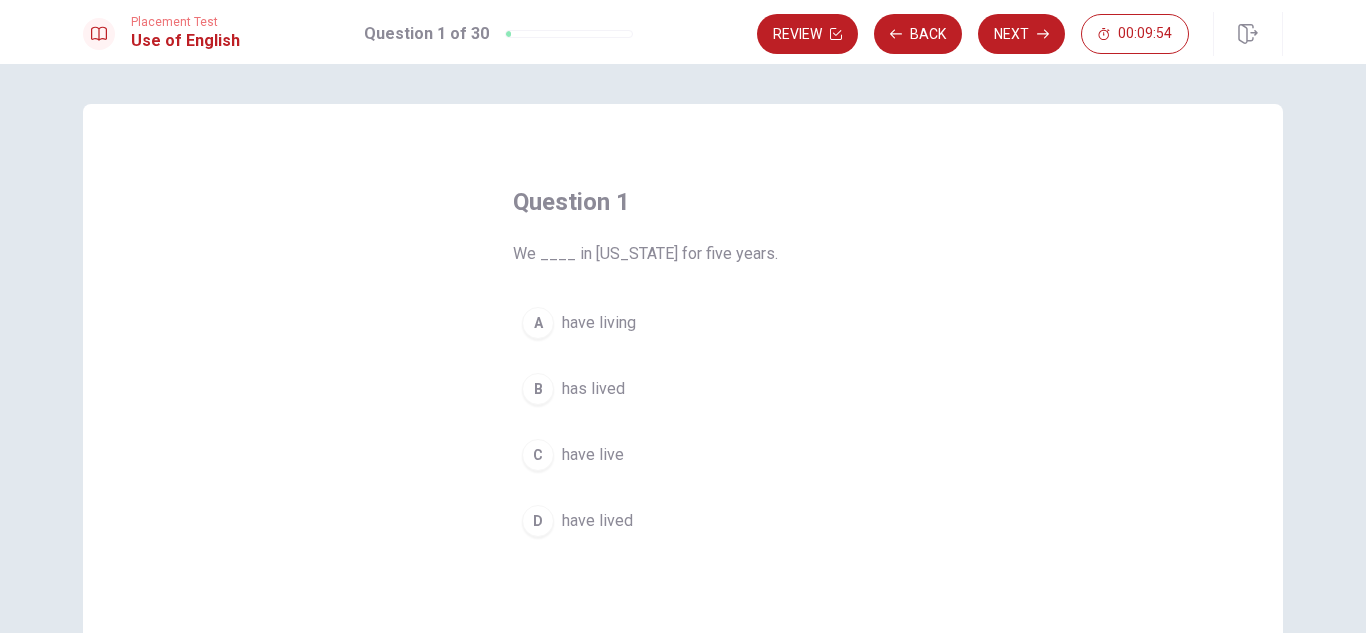 drag, startPoint x: 513, startPoint y: 203, endPoint x: 658, endPoint y: 550, distance: 376.07712 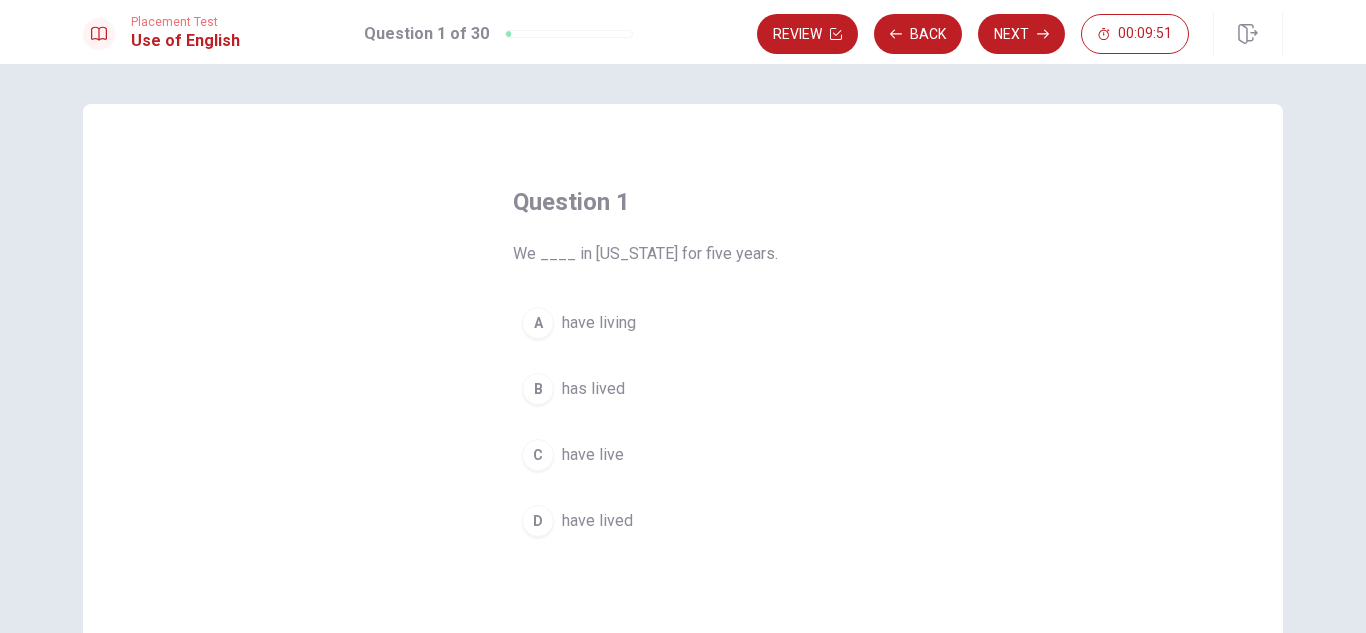 drag, startPoint x: 510, startPoint y: 198, endPoint x: 657, endPoint y: 551, distance: 382.3846 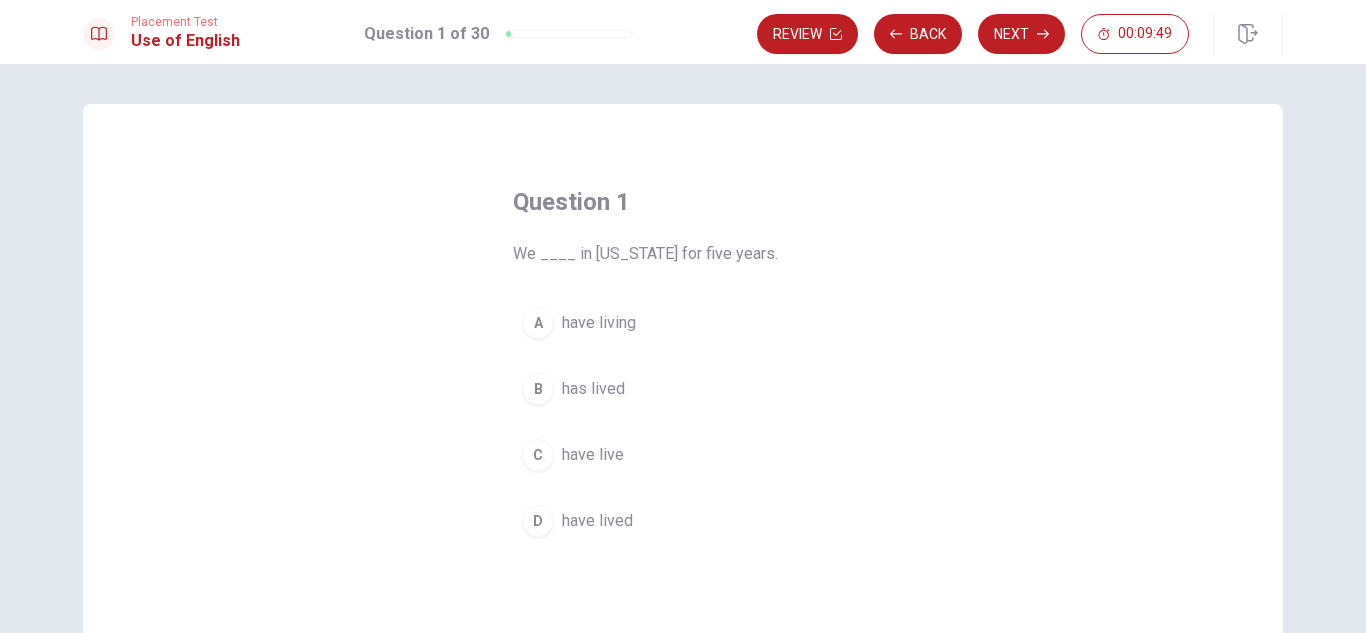 click on "We ____ in [US_STATE] for five years." at bounding box center [683, 254] 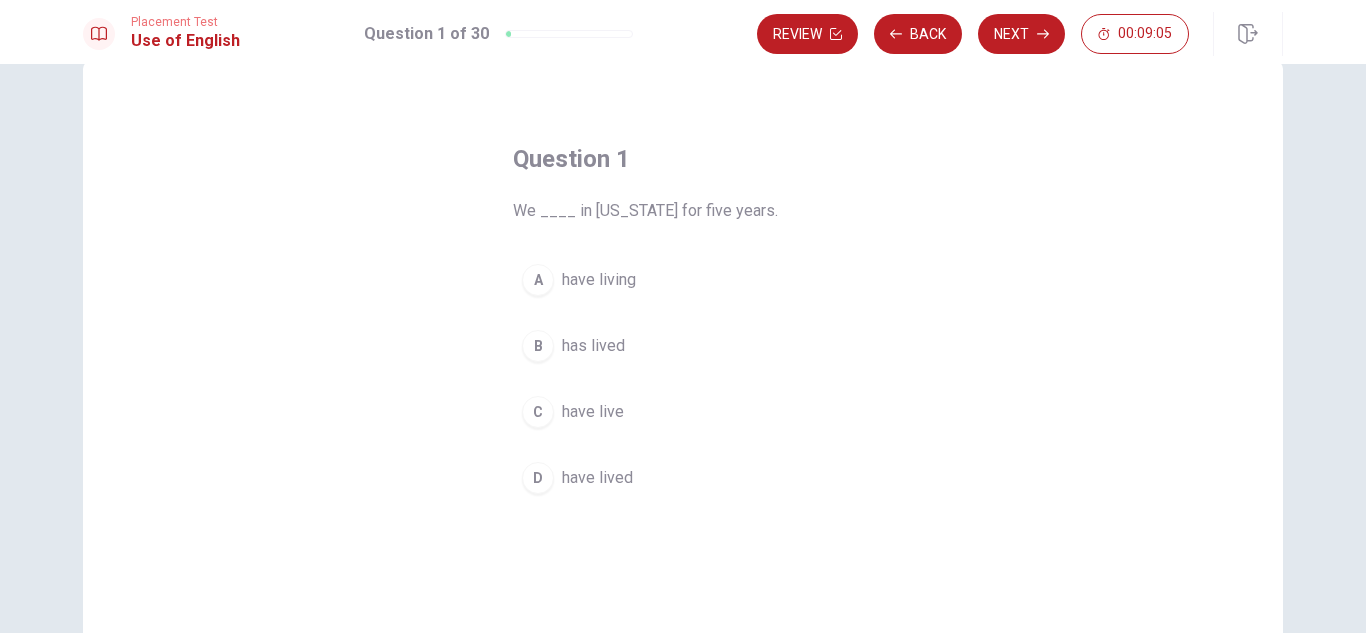scroll, scrollTop: 0, scrollLeft: 0, axis: both 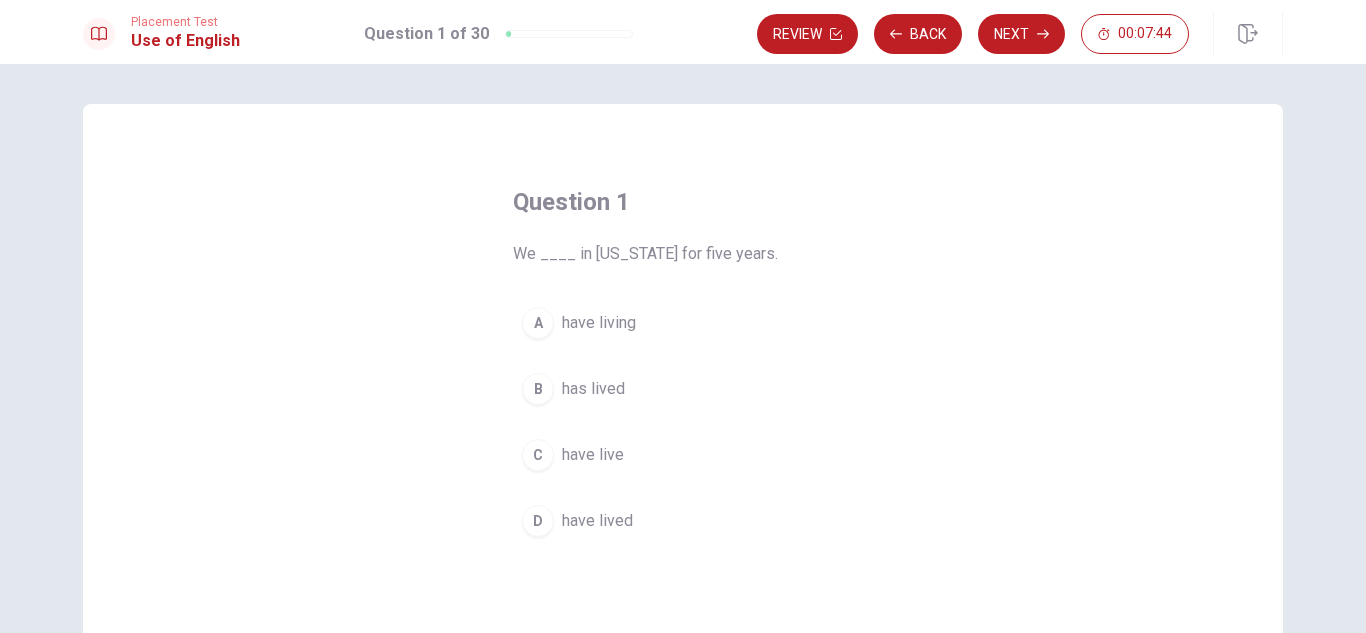 click on "Question 1 We ____ in [US_STATE] for five years." at bounding box center (683, 226) 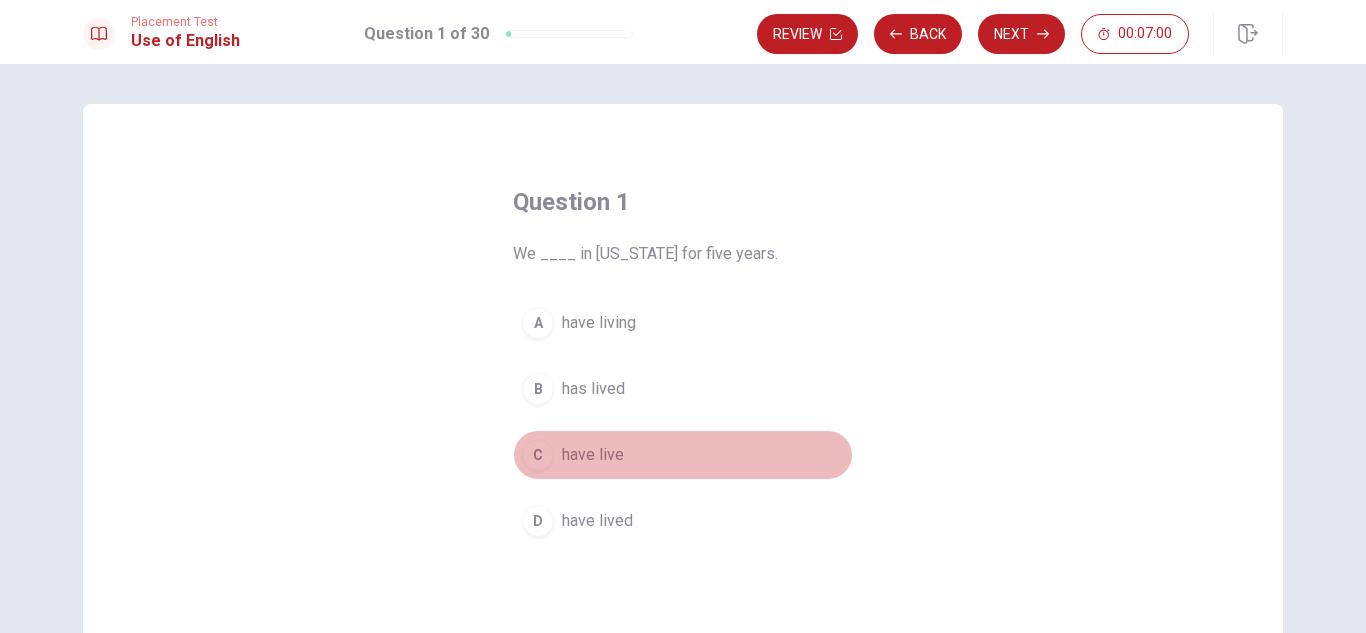 click on "have live" at bounding box center (593, 455) 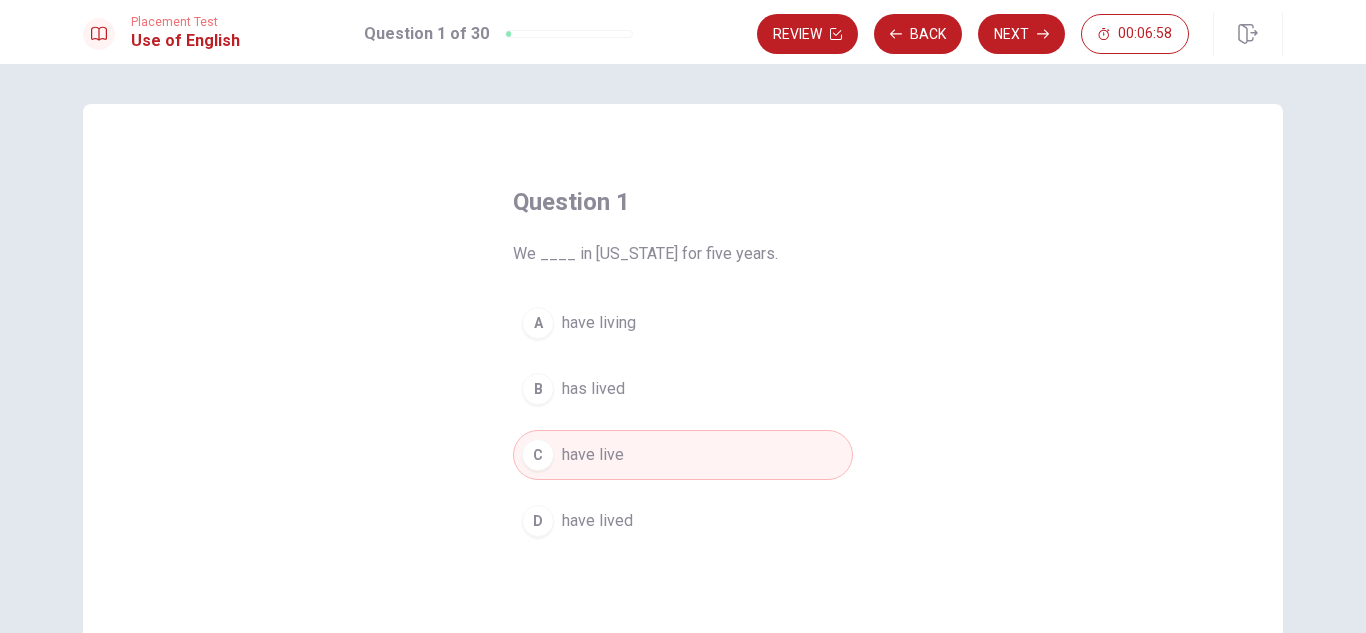 scroll, scrollTop: 270, scrollLeft: 0, axis: vertical 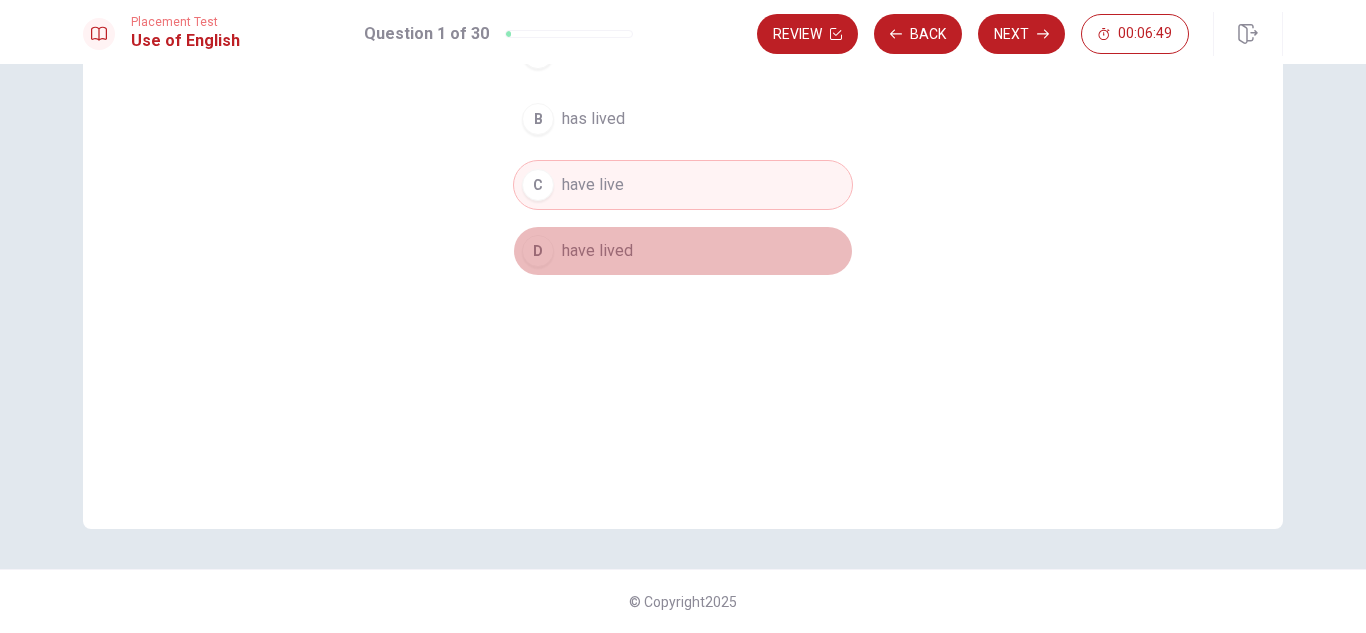 click on "have lived" at bounding box center (597, 251) 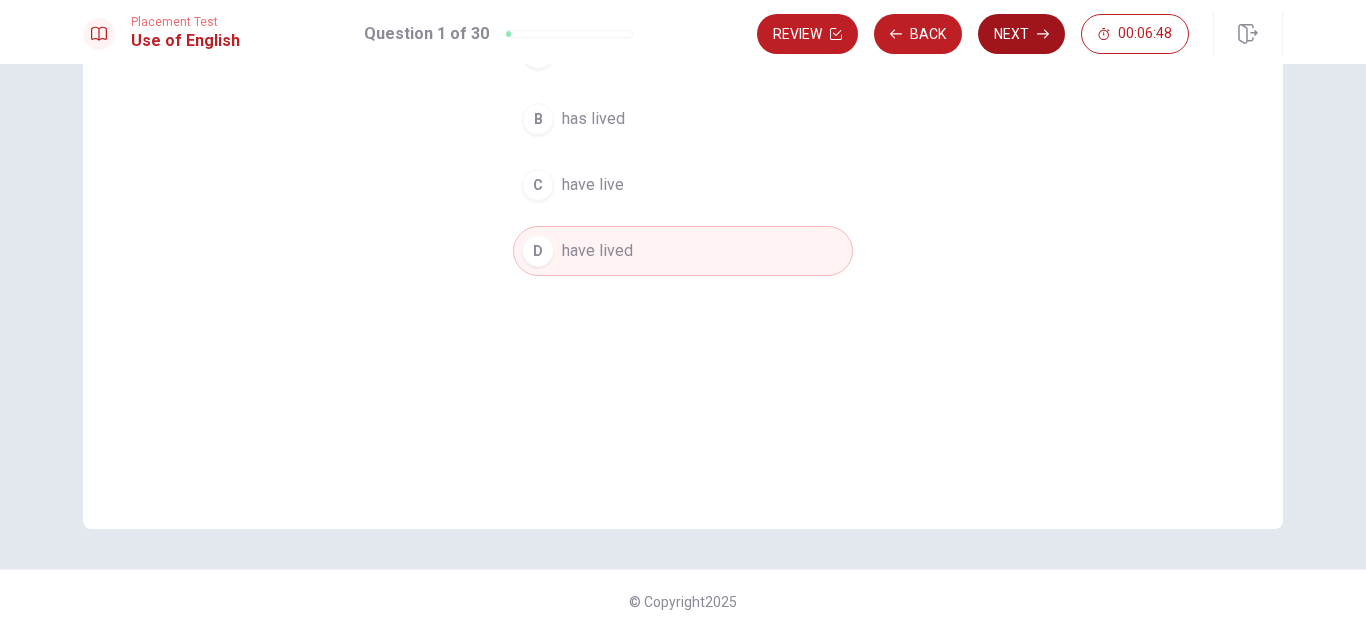 click on "Next" at bounding box center (1021, 34) 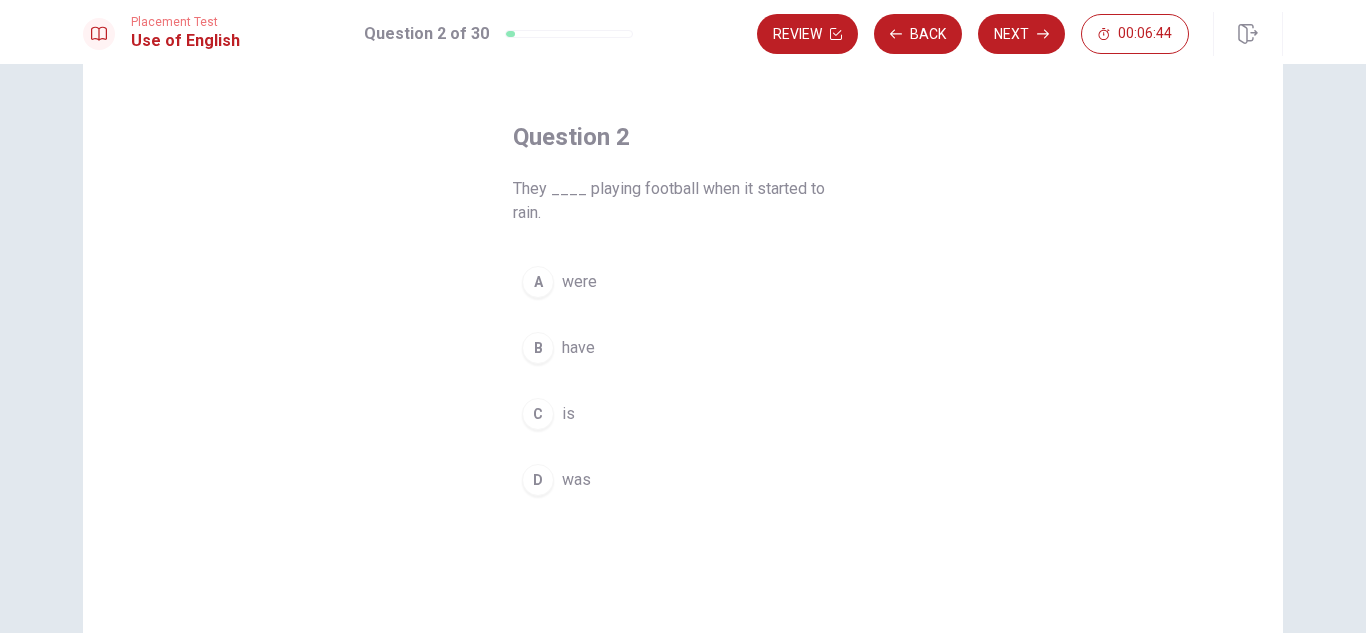 scroll, scrollTop: 62, scrollLeft: 0, axis: vertical 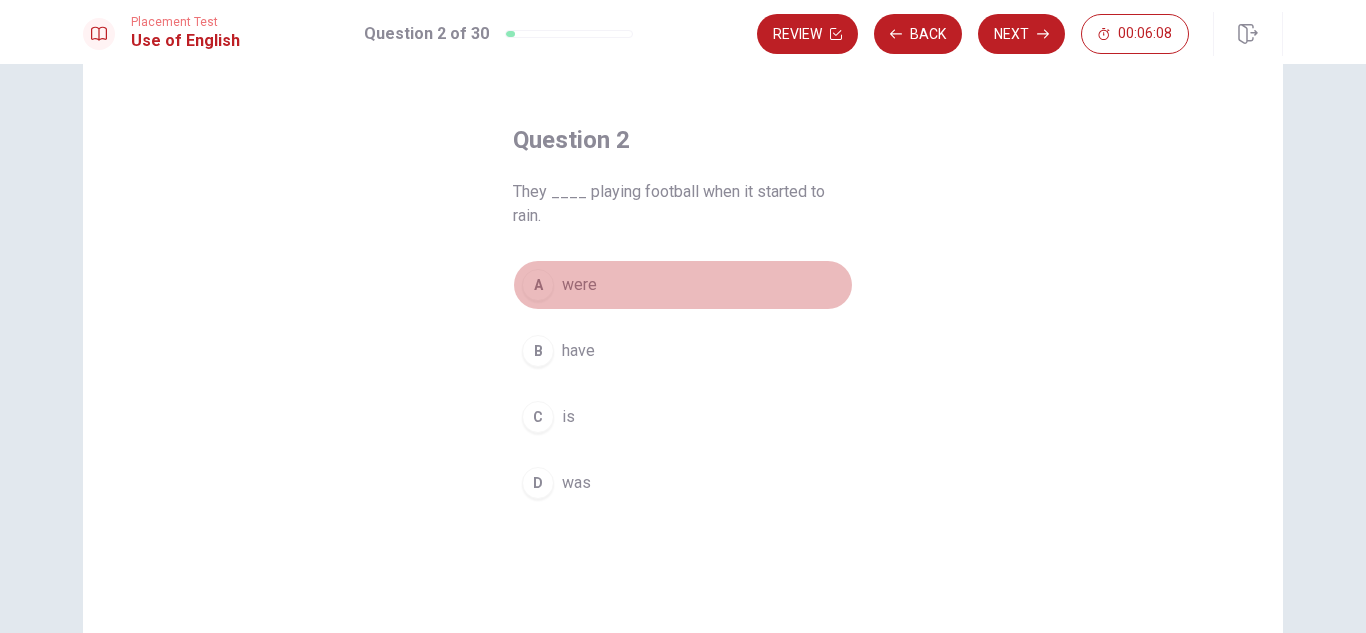 click on "A" at bounding box center [538, 285] 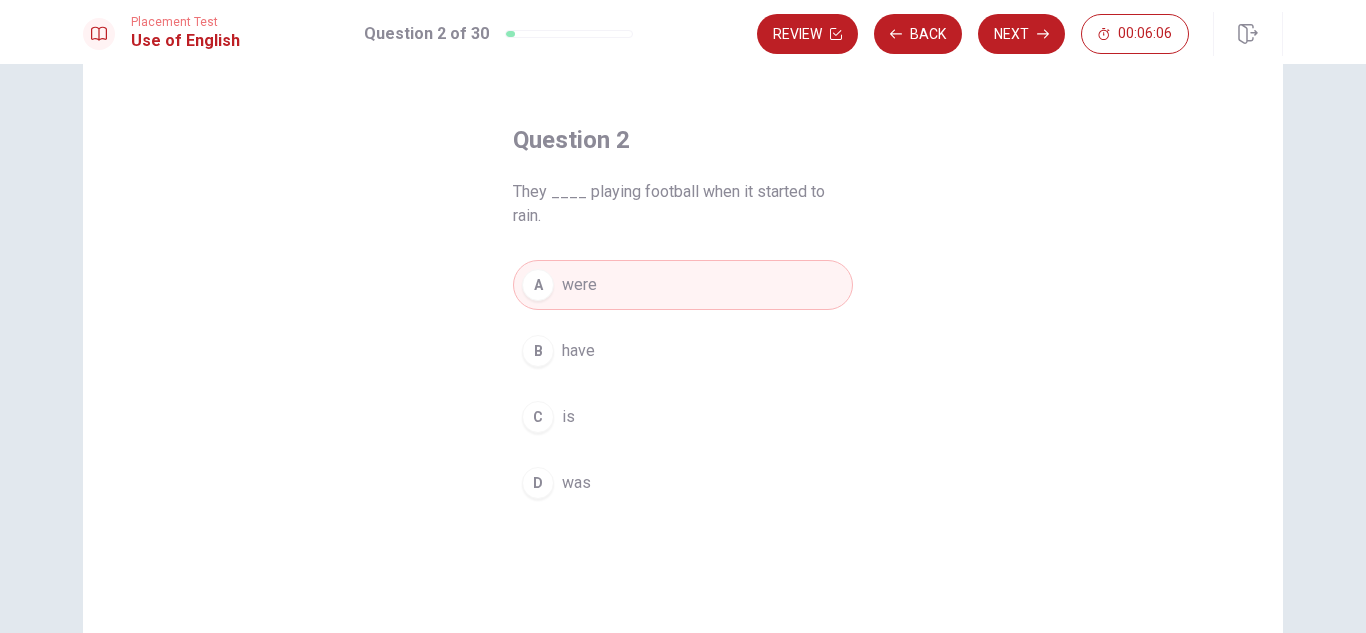 scroll, scrollTop: 270, scrollLeft: 0, axis: vertical 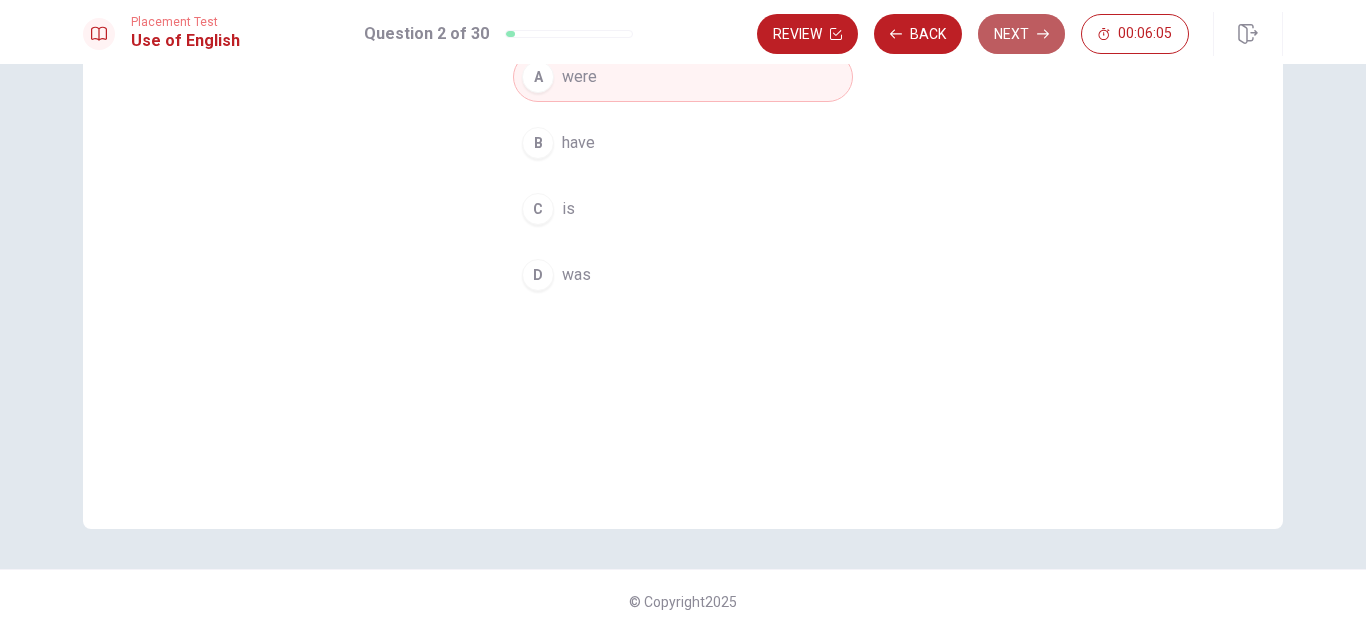 click on "Next" at bounding box center (1021, 34) 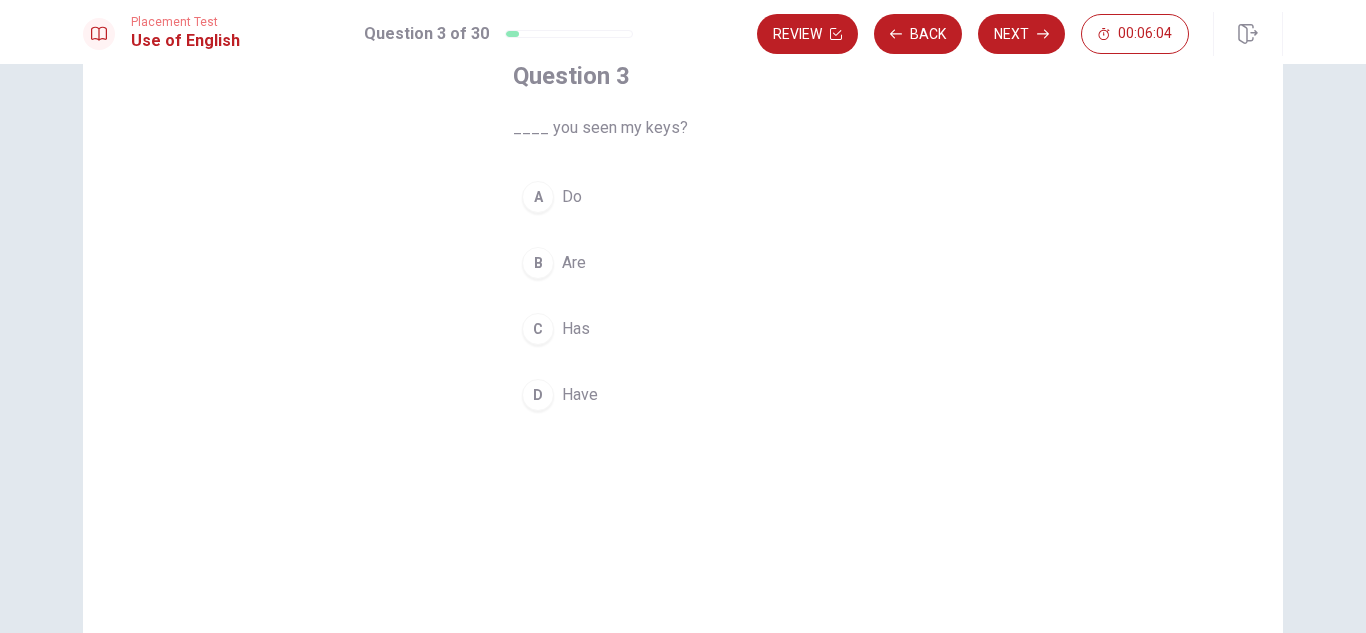 scroll, scrollTop: 66, scrollLeft: 0, axis: vertical 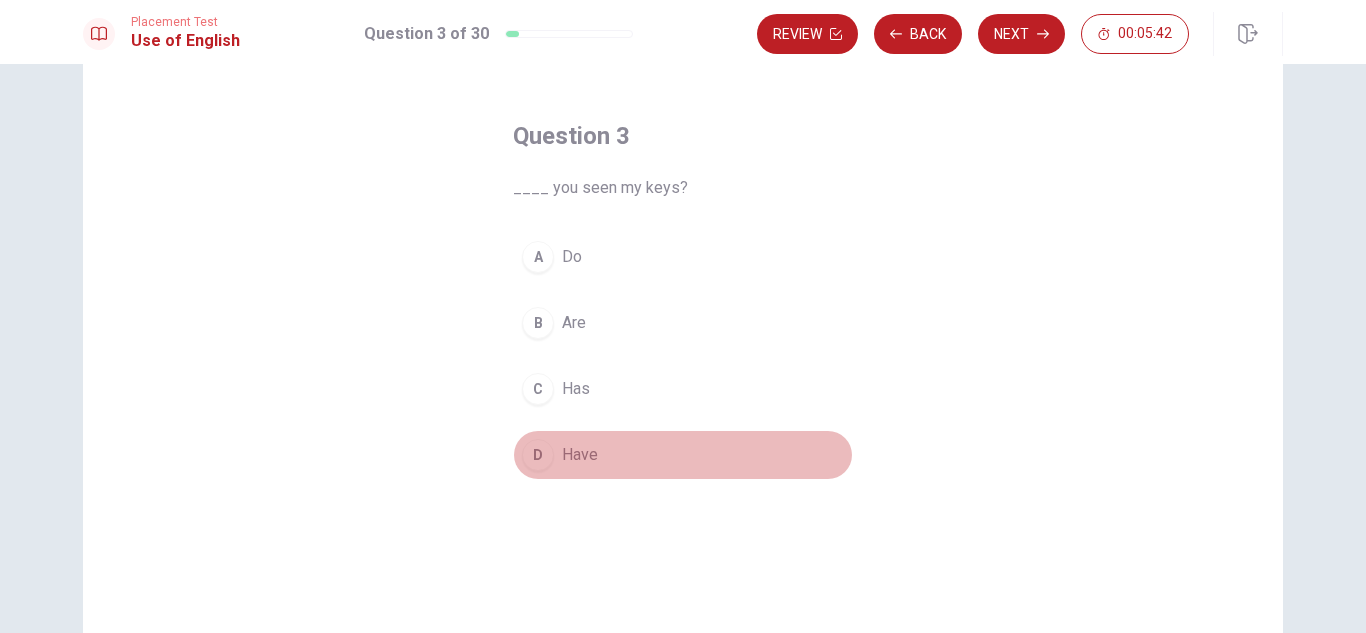 click on "D" at bounding box center [538, 455] 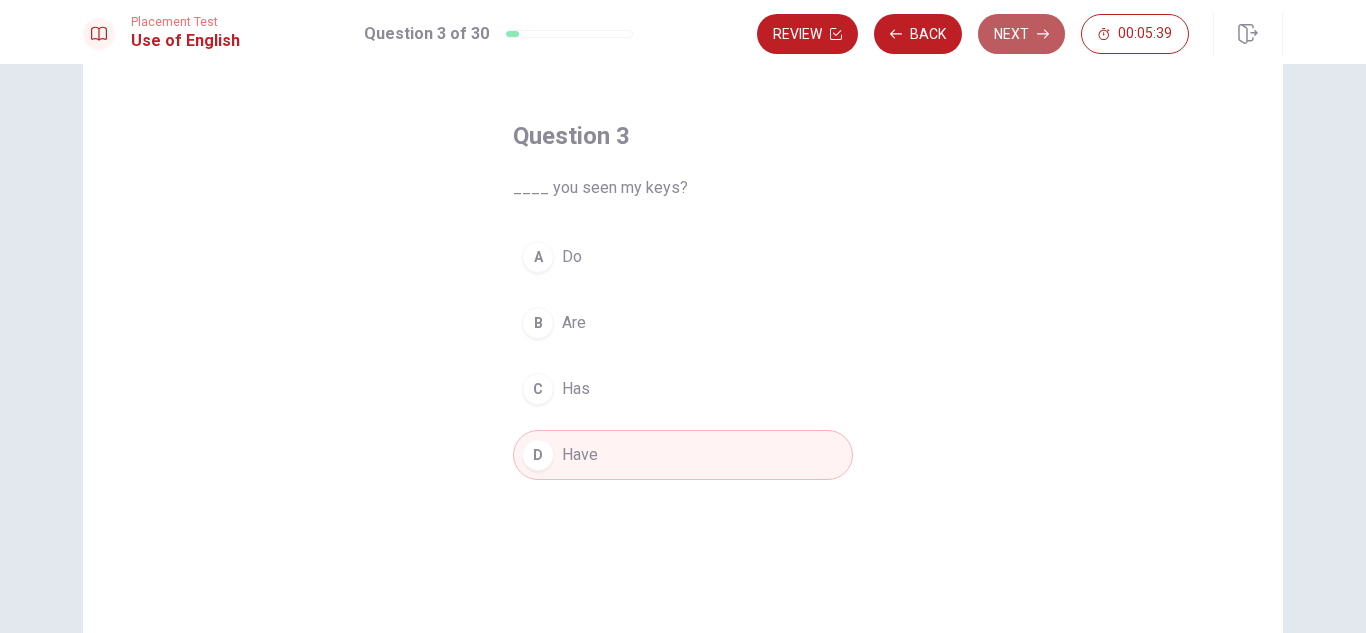 click on "Next" at bounding box center (1021, 34) 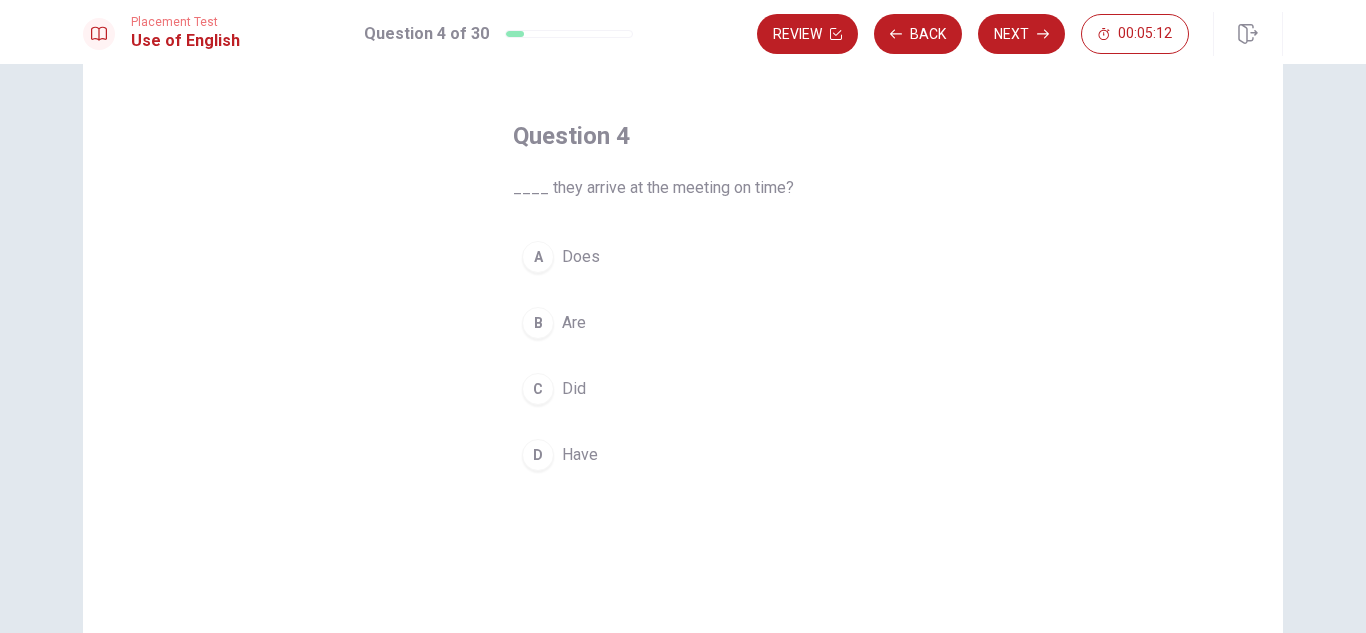 click on "C" at bounding box center (538, 389) 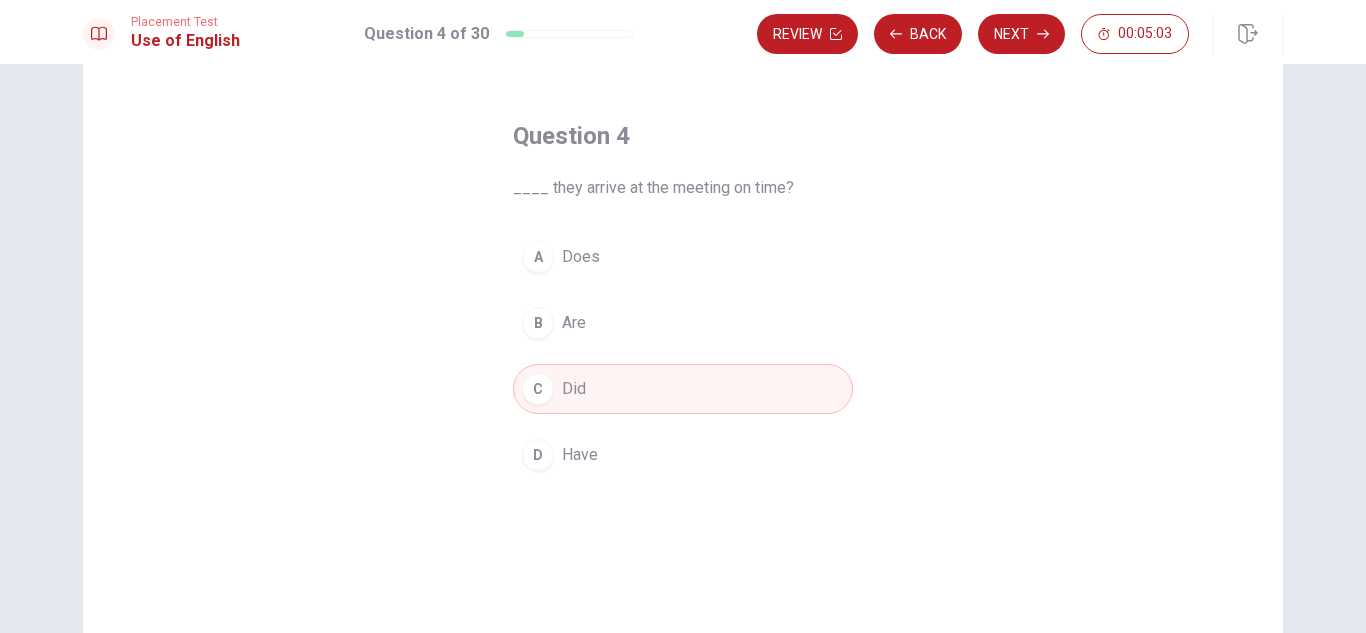click on "D" at bounding box center [538, 455] 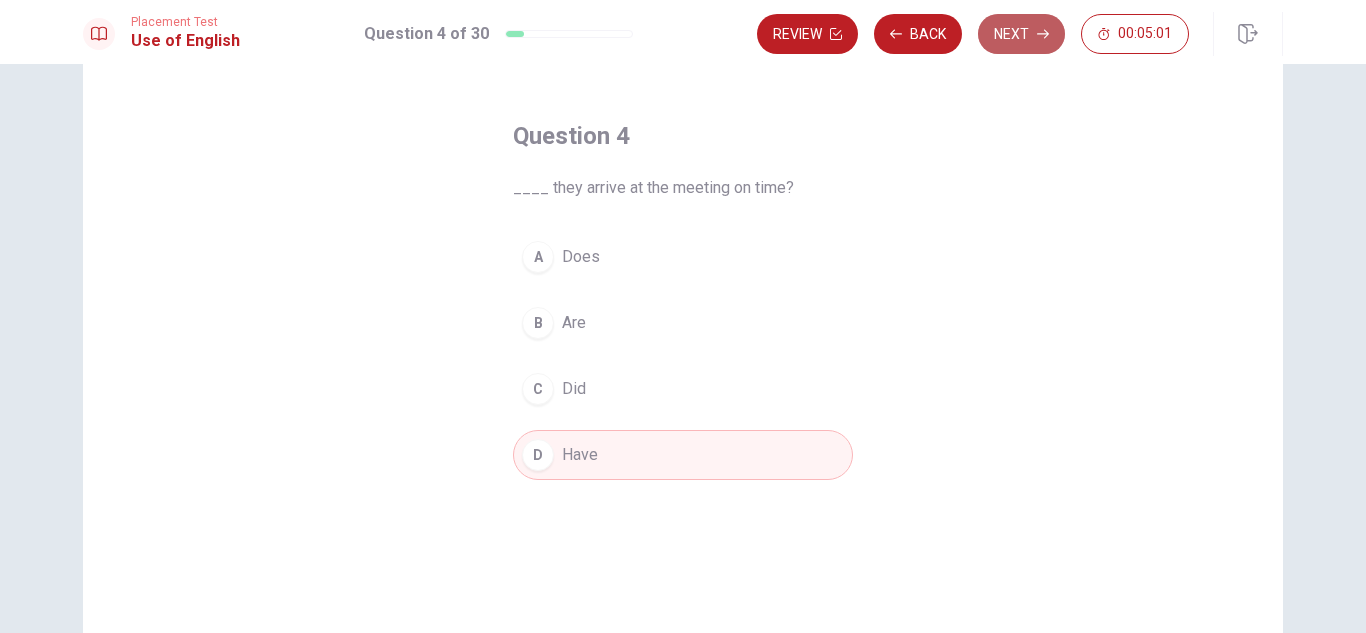 click on "Next" at bounding box center [1021, 34] 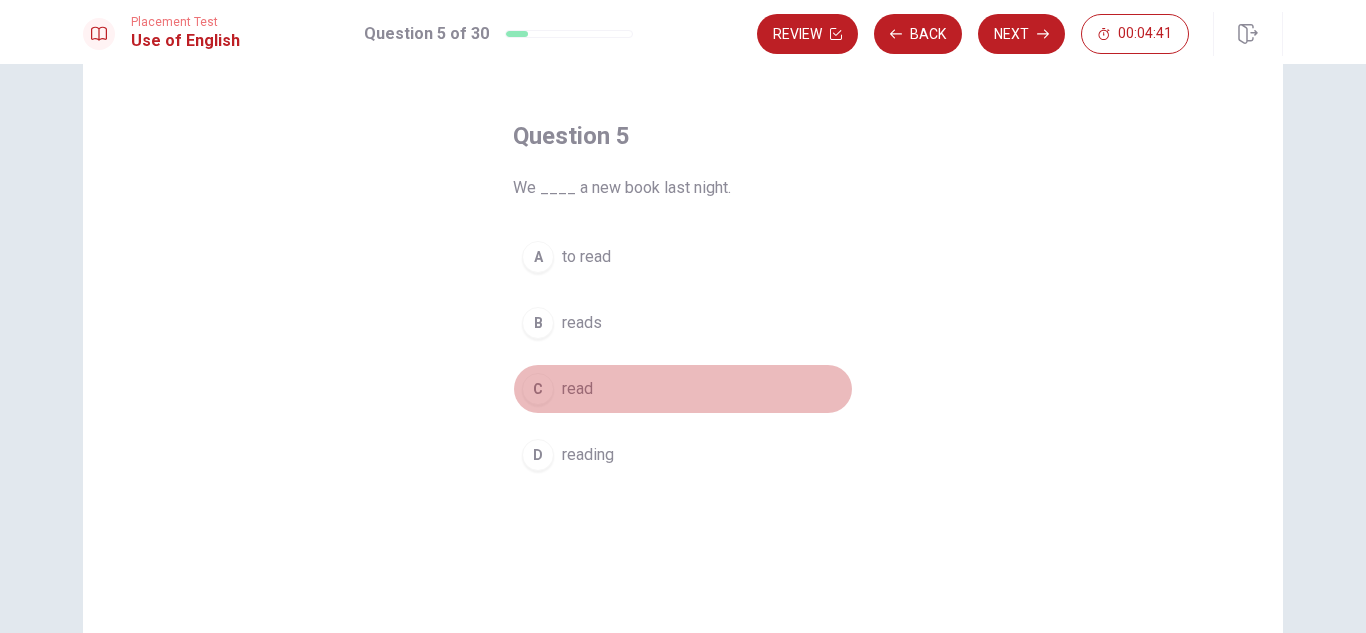 click on "C" at bounding box center (538, 389) 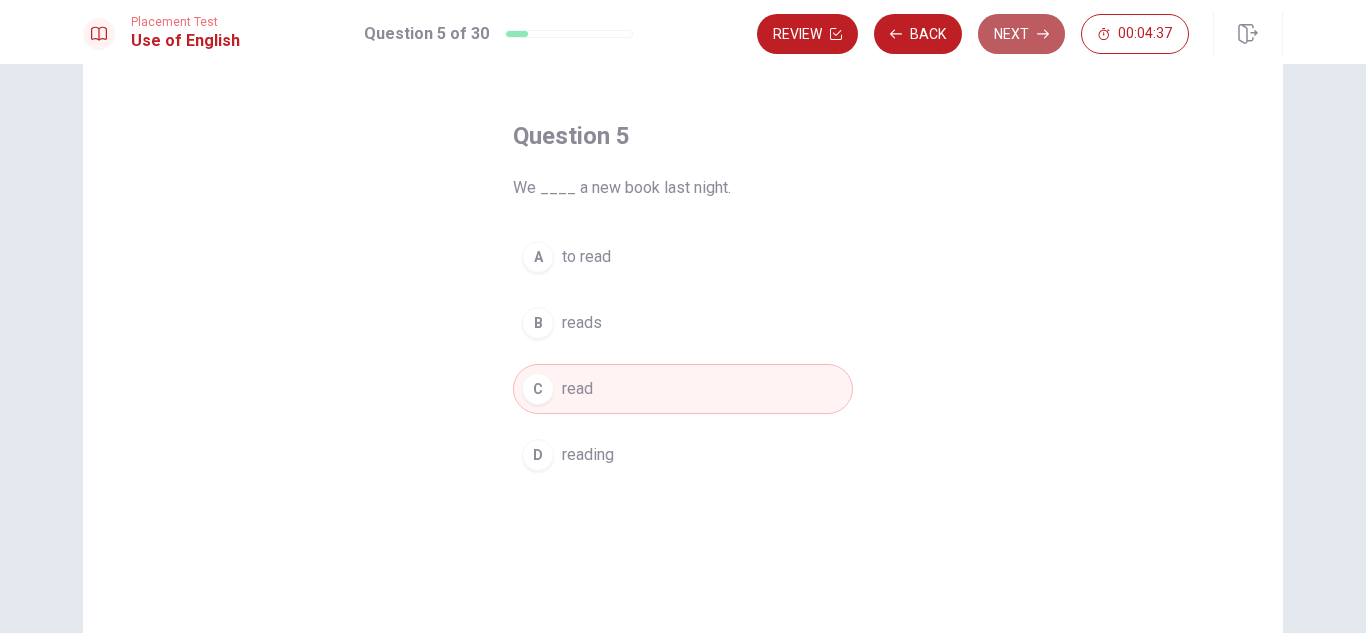 click on "Next" at bounding box center [1021, 34] 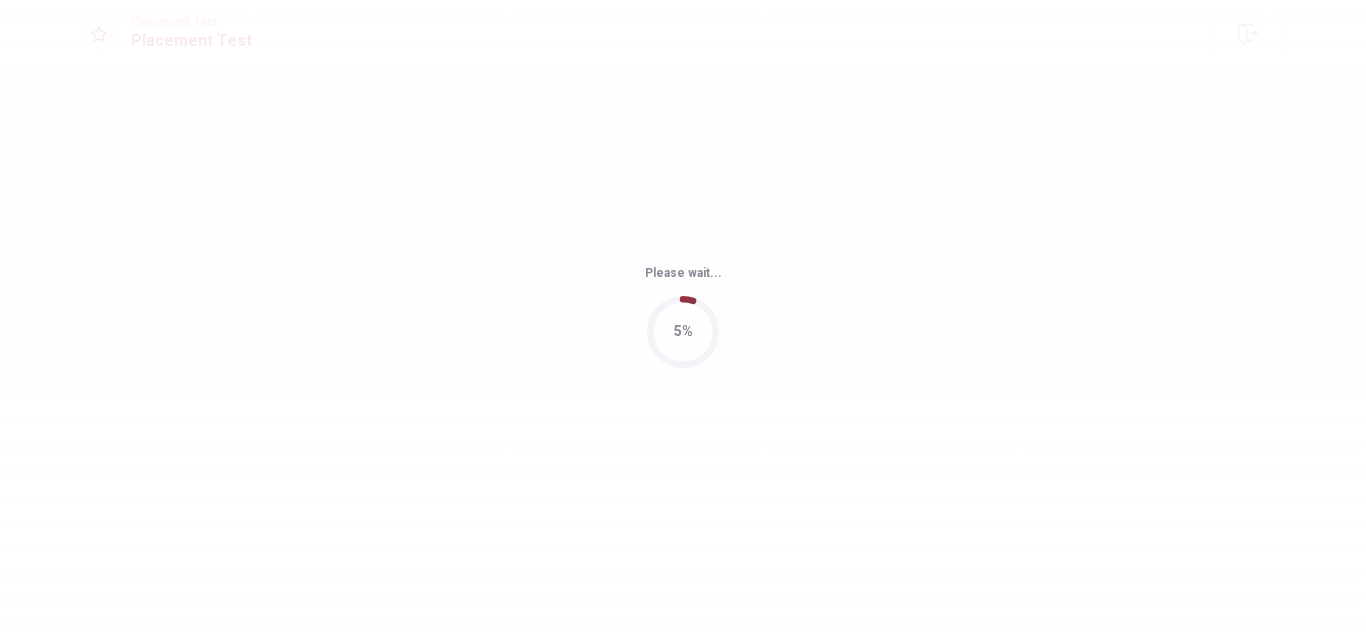 scroll, scrollTop: 0, scrollLeft: 0, axis: both 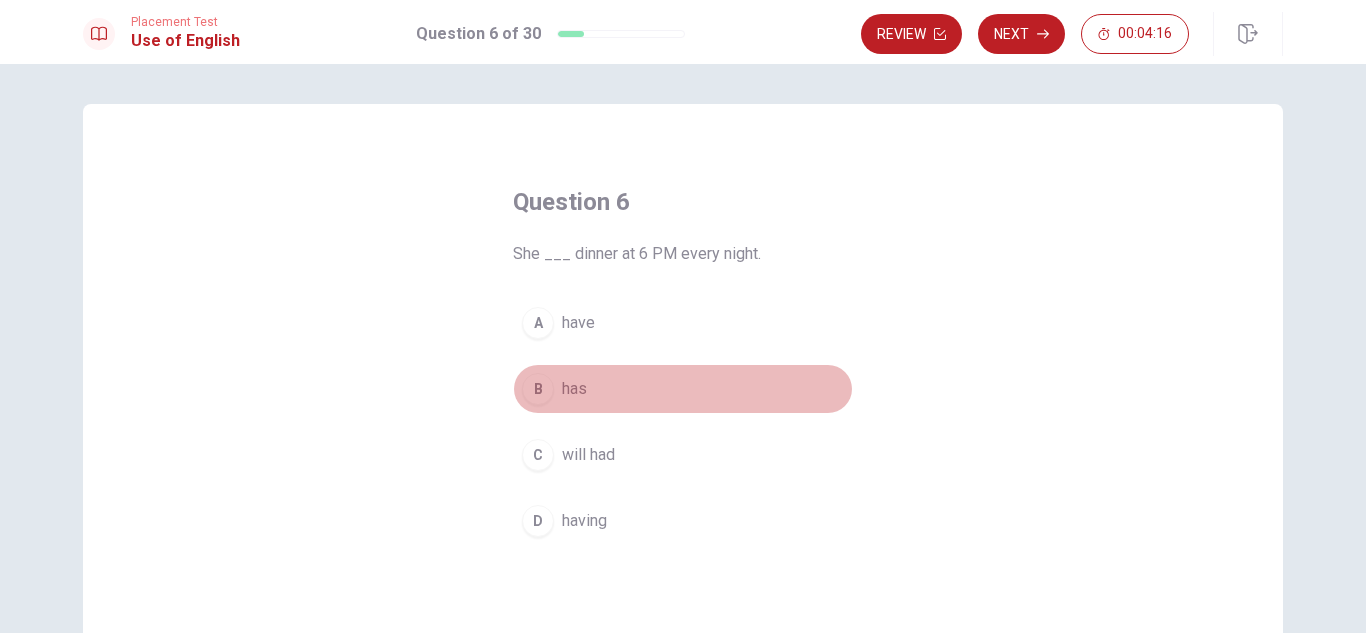 click on "B" at bounding box center (538, 389) 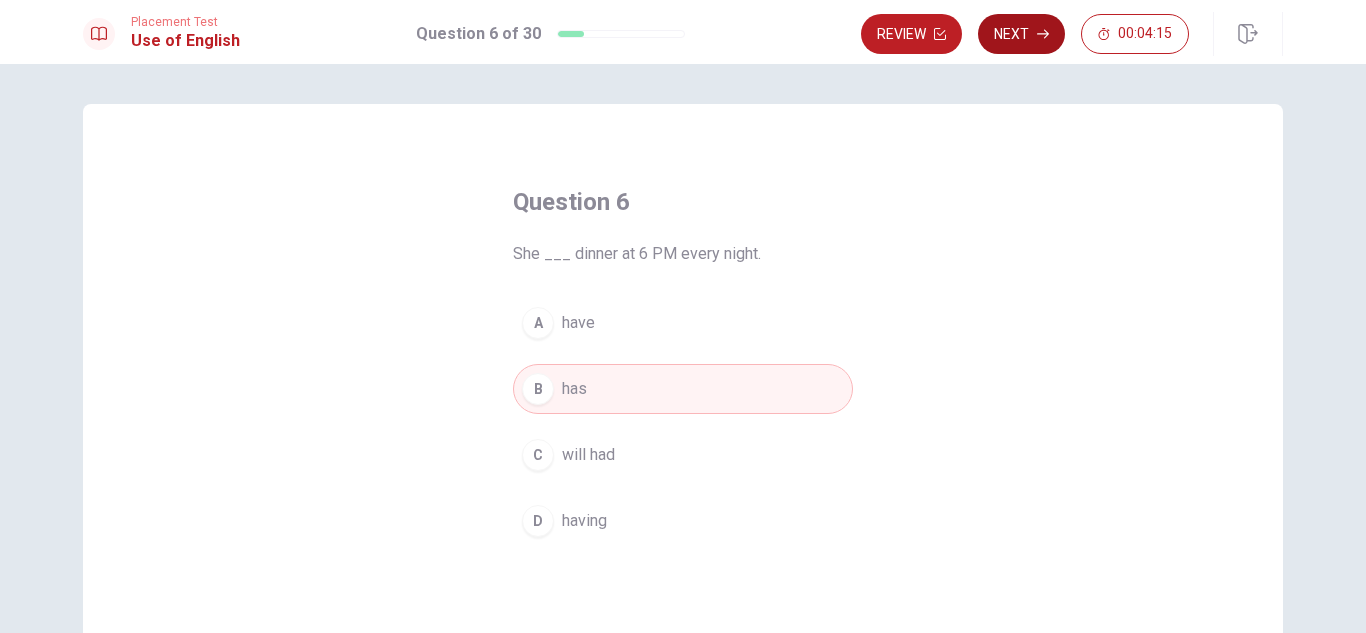 click 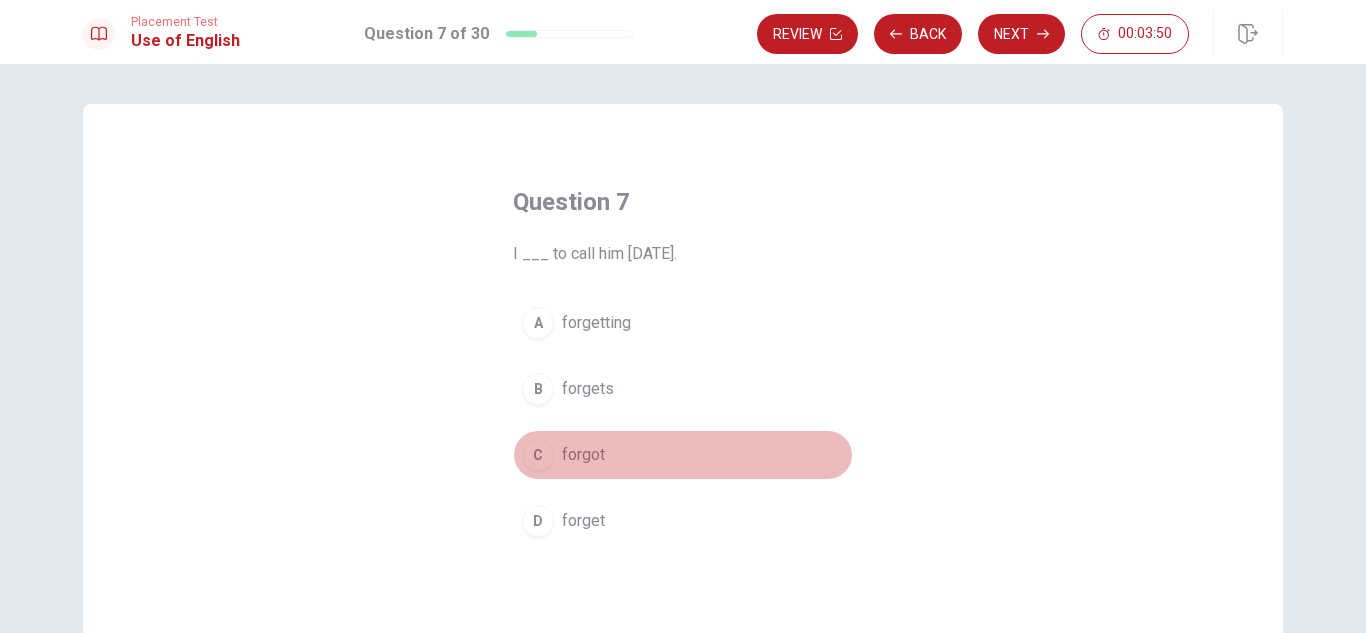 click on "forgot" at bounding box center (583, 455) 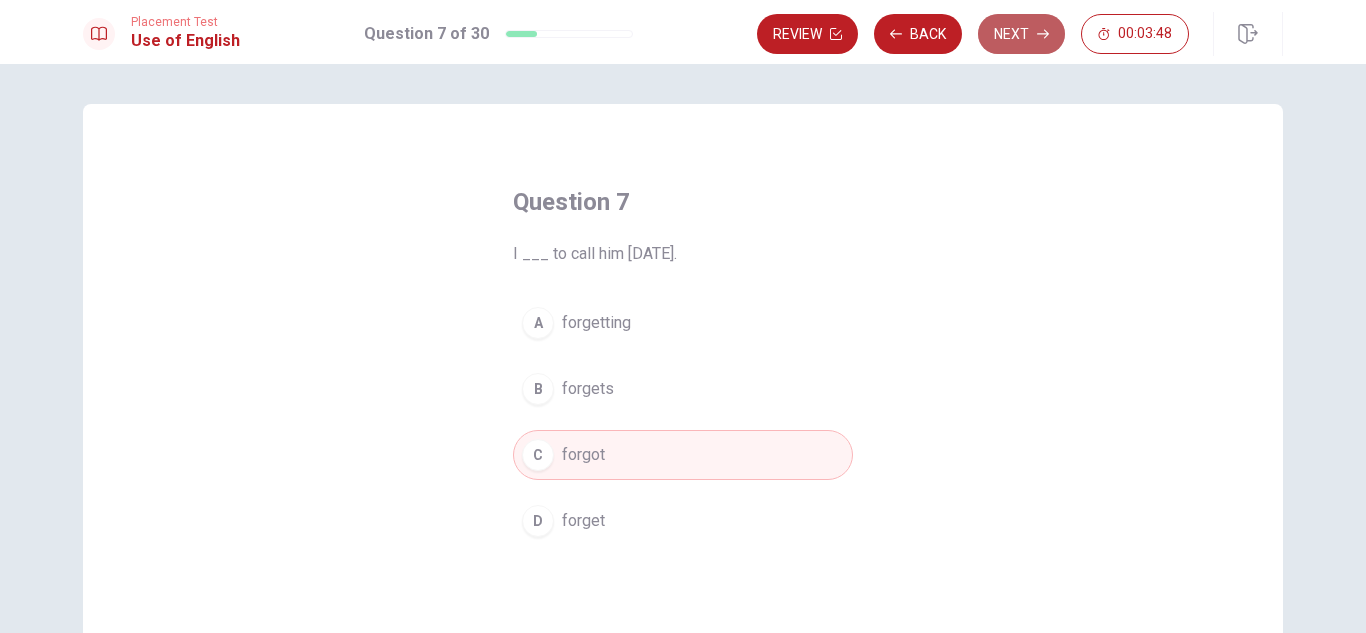 click on "Next" at bounding box center (1021, 34) 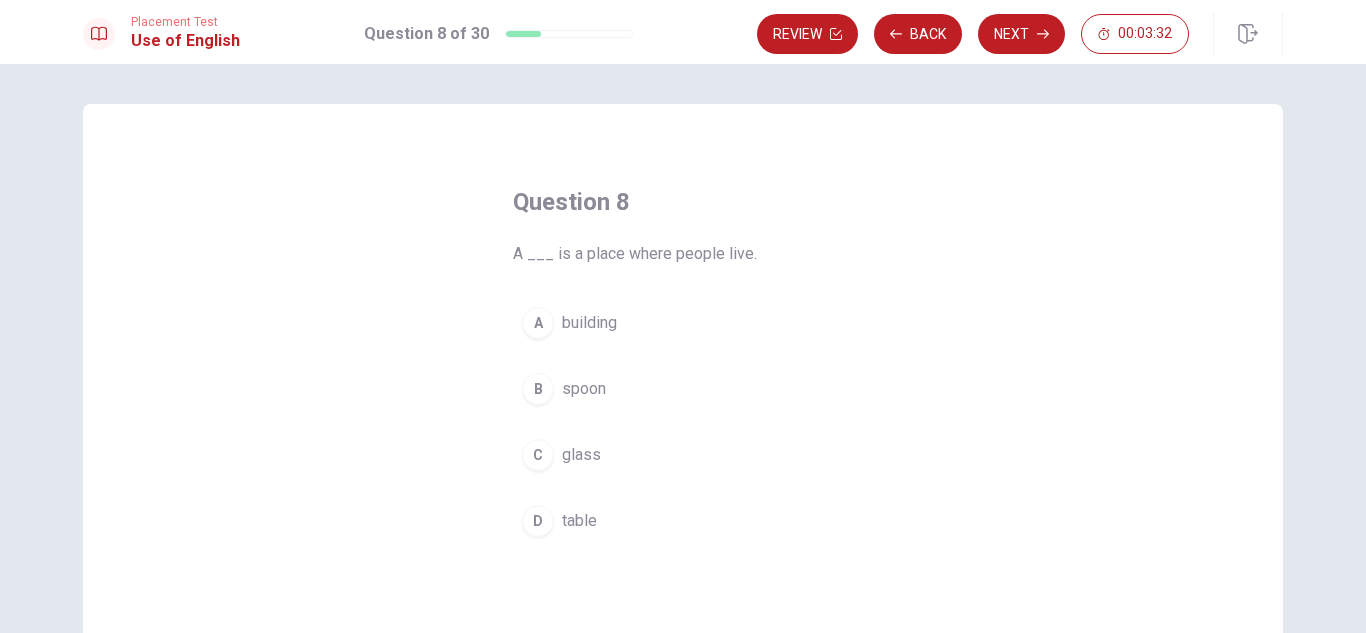click on "building" at bounding box center (589, 323) 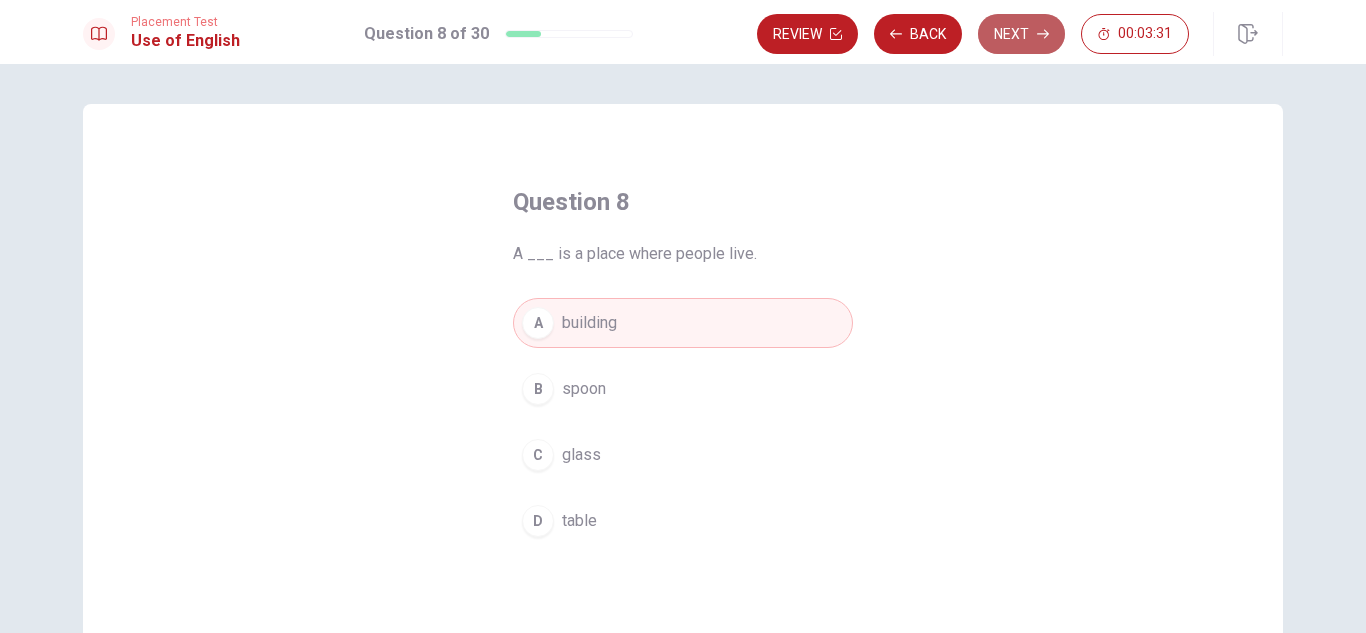 click on "Next" at bounding box center [1021, 34] 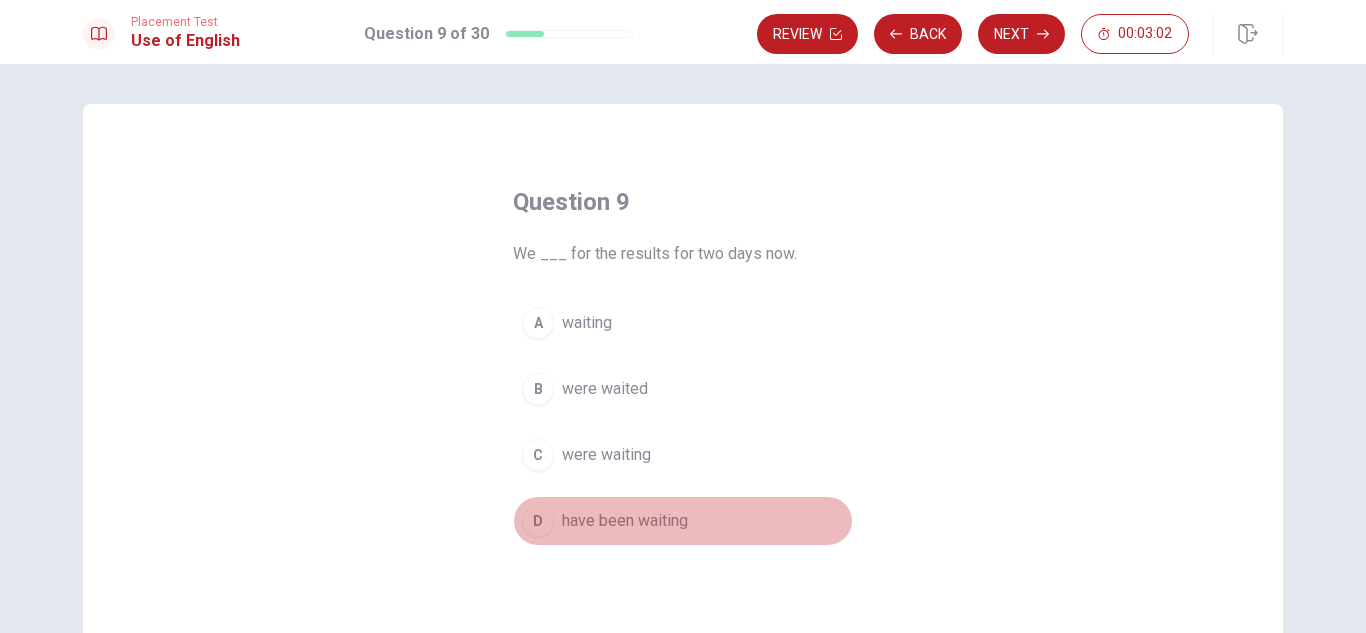 click on "have been waiting" at bounding box center [625, 521] 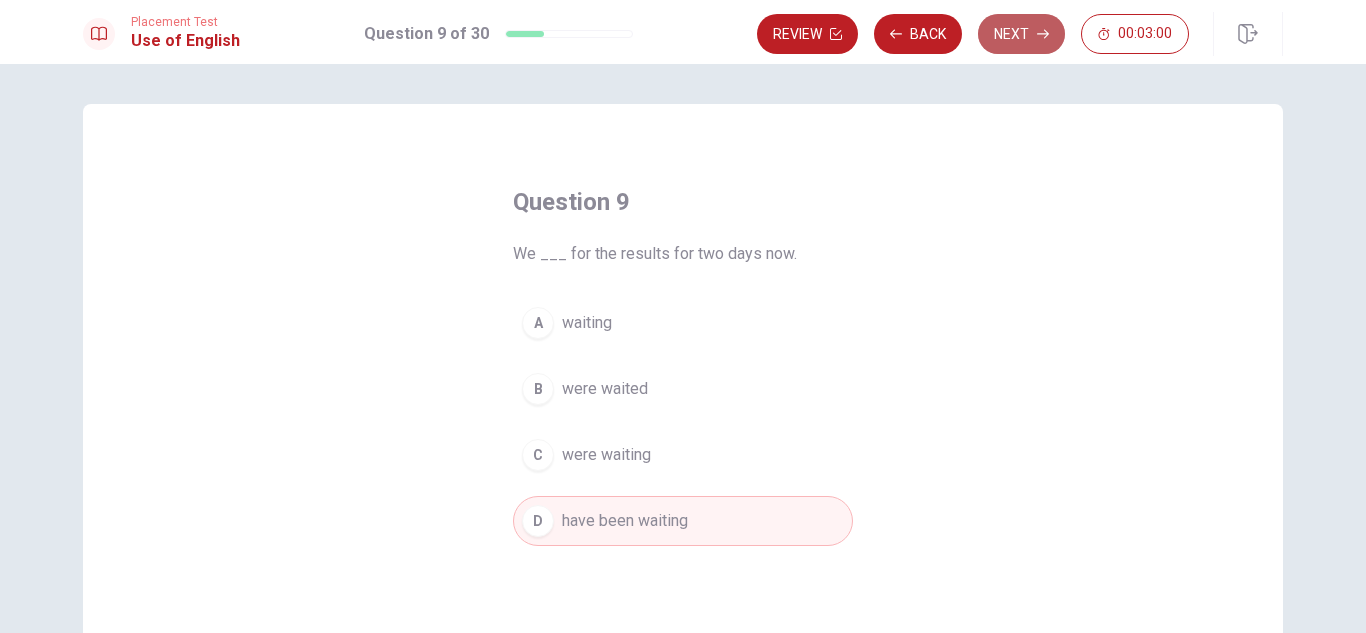 click on "Next" at bounding box center [1021, 34] 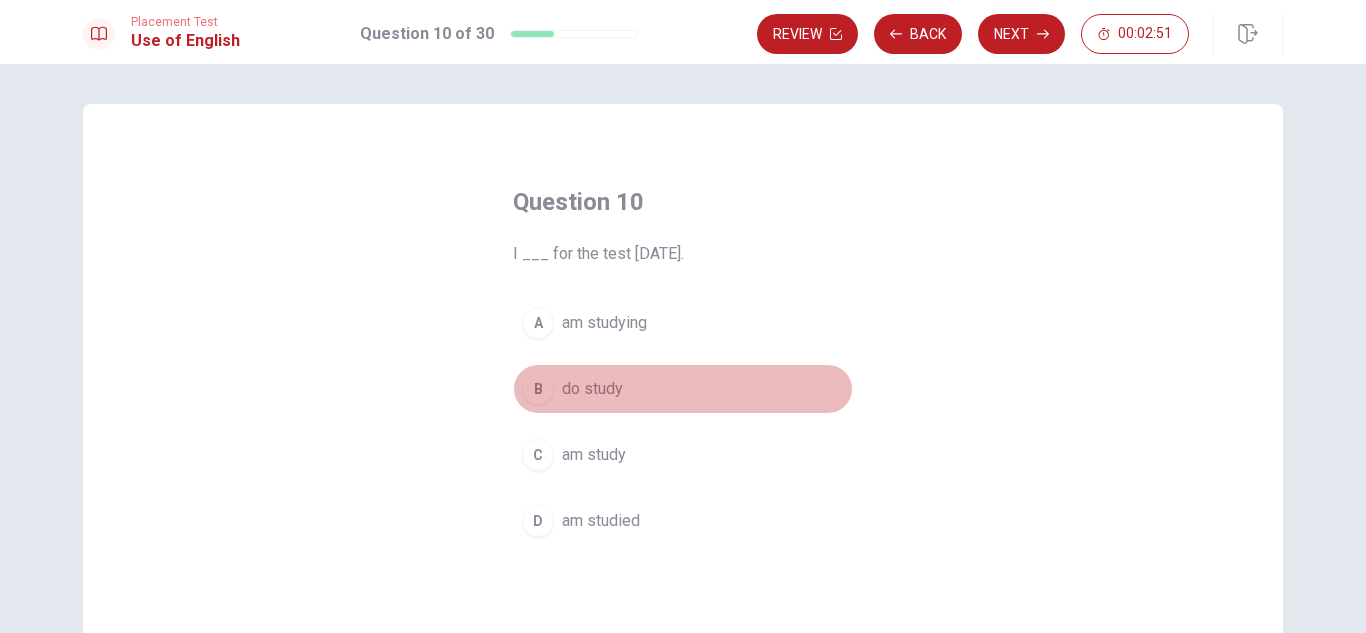 click on "do study" at bounding box center [592, 389] 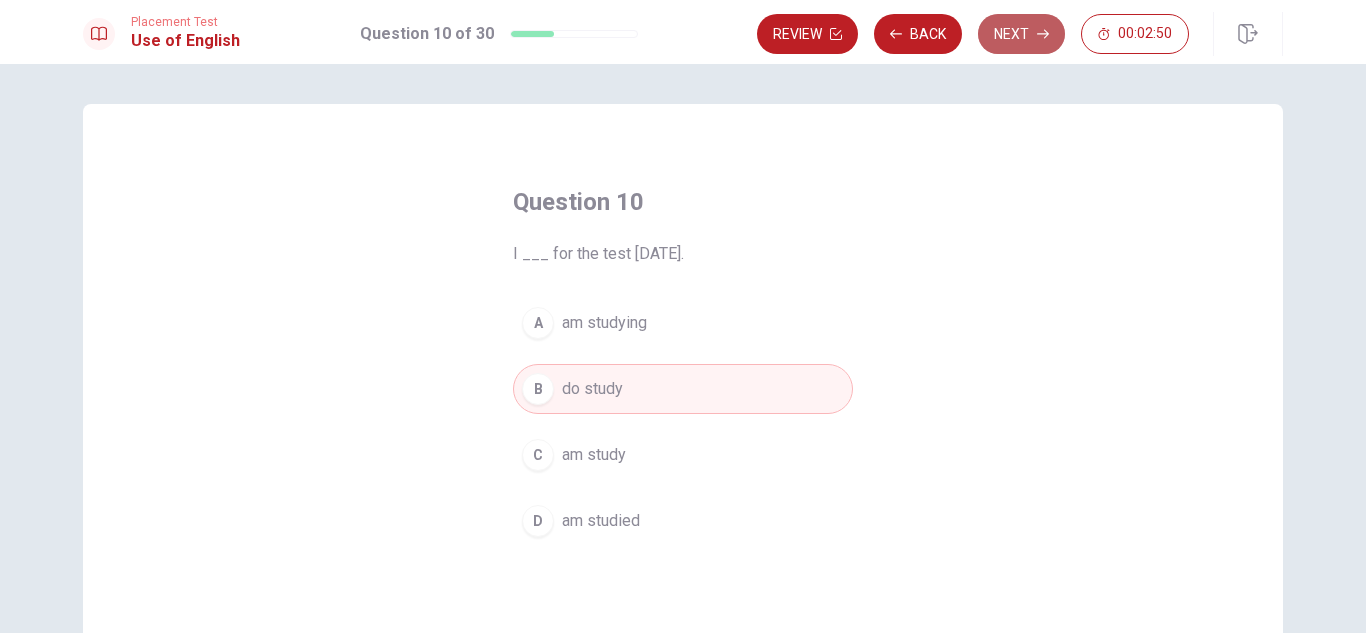 click on "Next" at bounding box center (1021, 34) 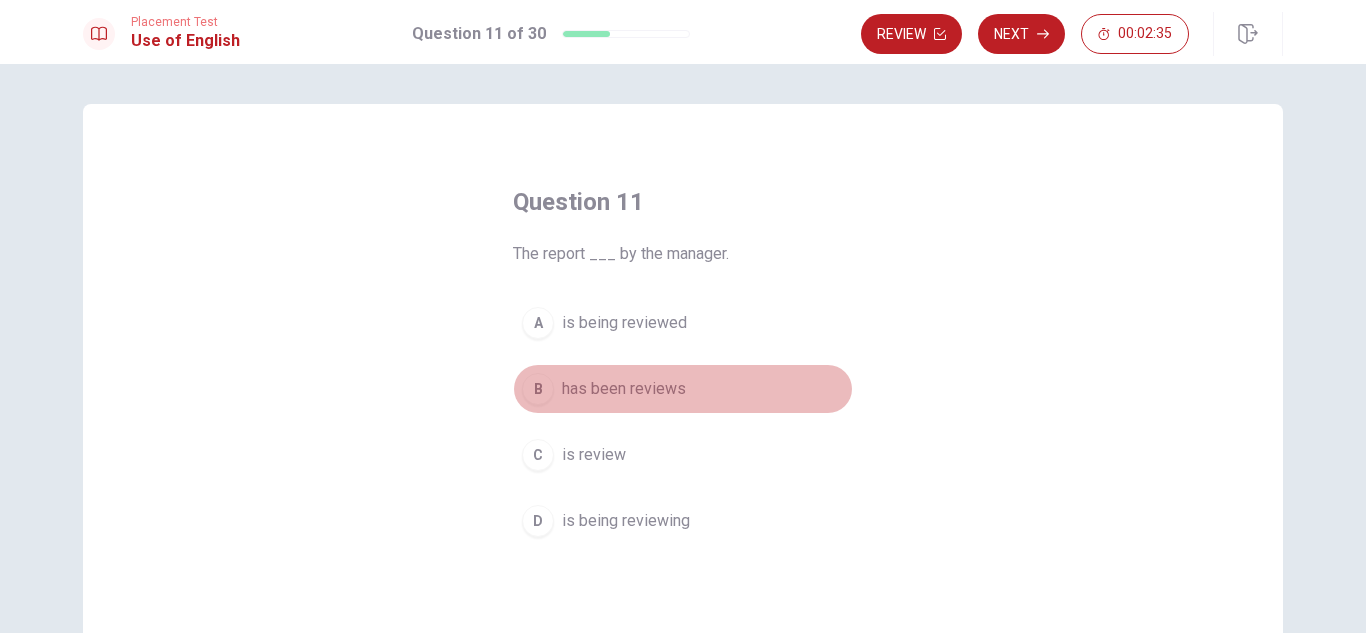 click on "has been reviews" at bounding box center (624, 389) 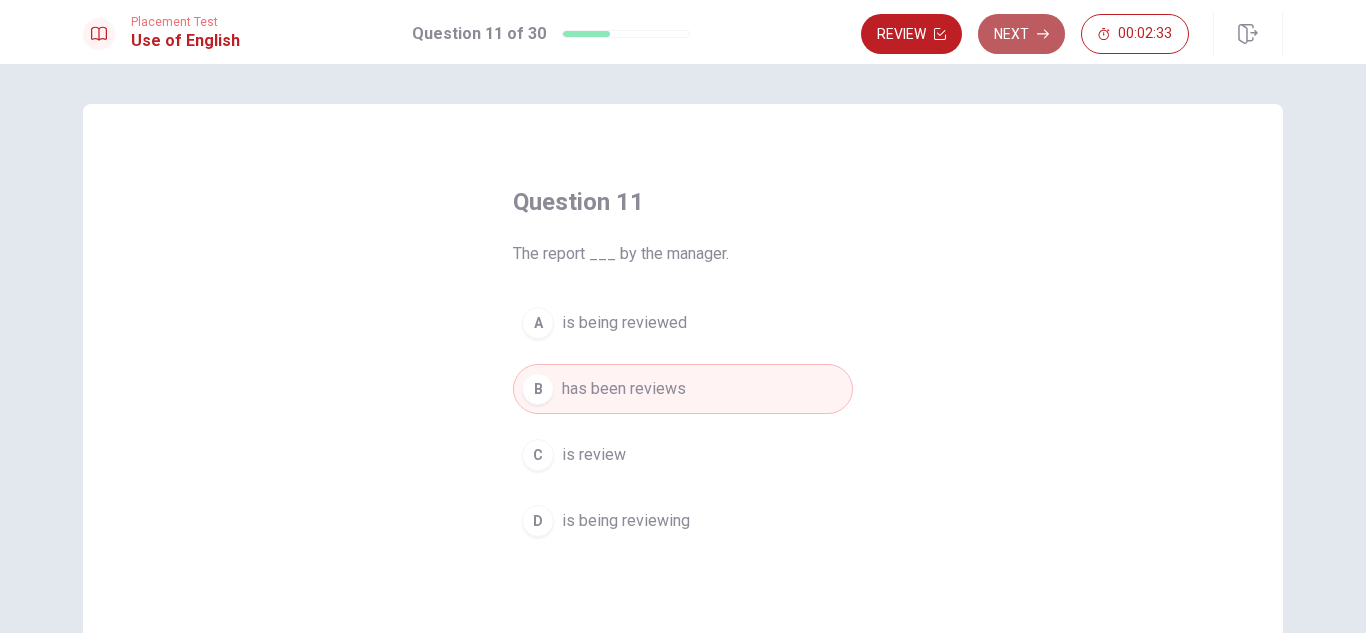 click 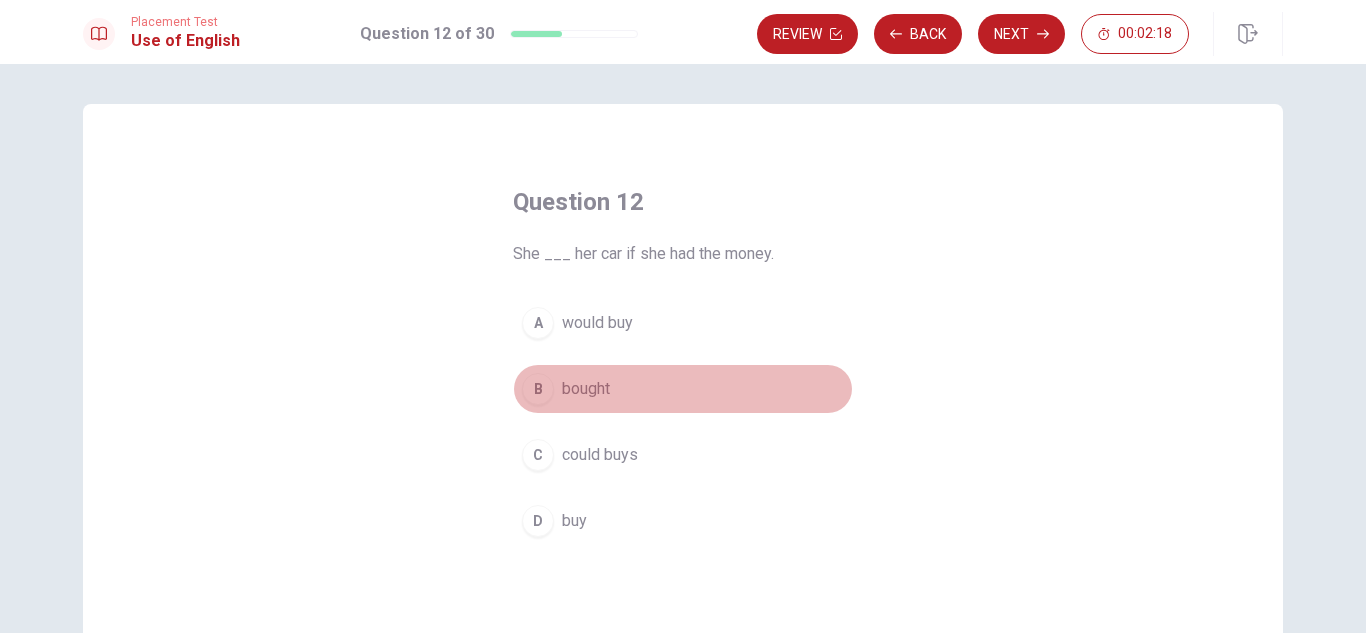 click on "bought" at bounding box center (586, 389) 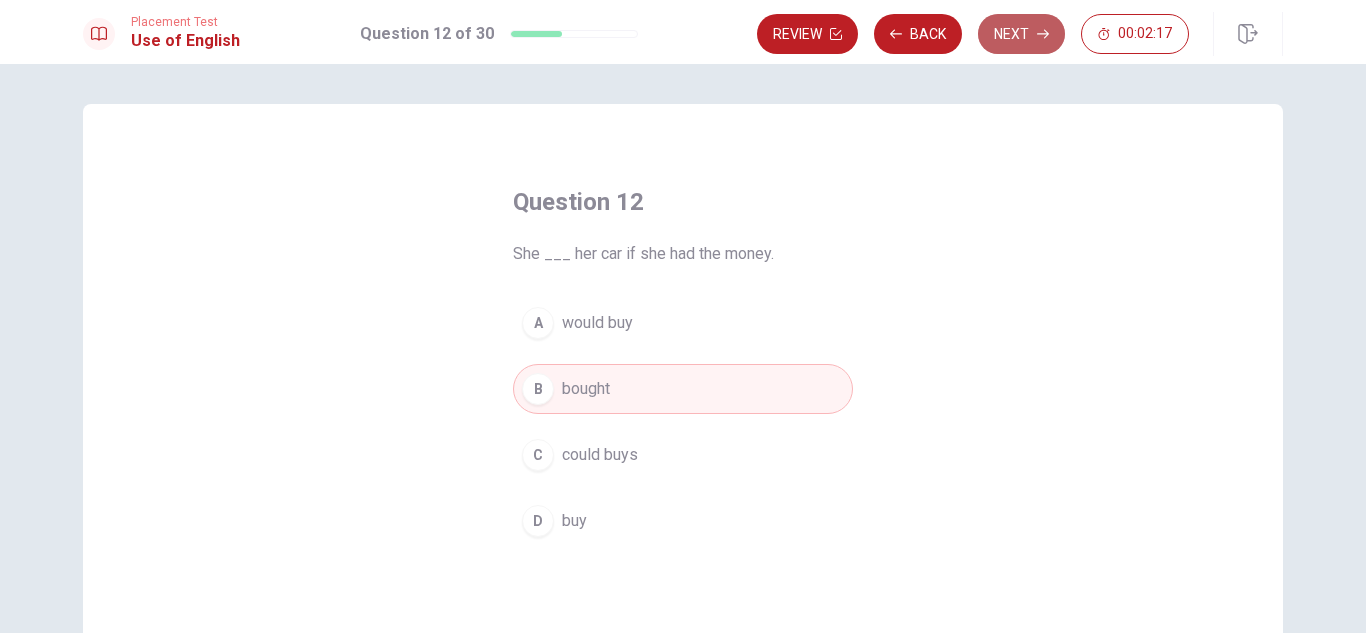 click on "Next" at bounding box center [1021, 34] 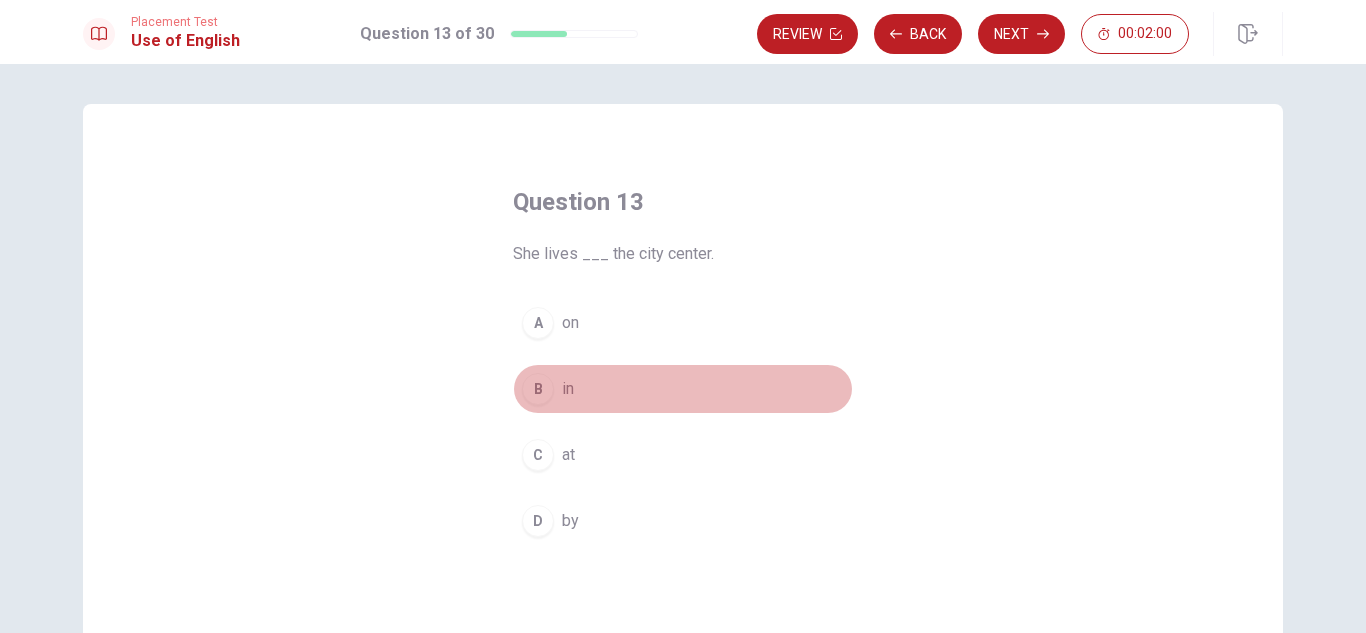 click on "B" at bounding box center (538, 389) 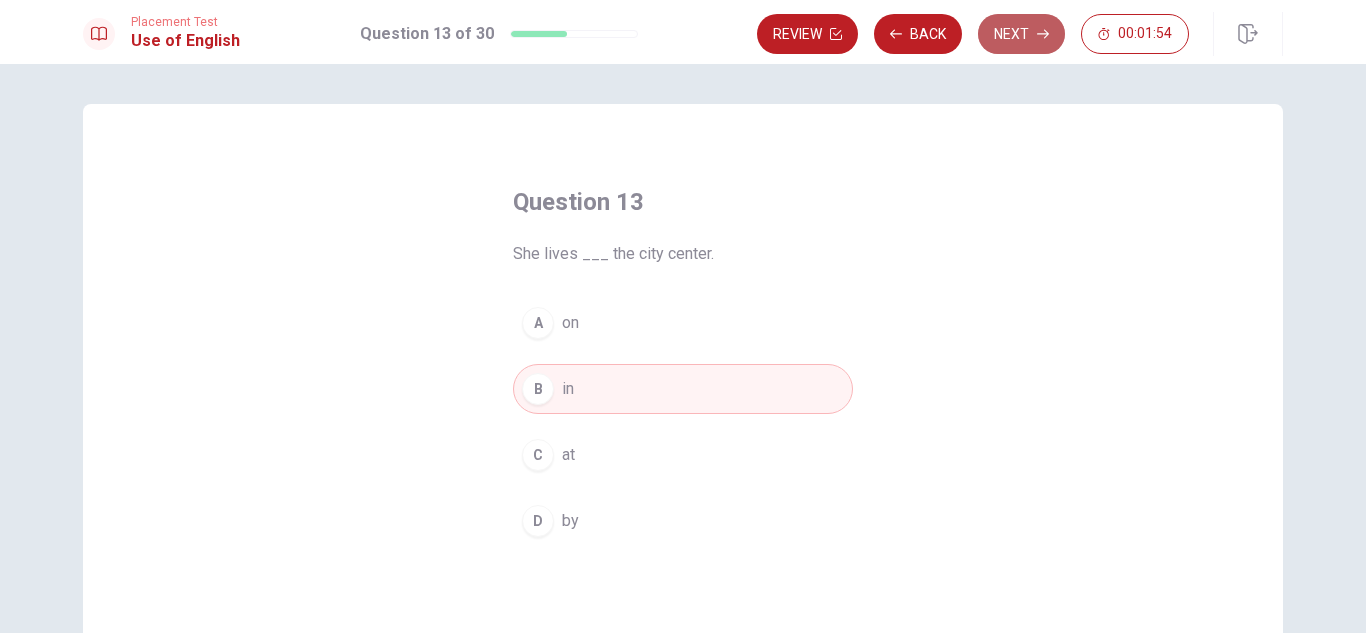 click on "Next" at bounding box center (1021, 34) 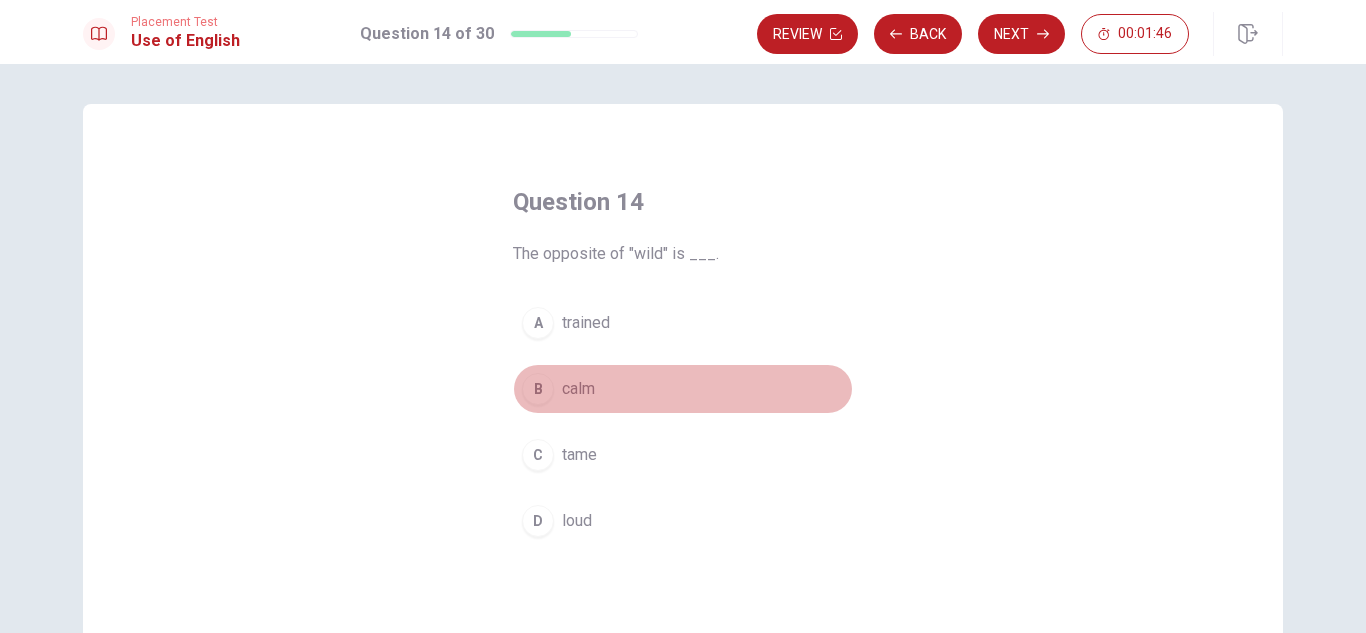 click on "B calm" at bounding box center [683, 389] 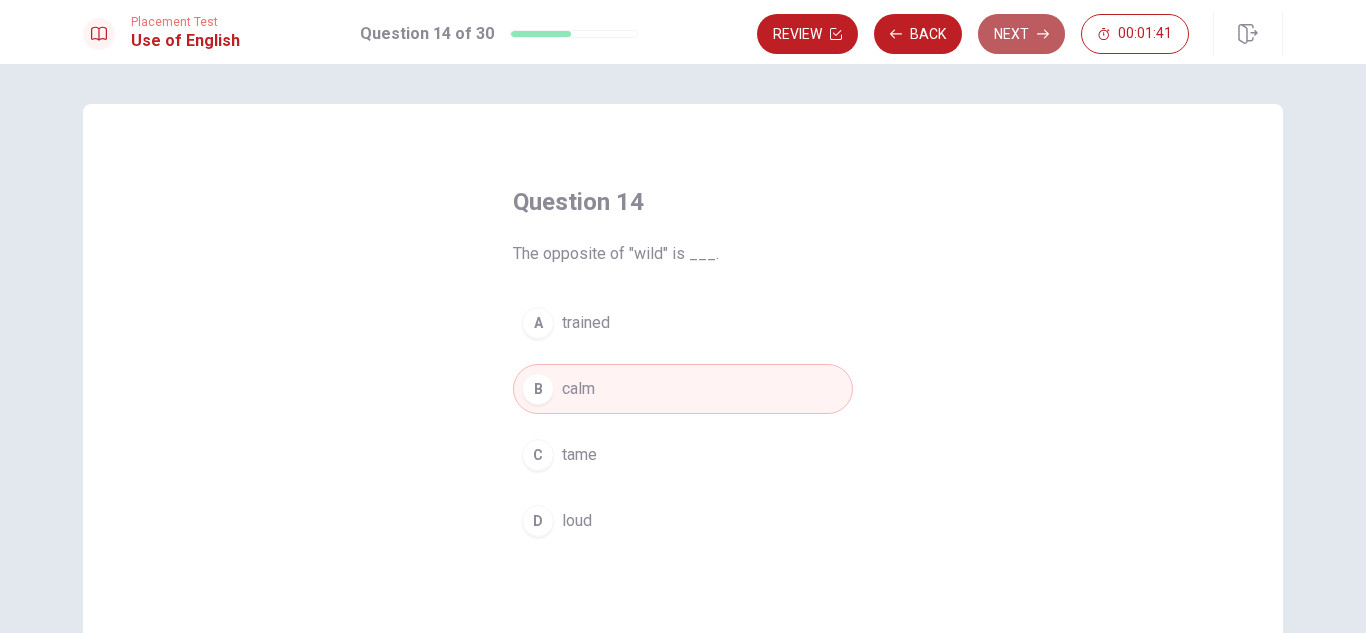 click on "Next" at bounding box center (1021, 34) 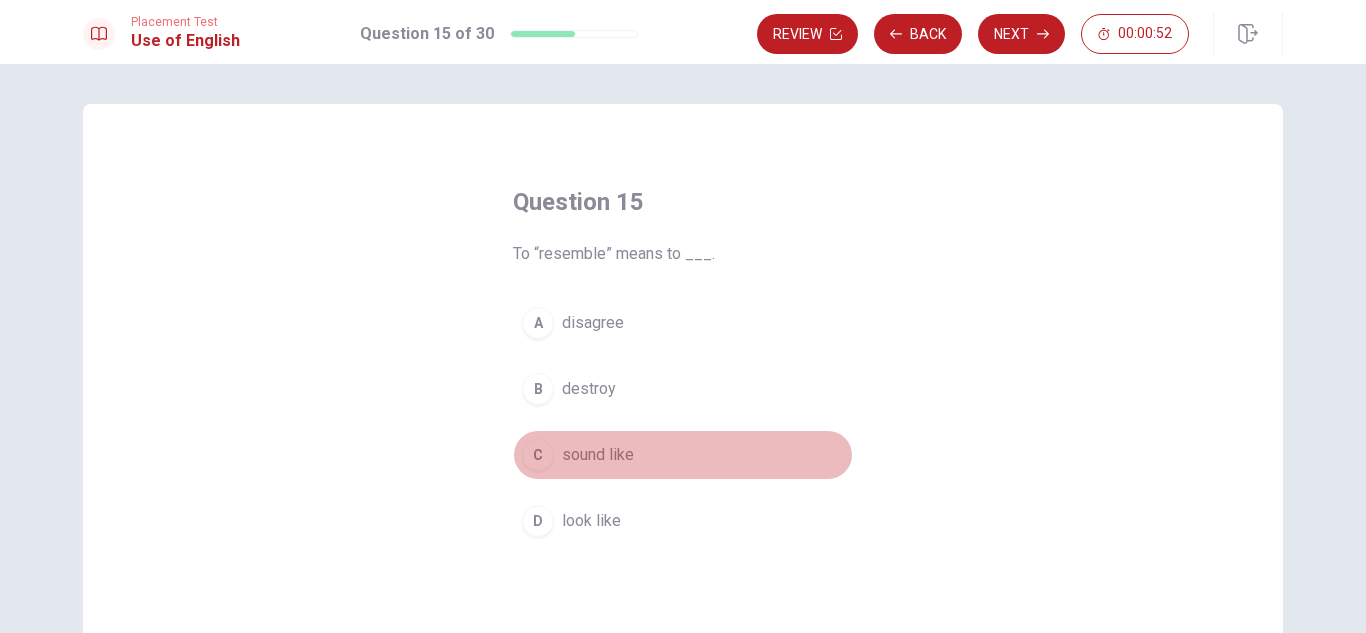 click on "C" at bounding box center [538, 455] 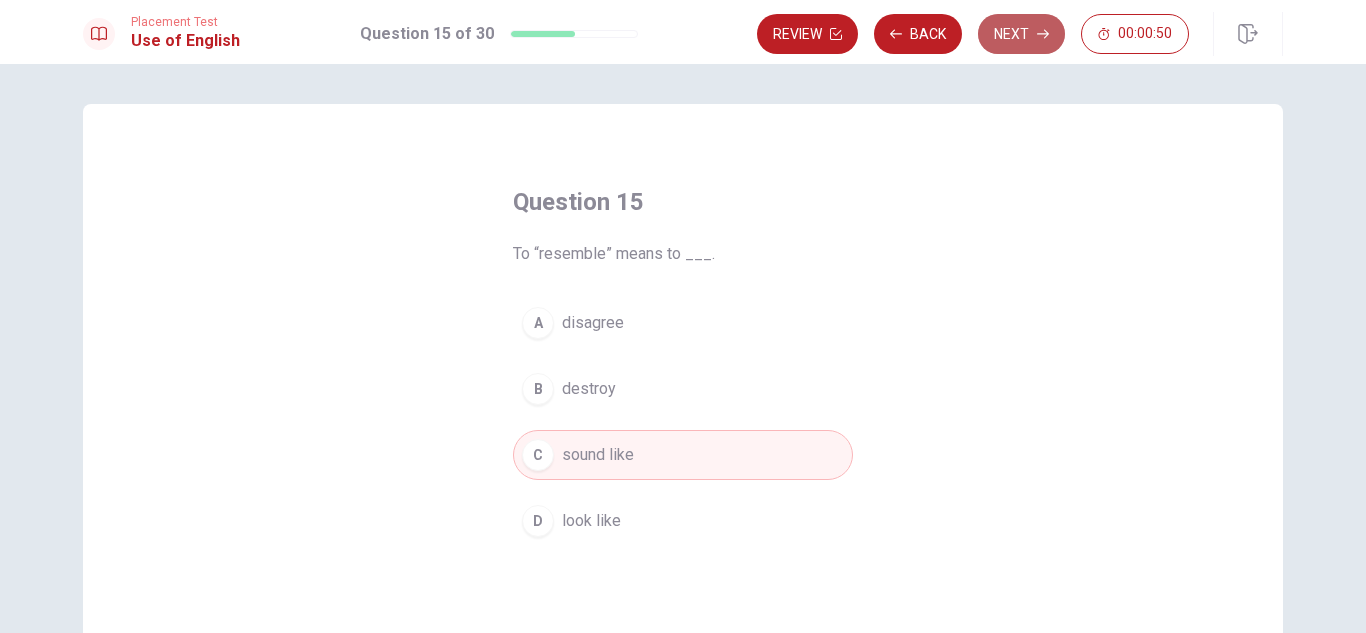 click on "Next" at bounding box center [1021, 34] 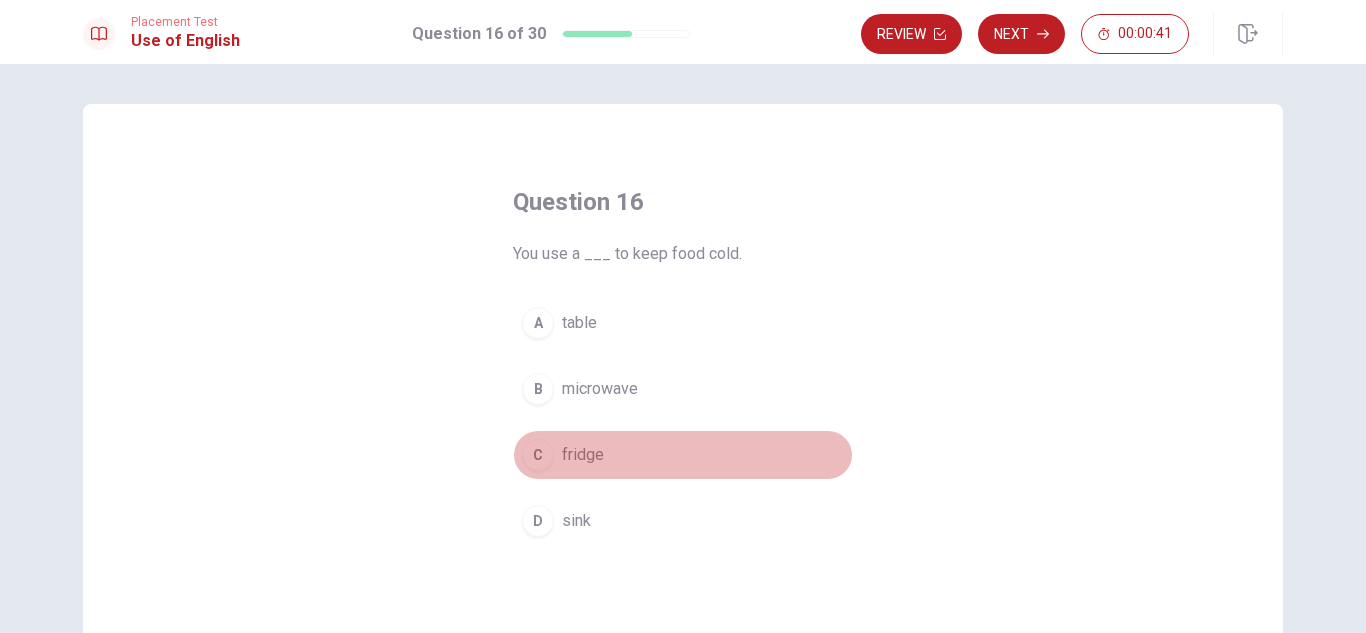 click on "C fridge" at bounding box center [683, 455] 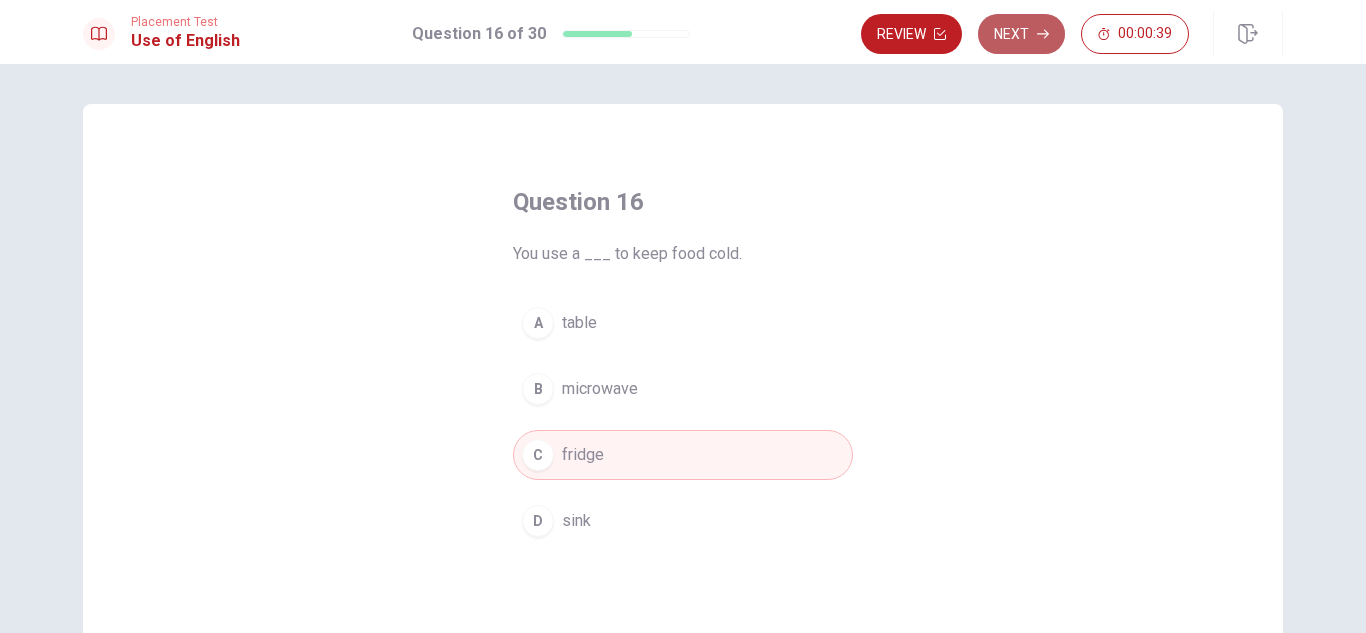 click on "Next" at bounding box center [1021, 34] 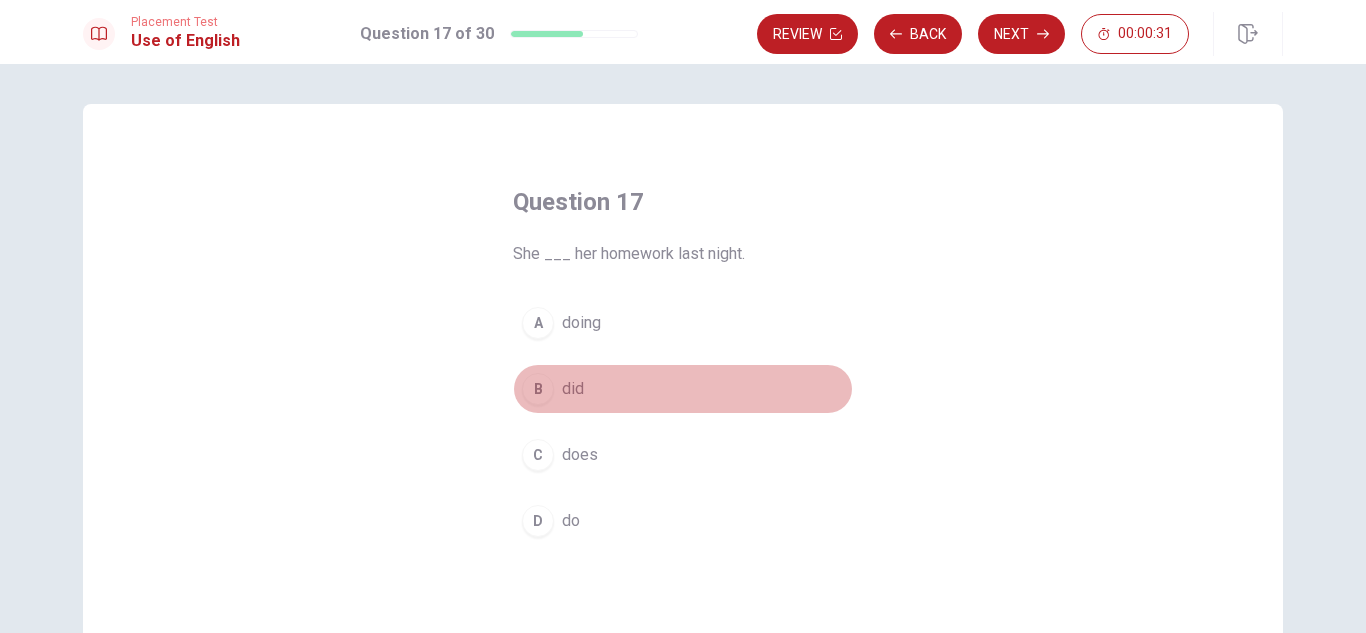 click on "did" at bounding box center (573, 389) 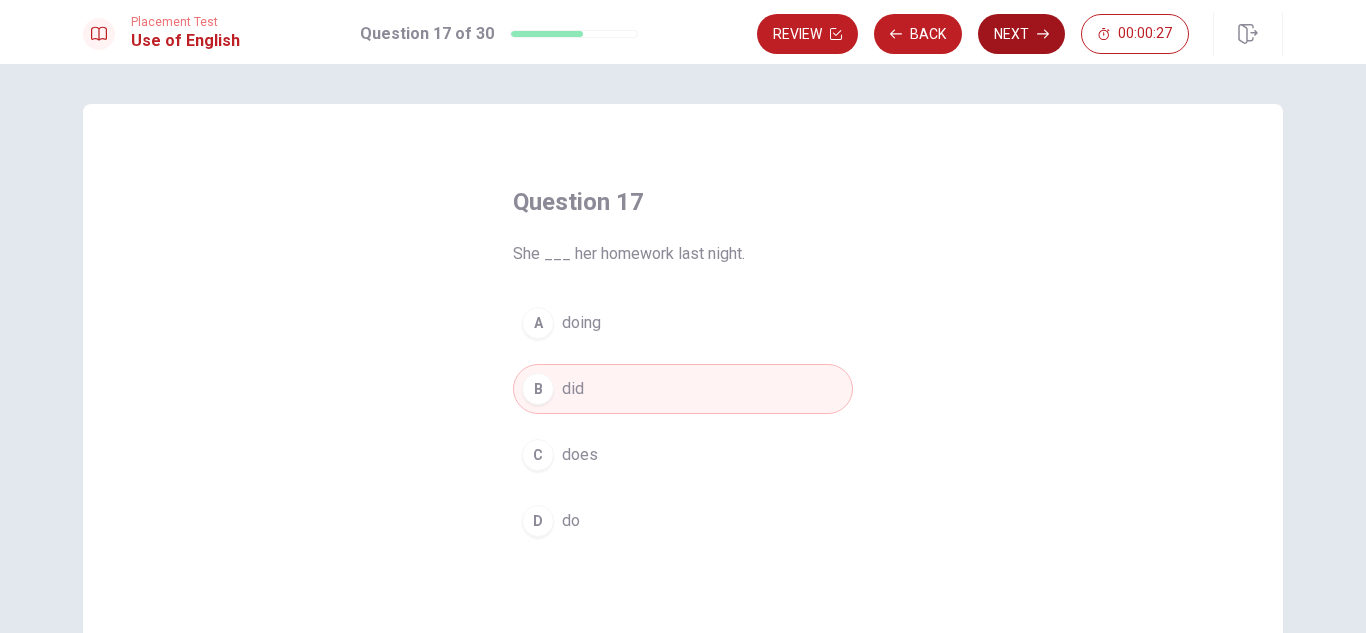 click 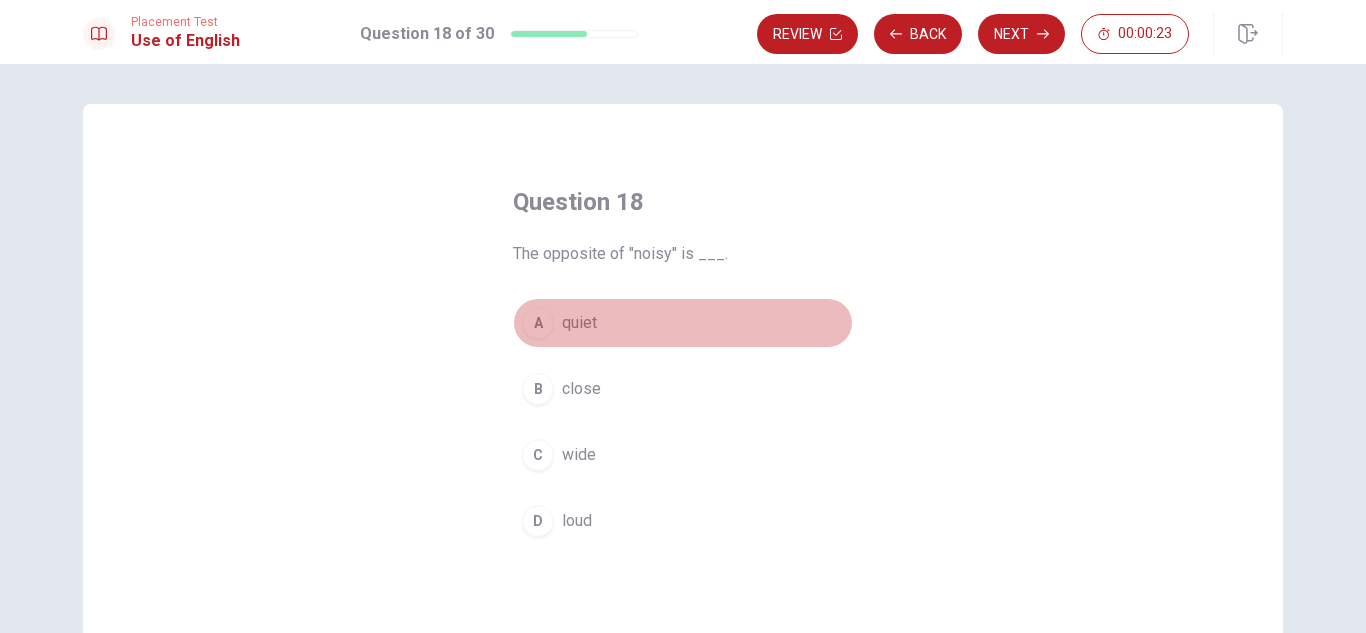 click on "quiet" at bounding box center [579, 323] 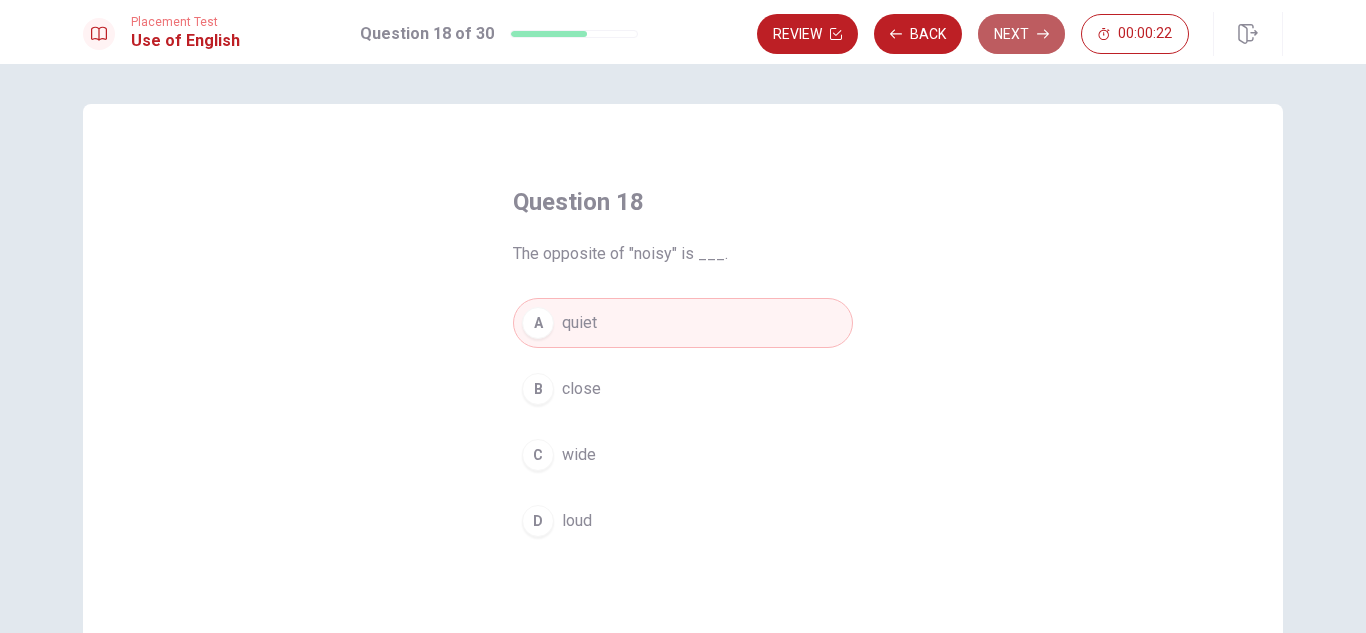 click on "Next" at bounding box center (1021, 34) 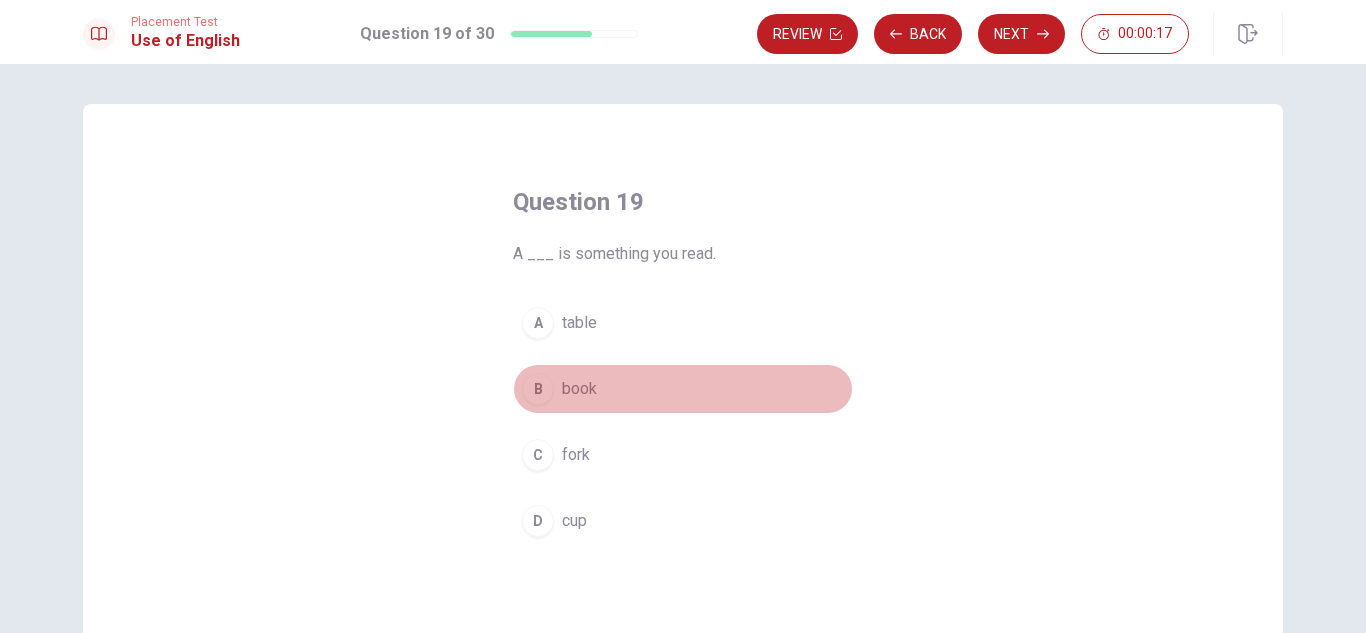 click on "B book" at bounding box center [683, 389] 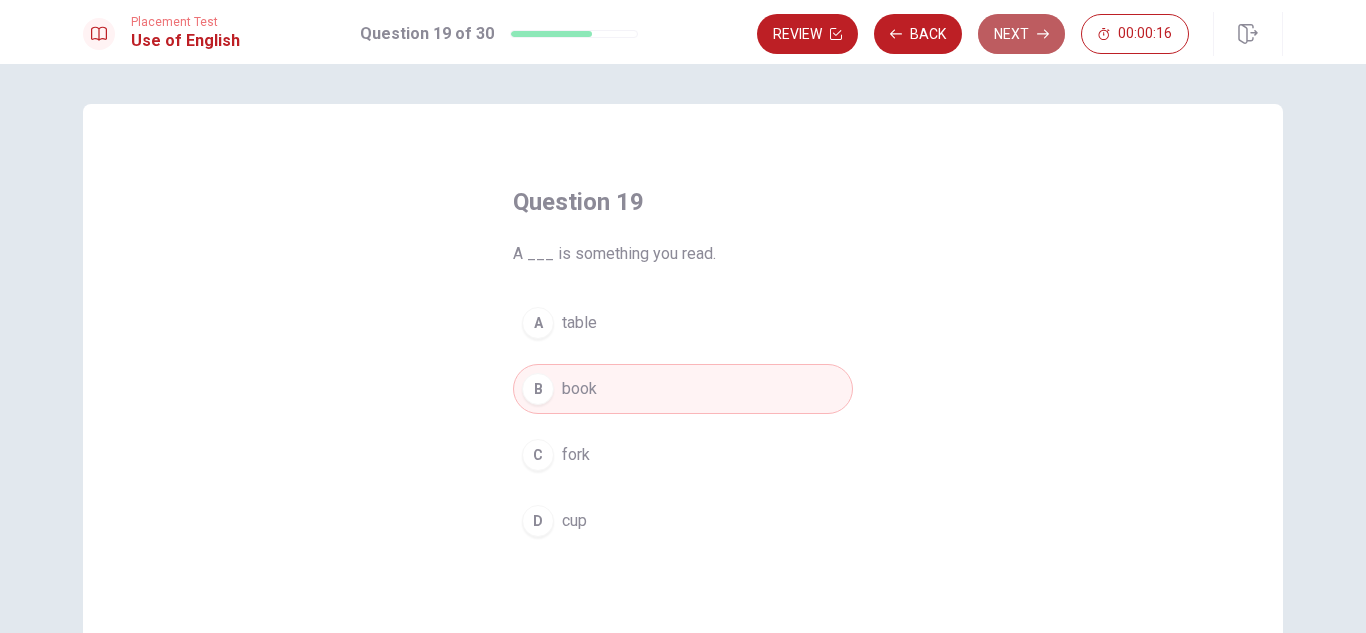 click on "Next" at bounding box center (1021, 34) 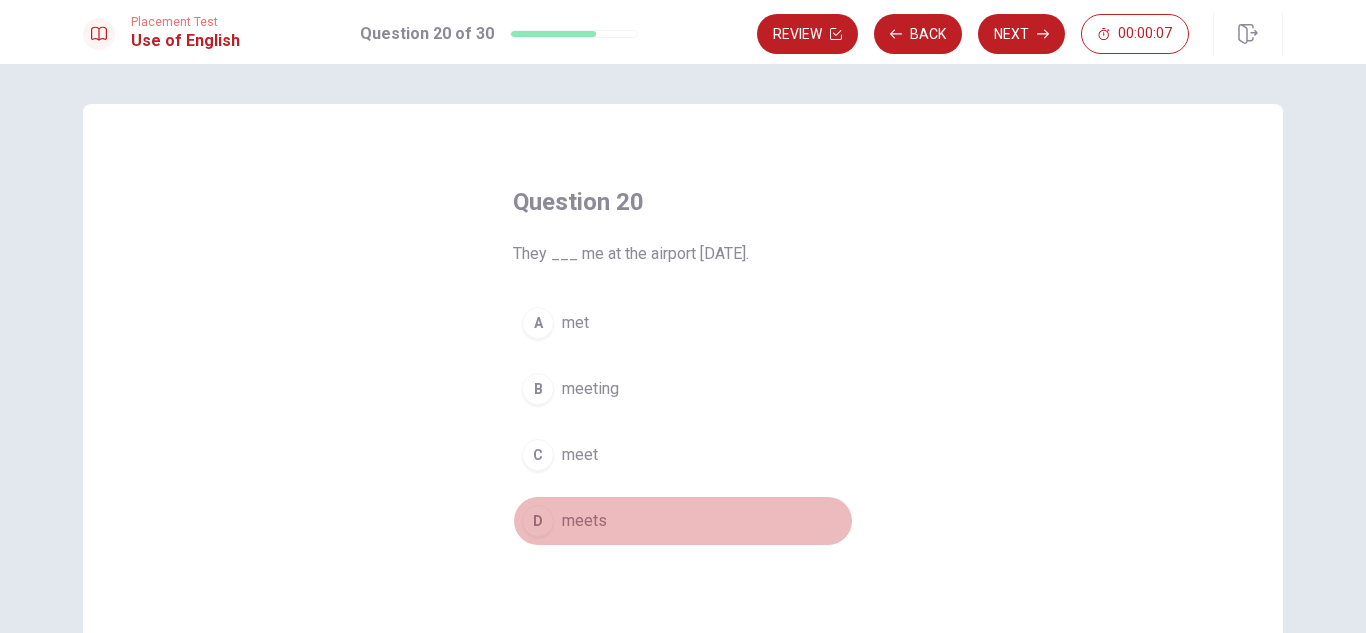 click on "meets" at bounding box center [584, 521] 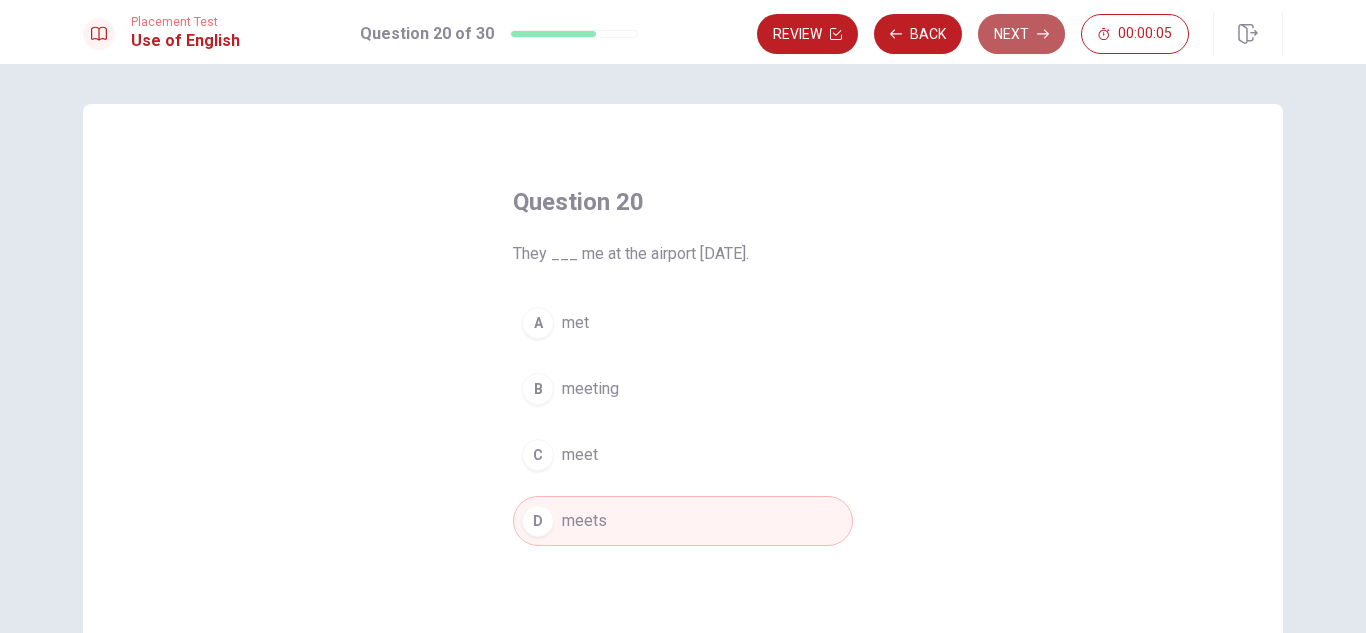click on "Next" at bounding box center [1021, 34] 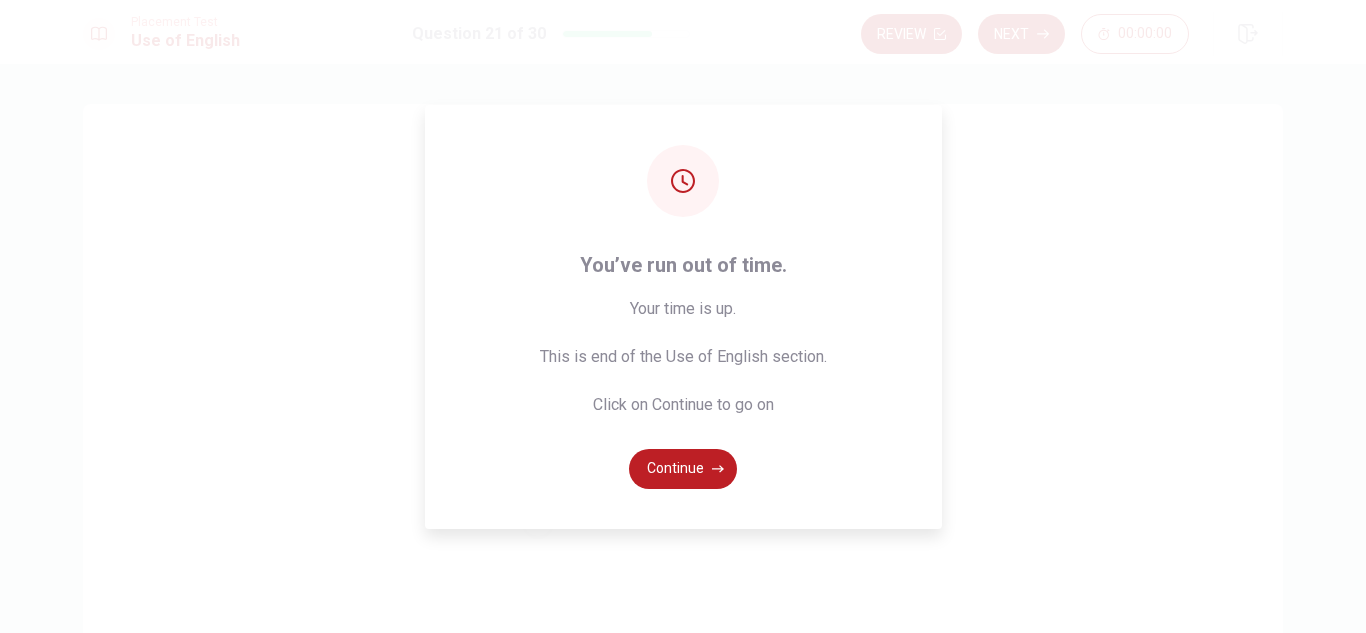click on "You’ve run out of time. Your time is up. This is end of the Use of English section. Click on Continue to go on Continue" at bounding box center [683, 317] 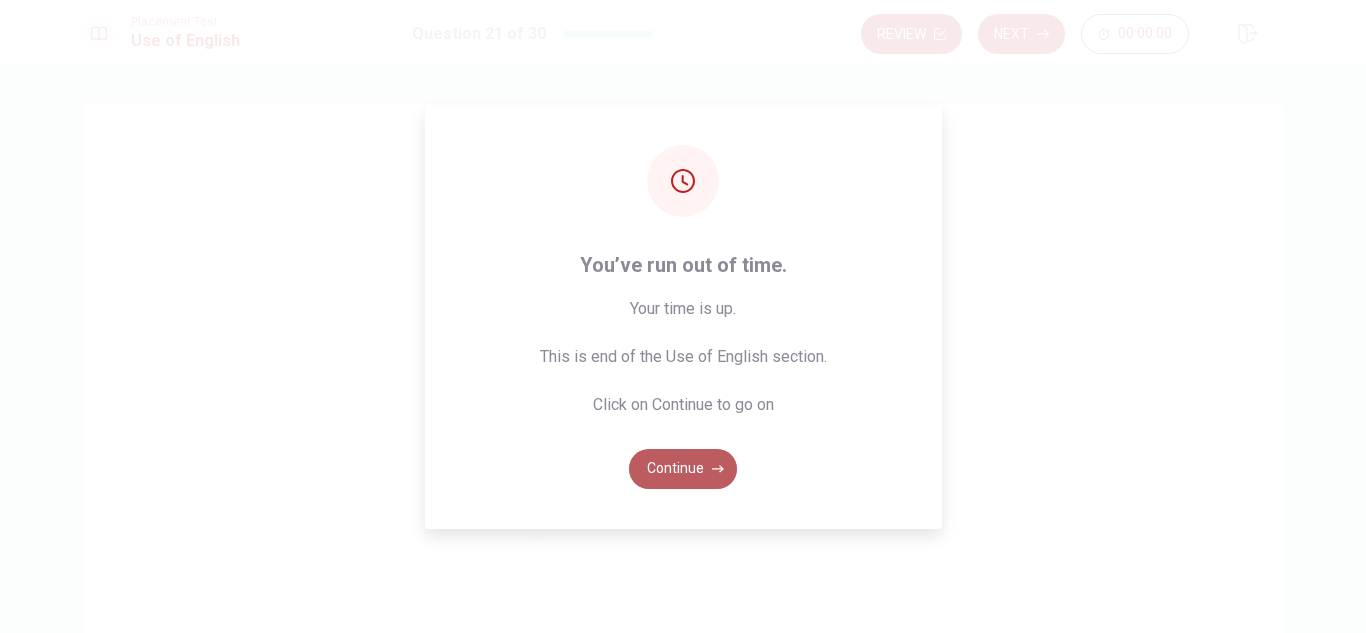 click 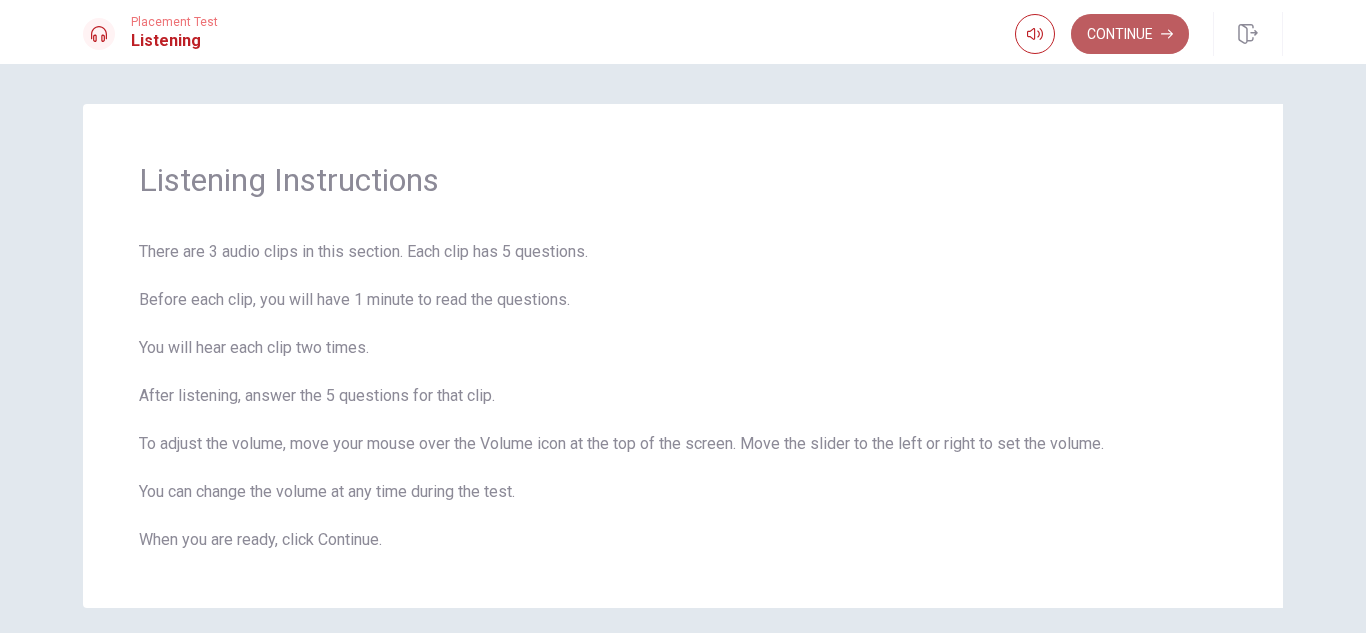 click on "Continue" at bounding box center [1130, 34] 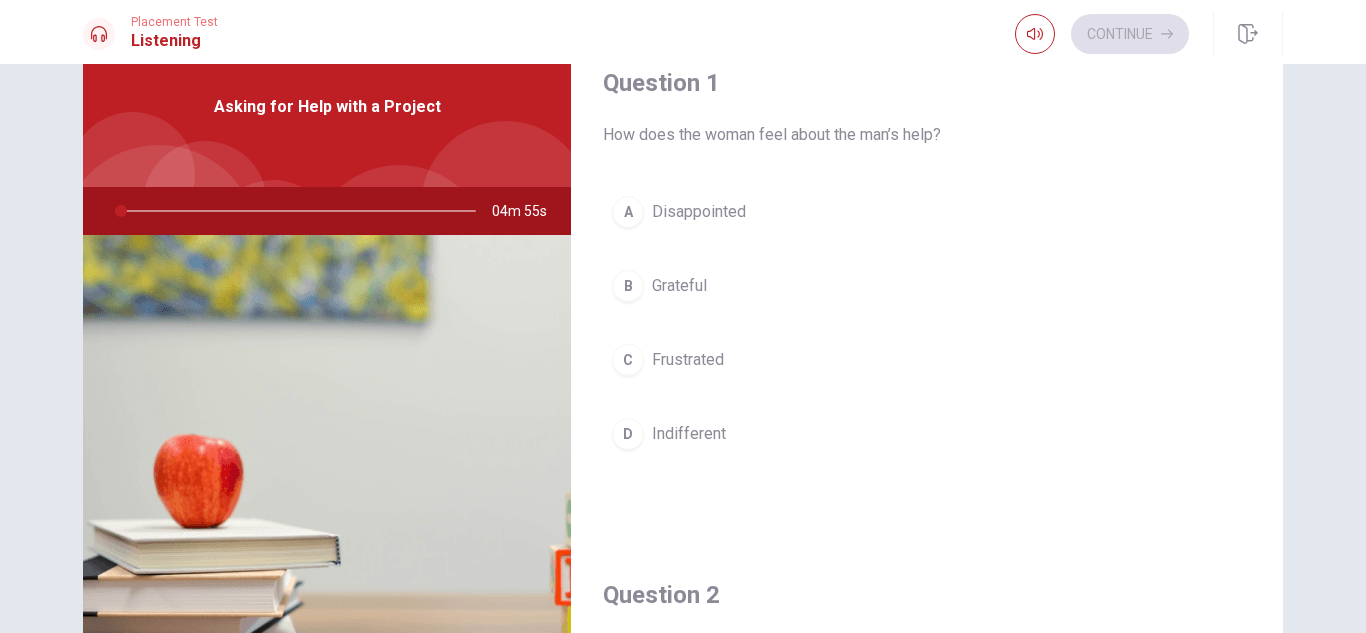 scroll, scrollTop: 78, scrollLeft: 0, axis: vertical 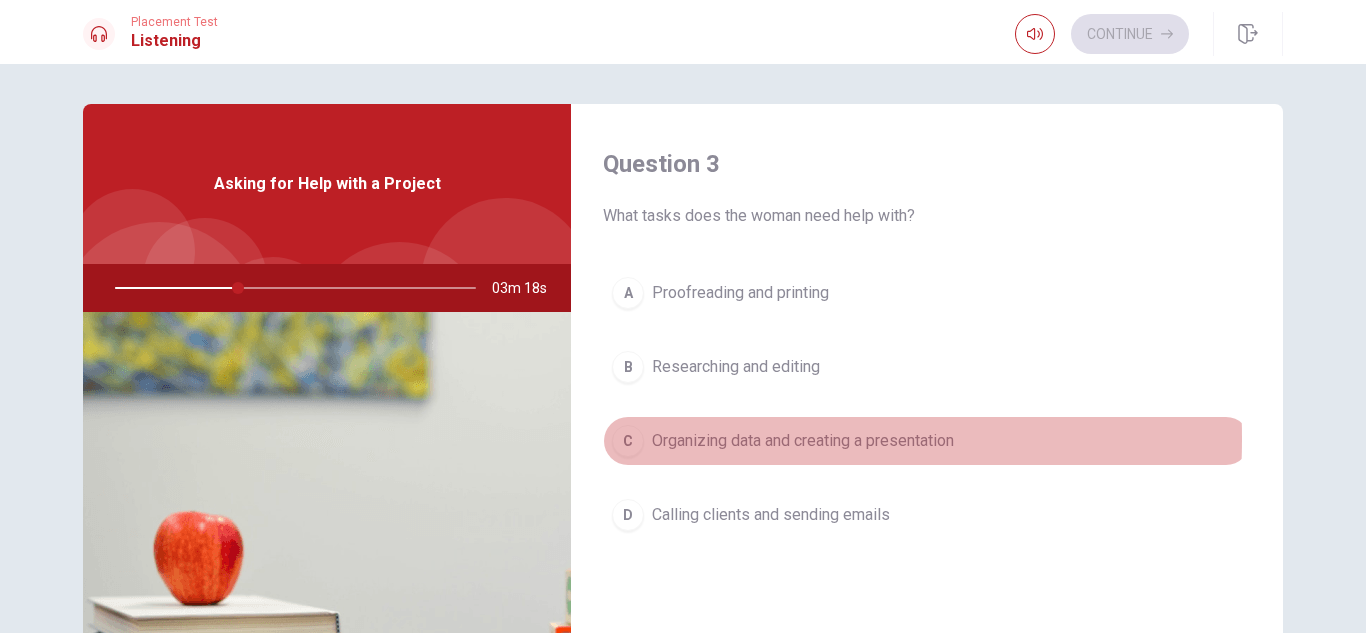 click on "C" at bounding box center [628, 441] 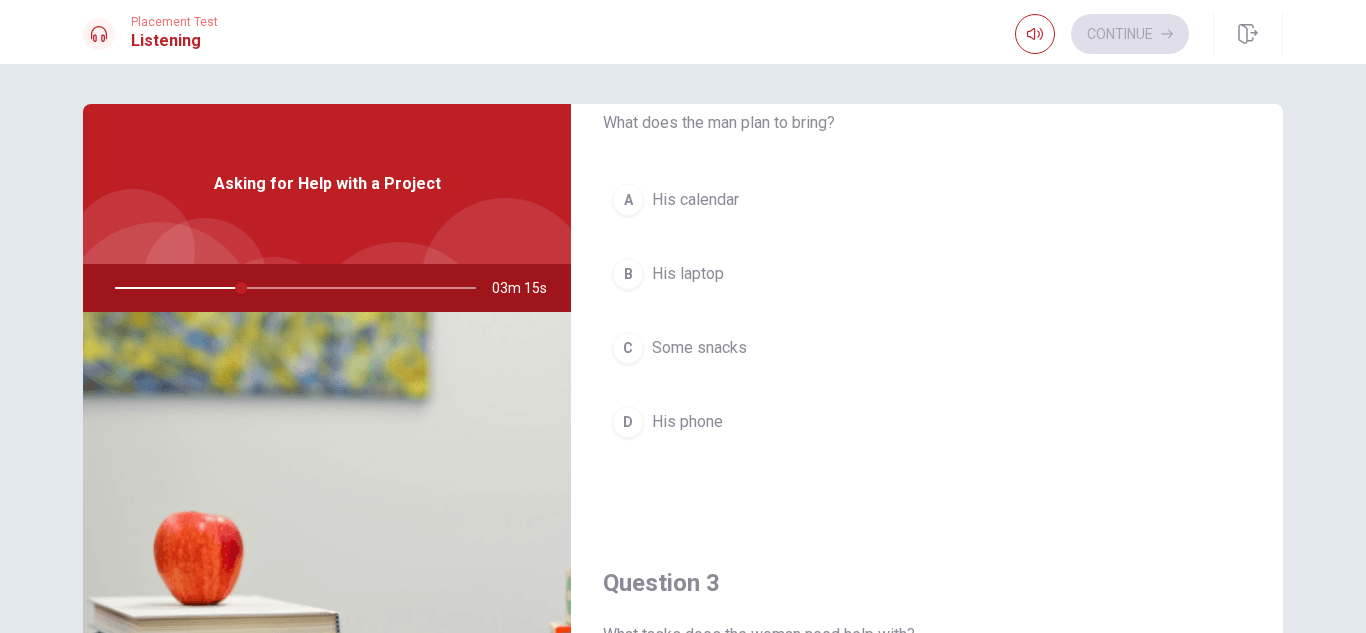 scroll, scrollTop: 597, scrollLeft: 0, axis: vertical 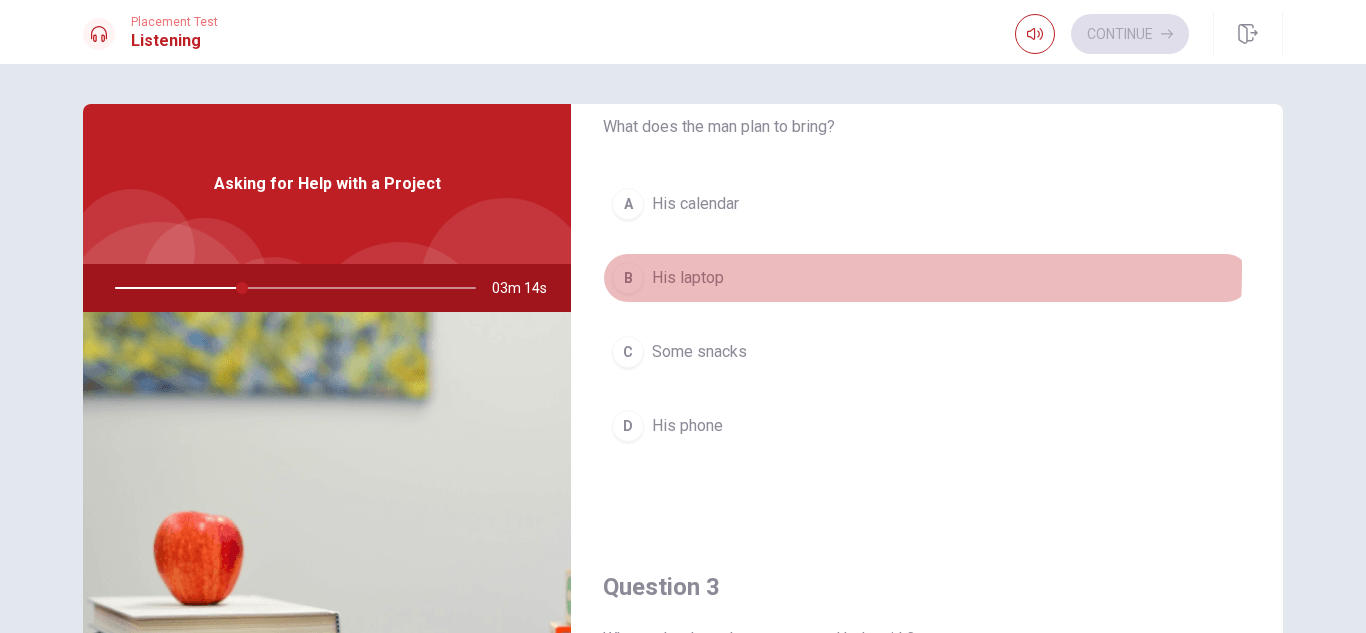 click on "His laptop" at bounding box center [688, 278] 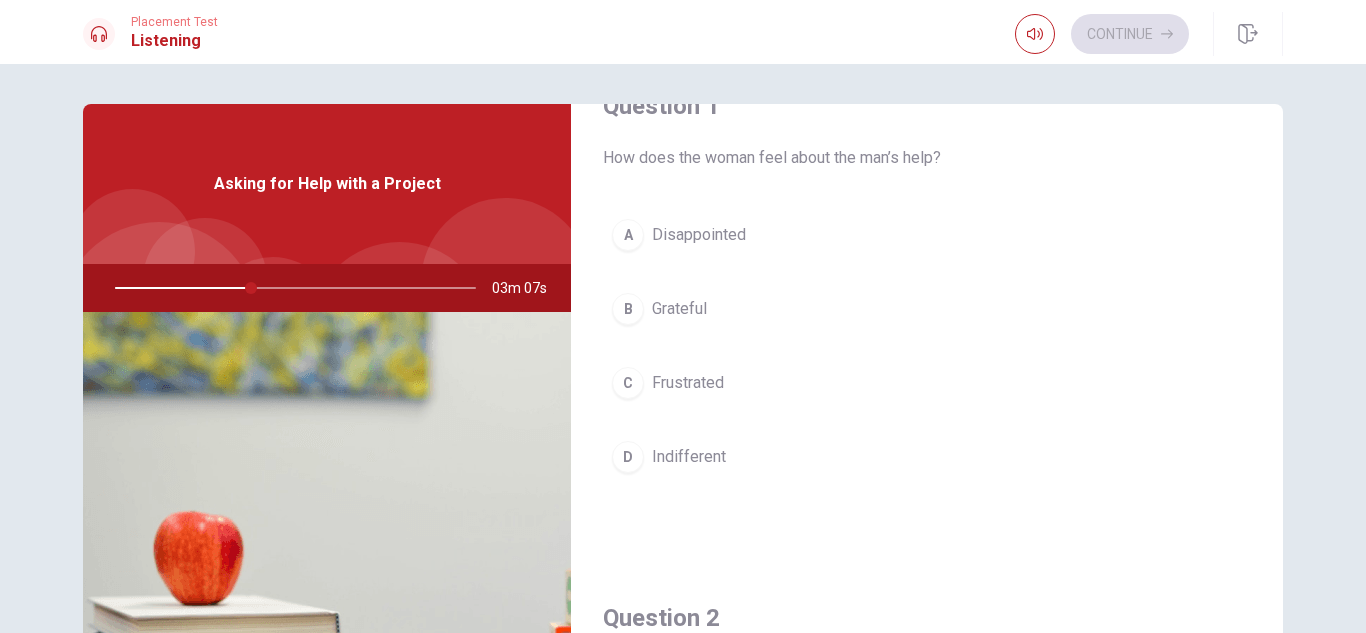 scroll, scrollTop: 41, scrollLeft: 0, axis: vertical 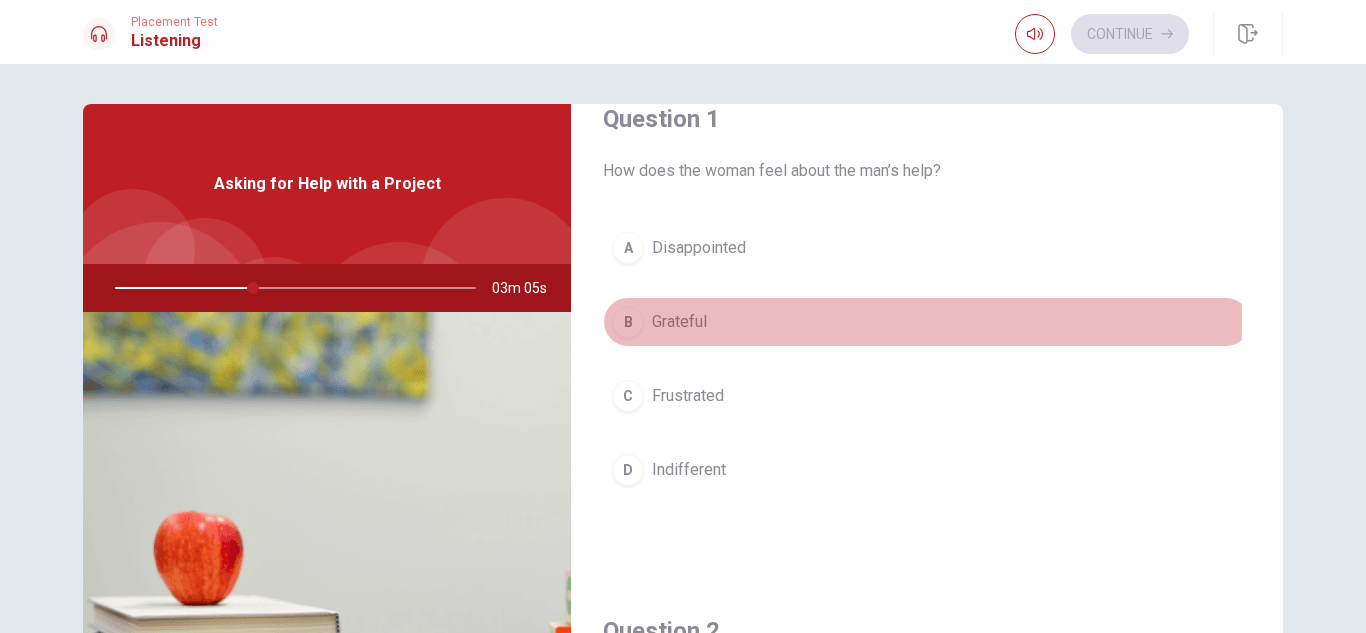 click on "Grateful" at bounding box center [679, 322] 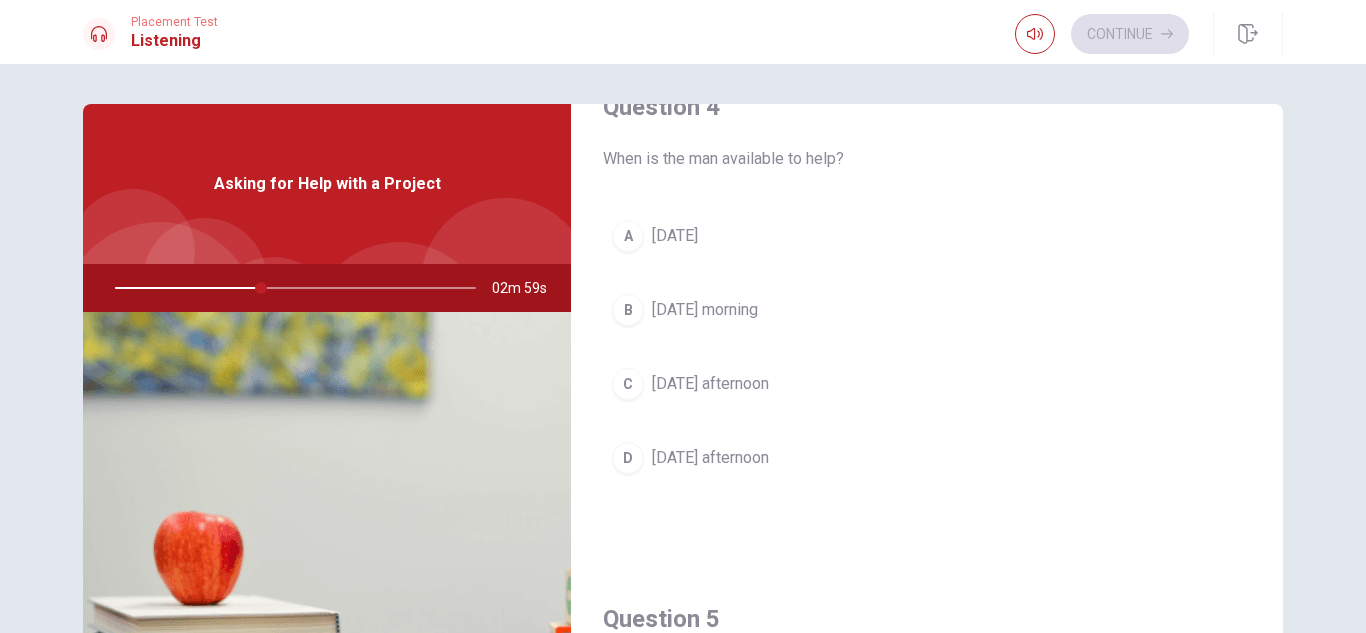 scroll, scrollTop: 1588, scrollLeft: 0, axis: vertical 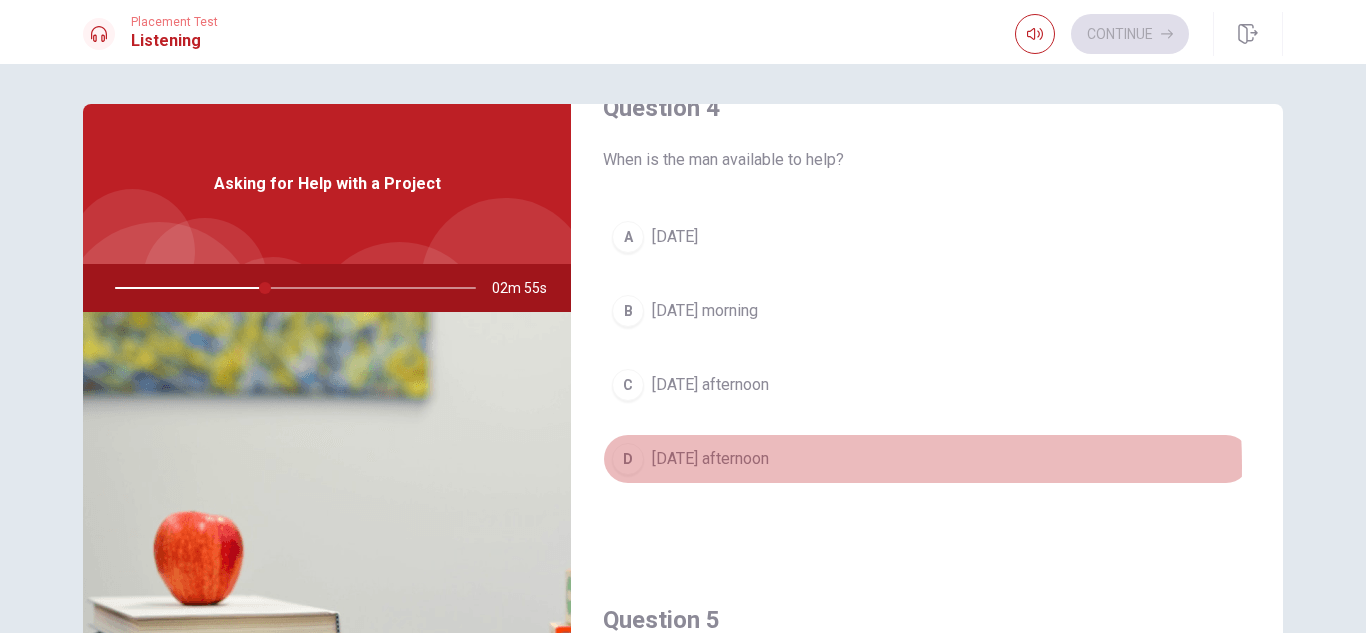 click on "[DATE] afternoon" at bounding box center [710, 459] 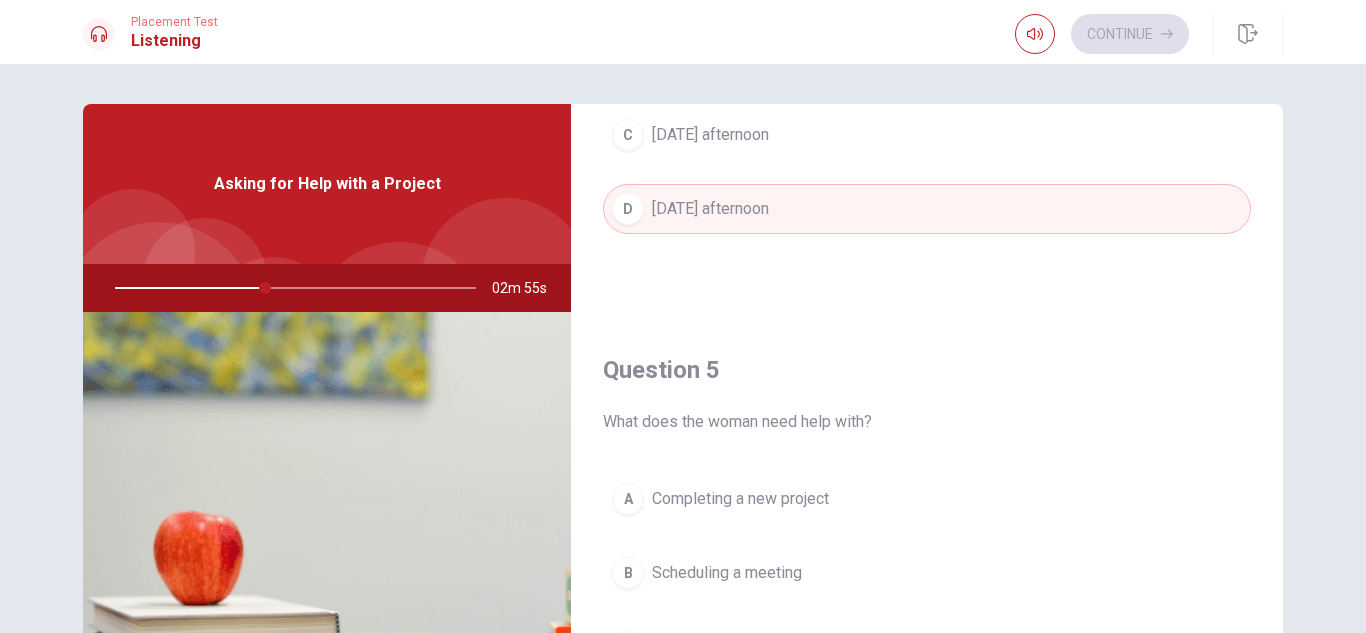 scroll, scrollTop: 1865, scrollLeft: 0, axis: vertical 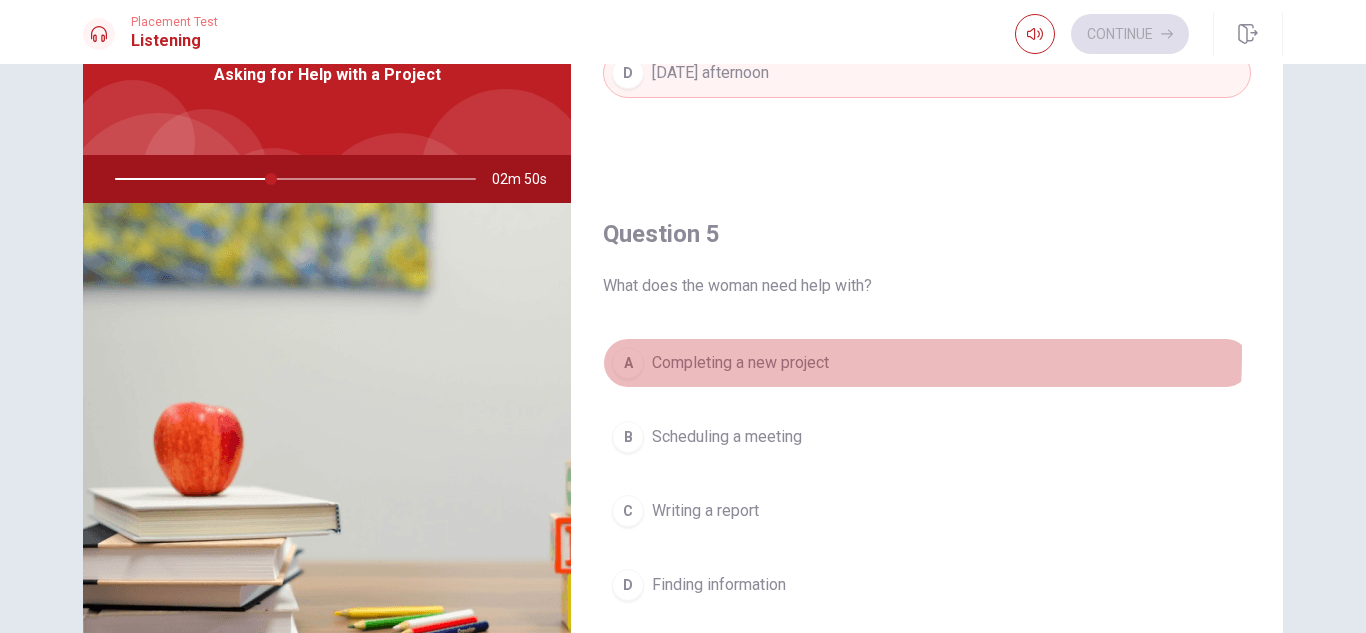 click on "Completing a new project" at bounding box center (740, 363) 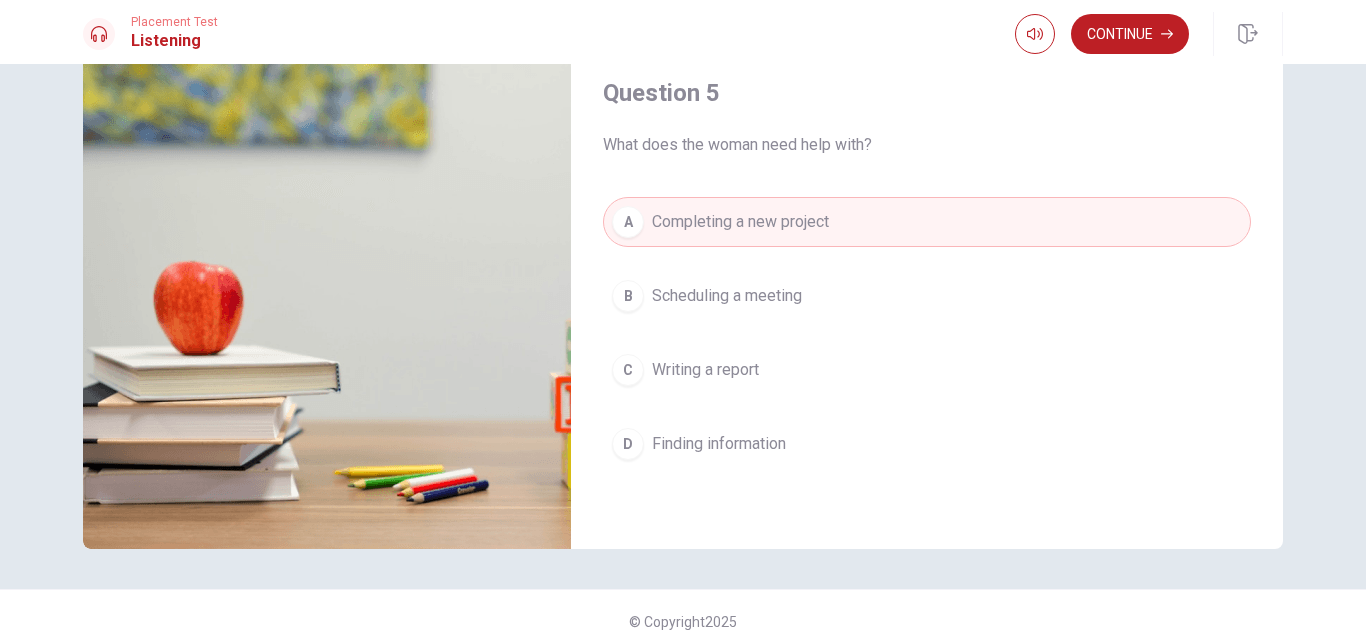 scroll, scrollTop: 270, scrollLeft: 0, axis: vertical 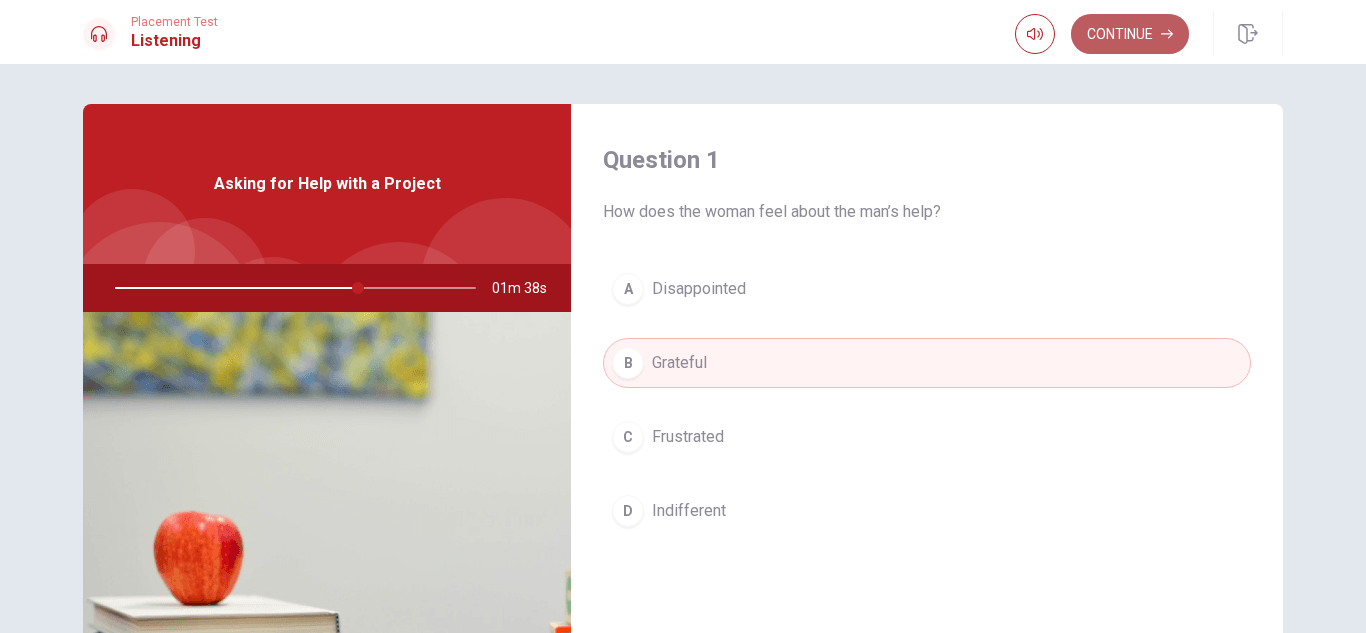 click on "Continue" at bounding box center [1130, 34] 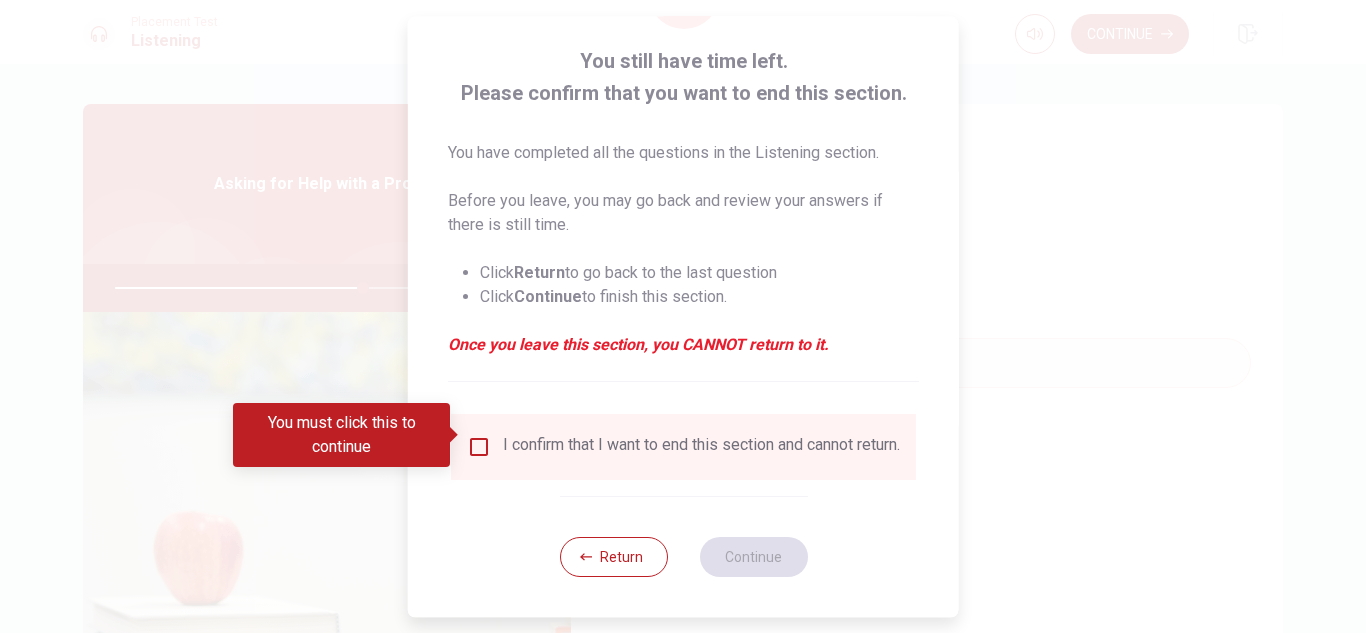 scroll, scrollTop: 113, scrollLeft: 0, axis: vertical 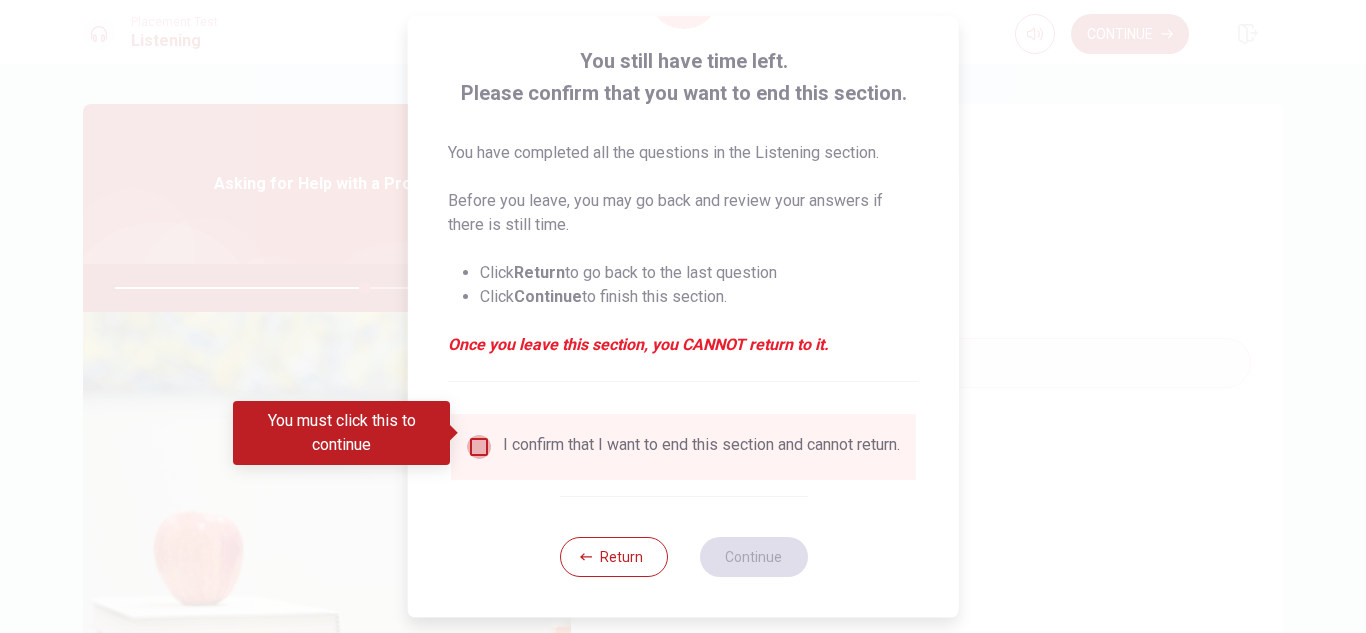 click at bounding box center [479, 447] 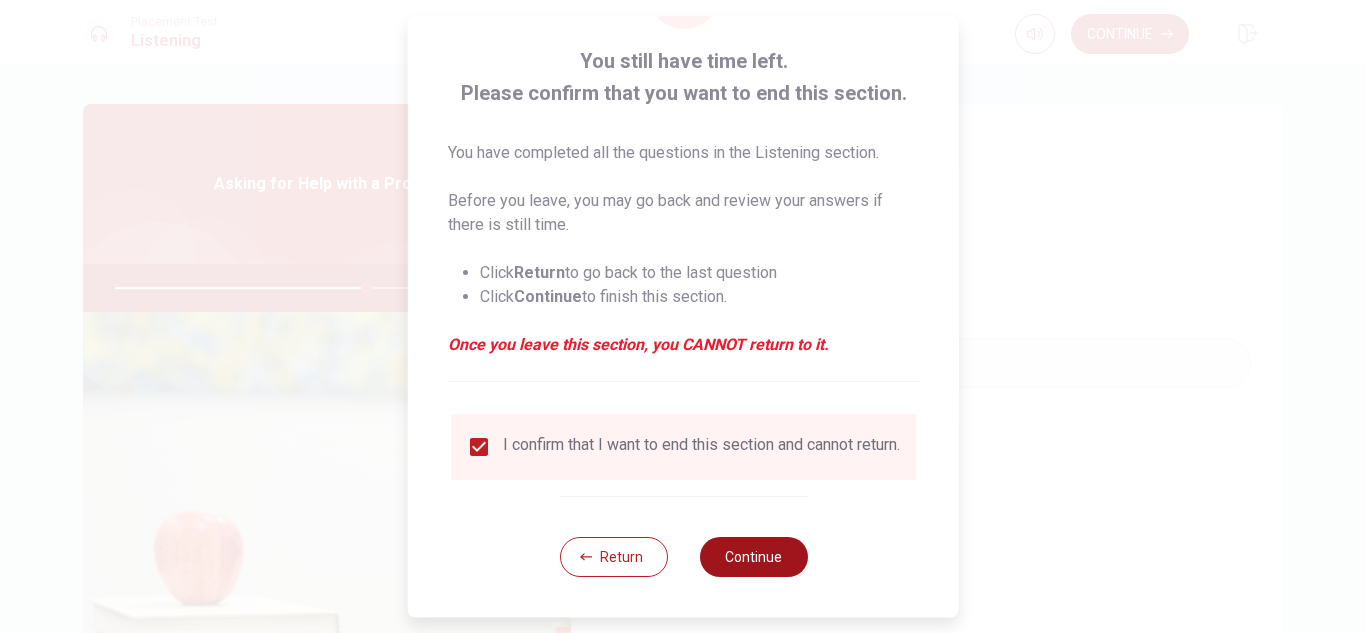 click on "Continue" at bounding box center [753, 557] 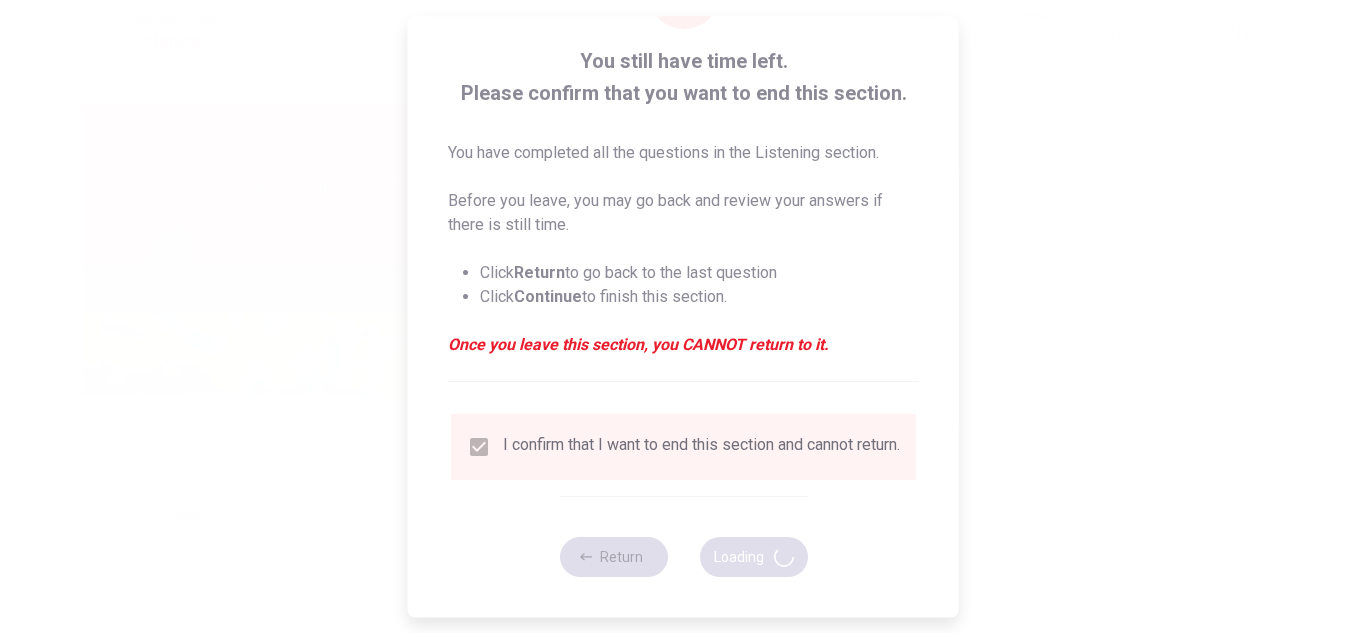 type on "71" 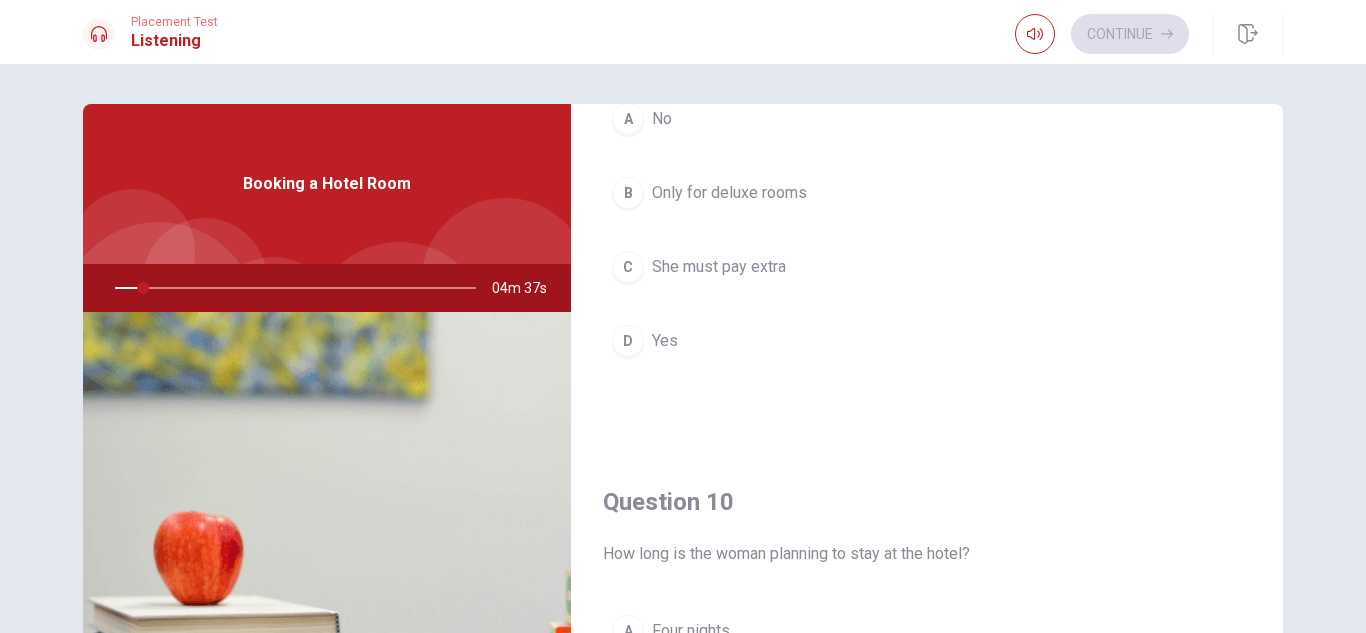 scroll, scrollTop: 1865, scrollLeft: 0, axis: vertical 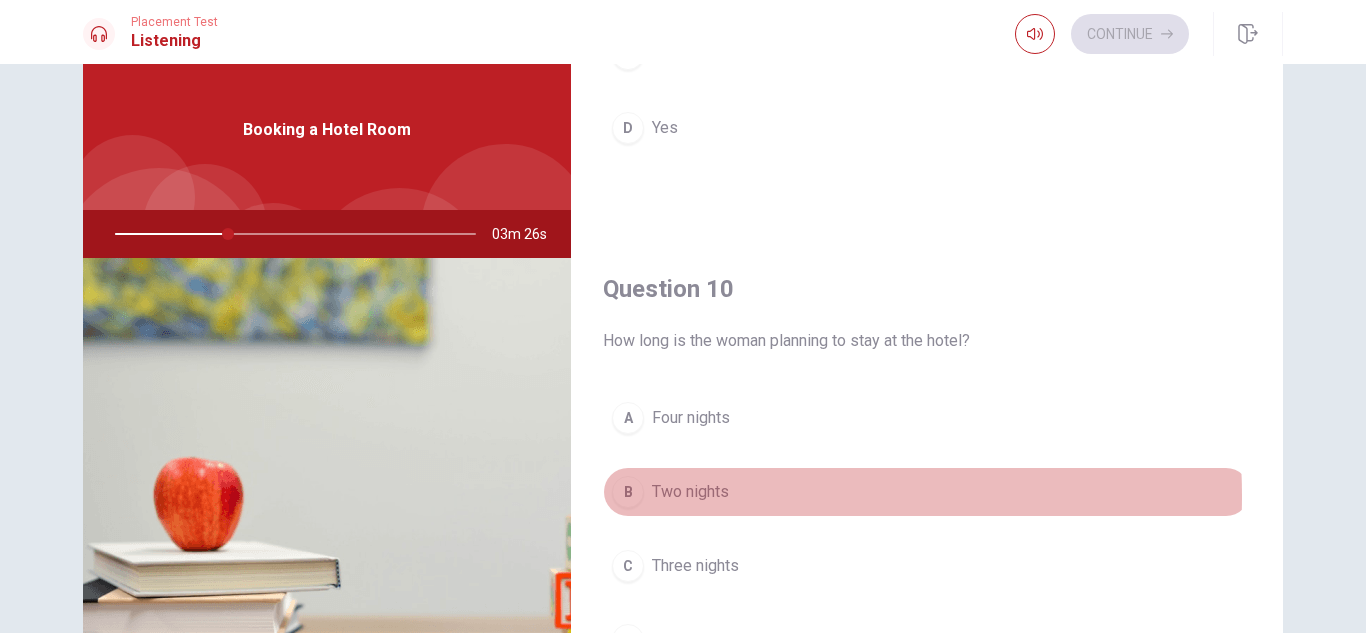 click on "Two nights" at bounding box center [690, 492] 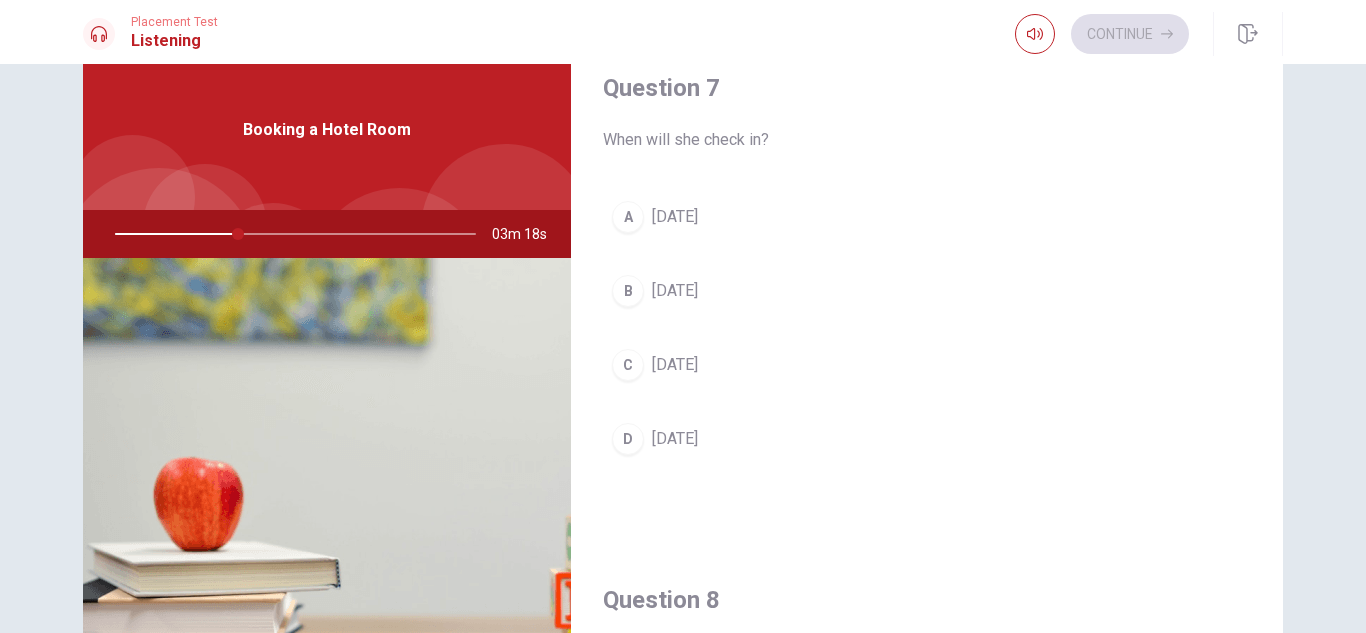 scroll, scrollTop: 0, scrollLeft: 0, axis: both 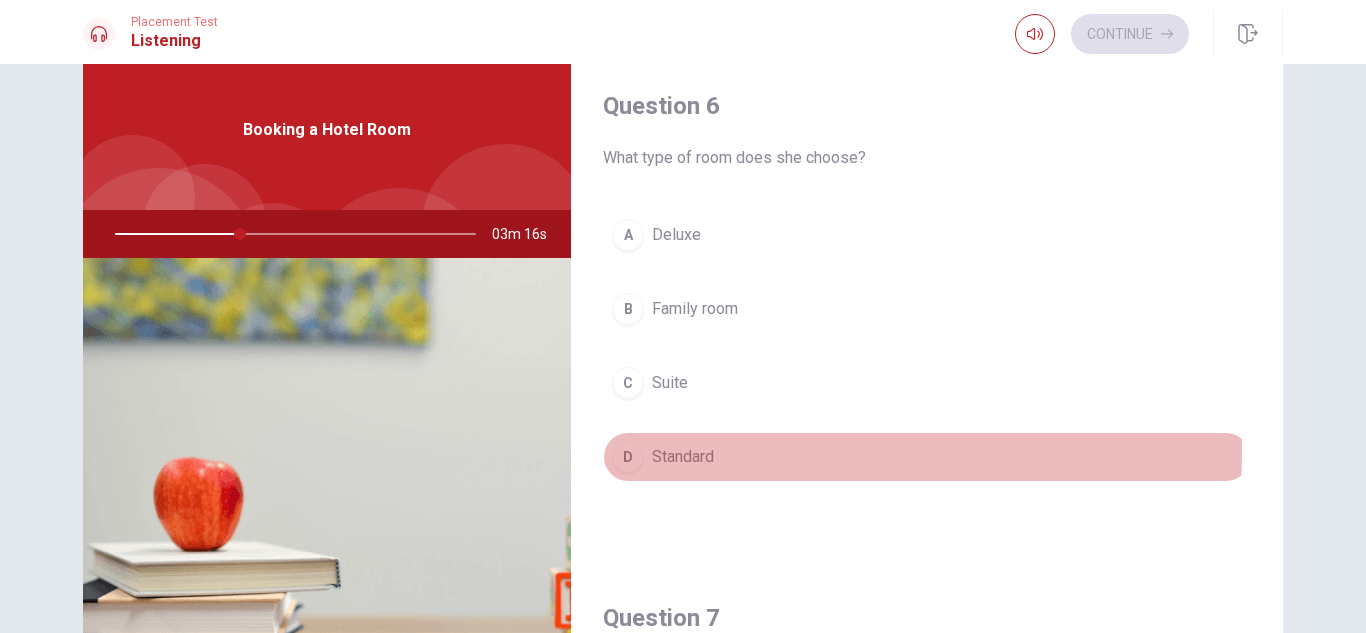 click on "Standard" at bounding box center [683, 457] 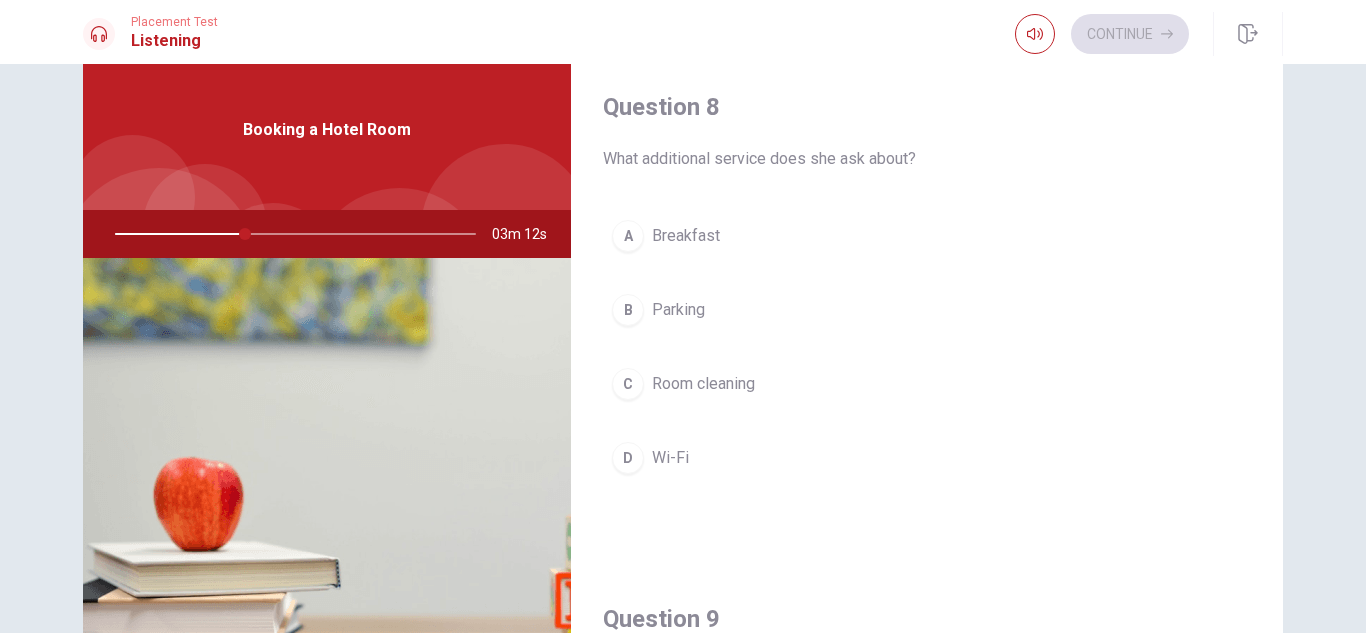 scroll, scrollTop: 1023, scrollLeft: 0, axis: vertical 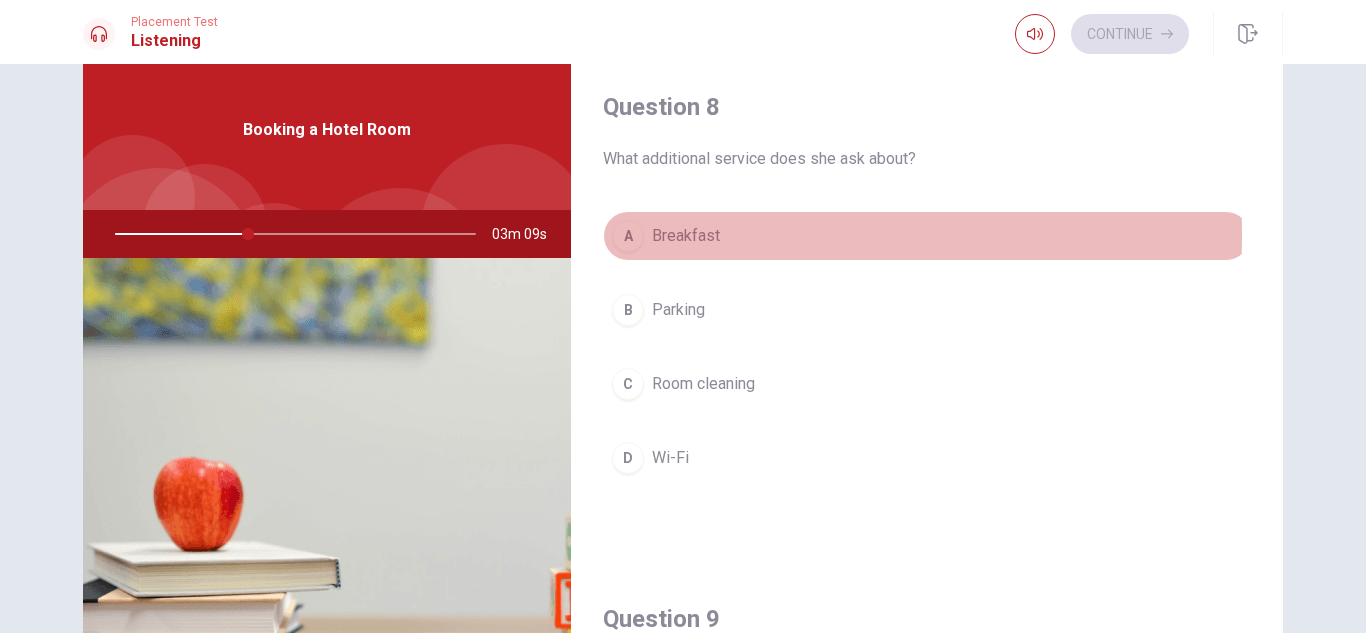 click on "Breakfast" at bounding box center [686, 236] 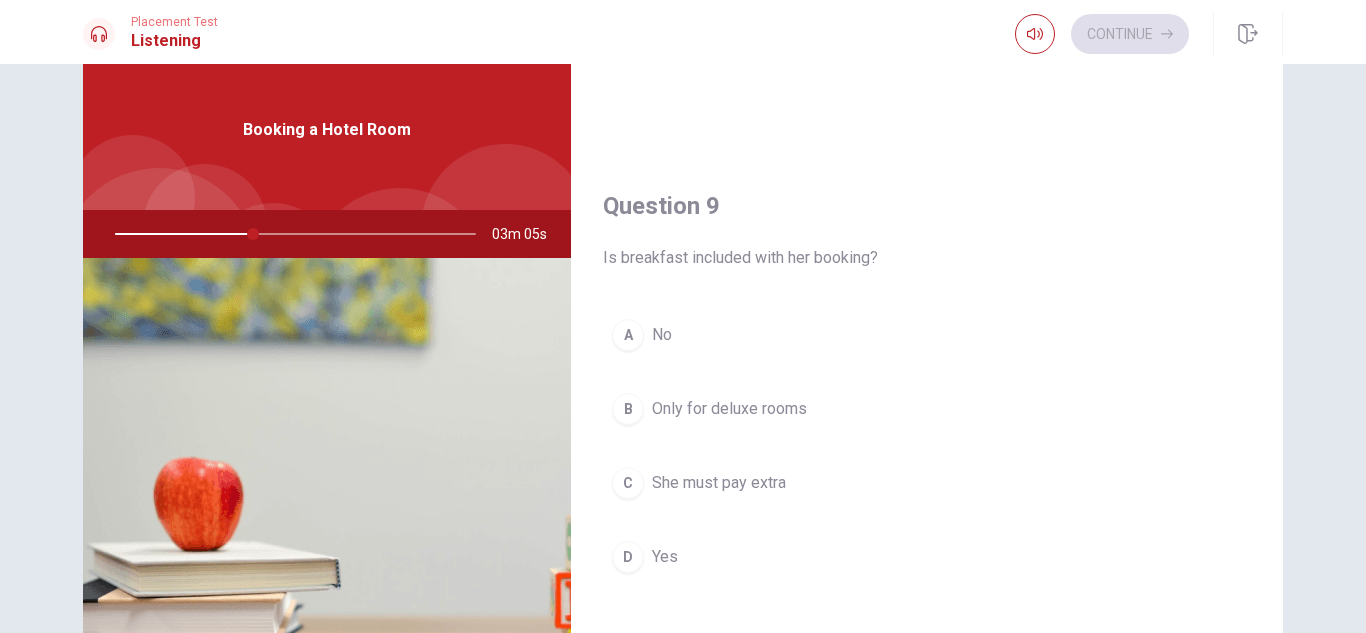 scroll, scrollTop: 1437, scrollLeft: 0, axis: vertical 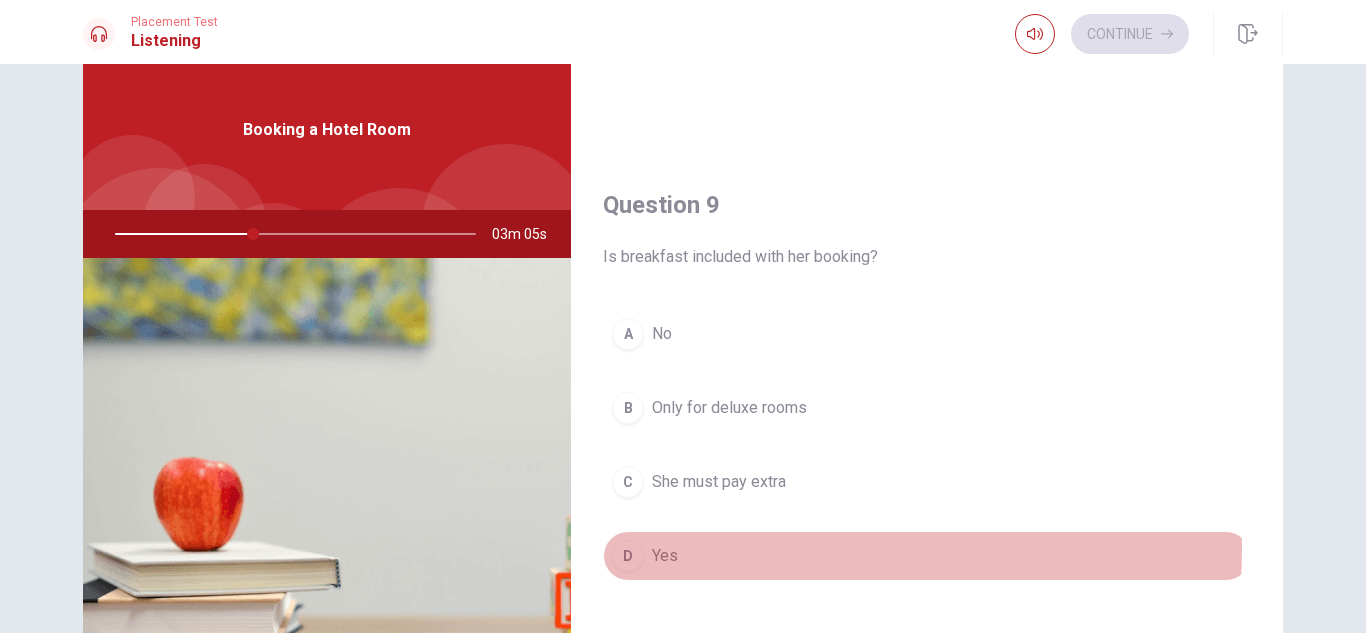 click on "D Yes" at bounding box center [927, 556] 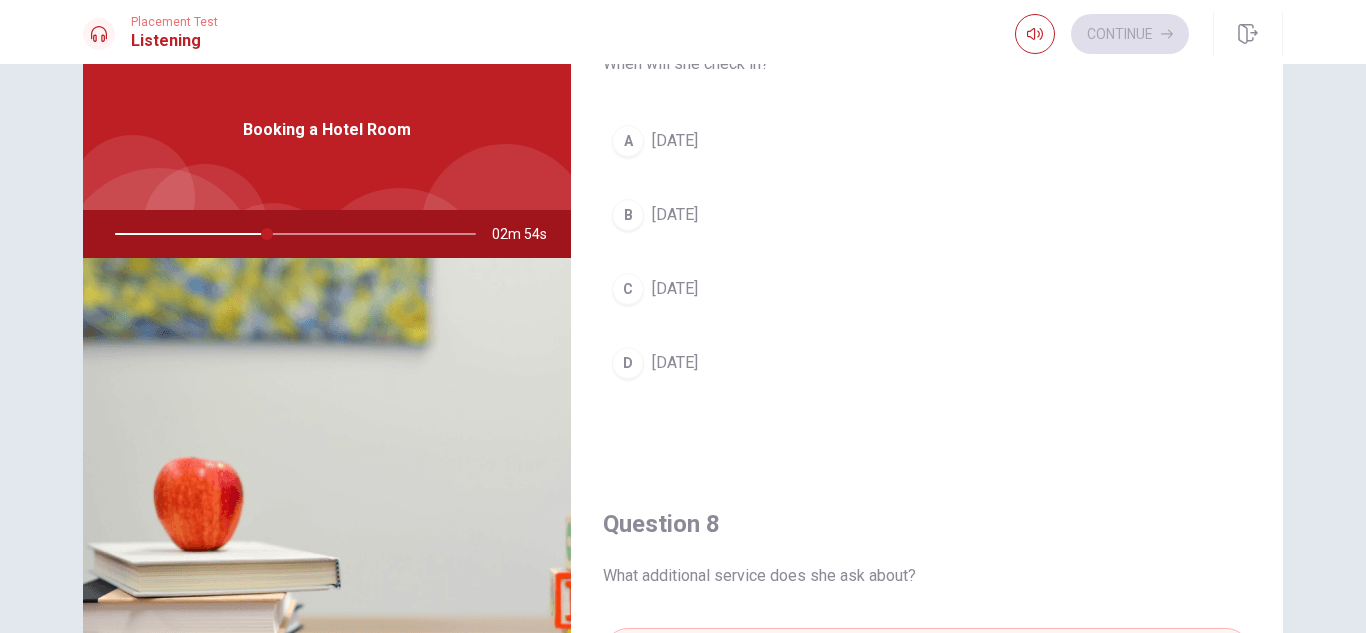 scroll, scrollTop: 605, scrollLeft: 0, axis: vertical 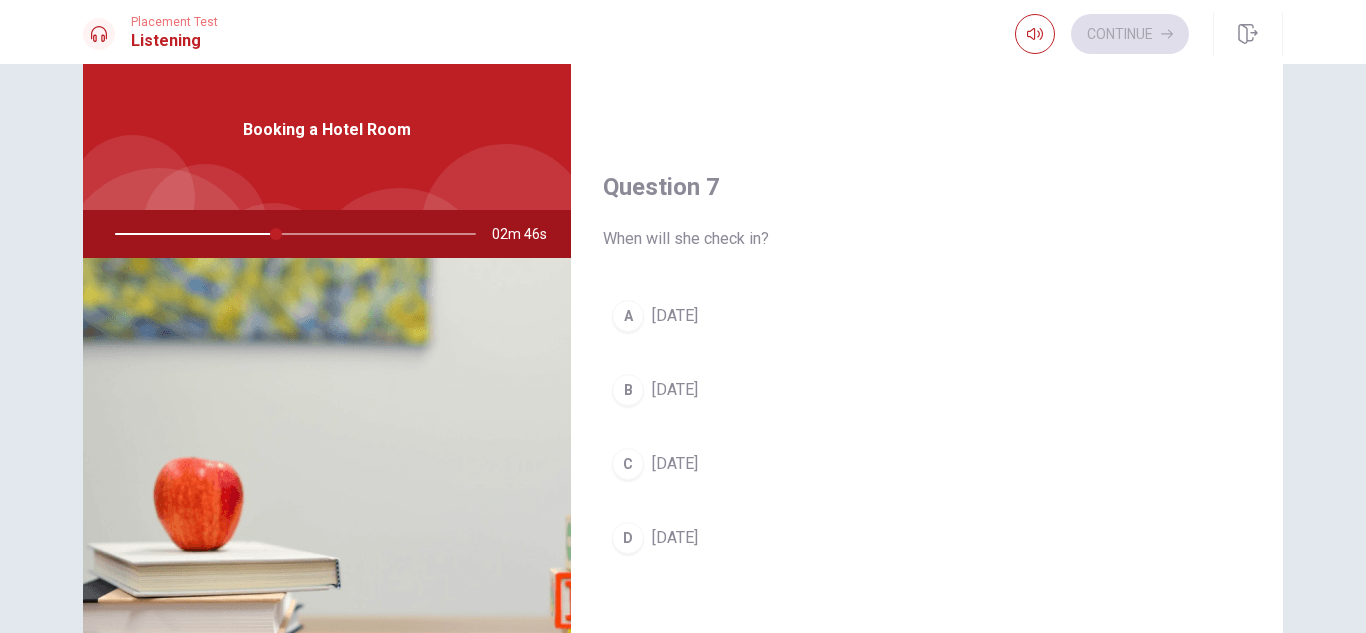 click on "[DATE]" at bounding box center [675, 316] 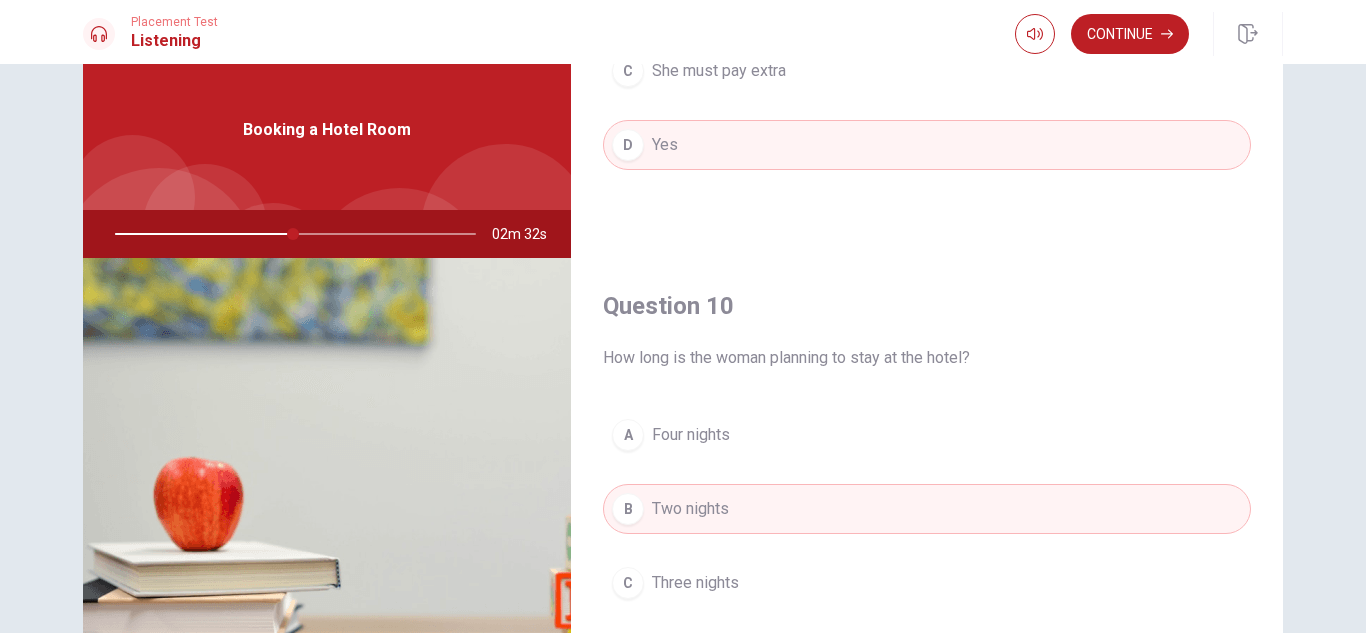 scroll, scrollTop: 1865, scrollLeft: 0, axis: vertical 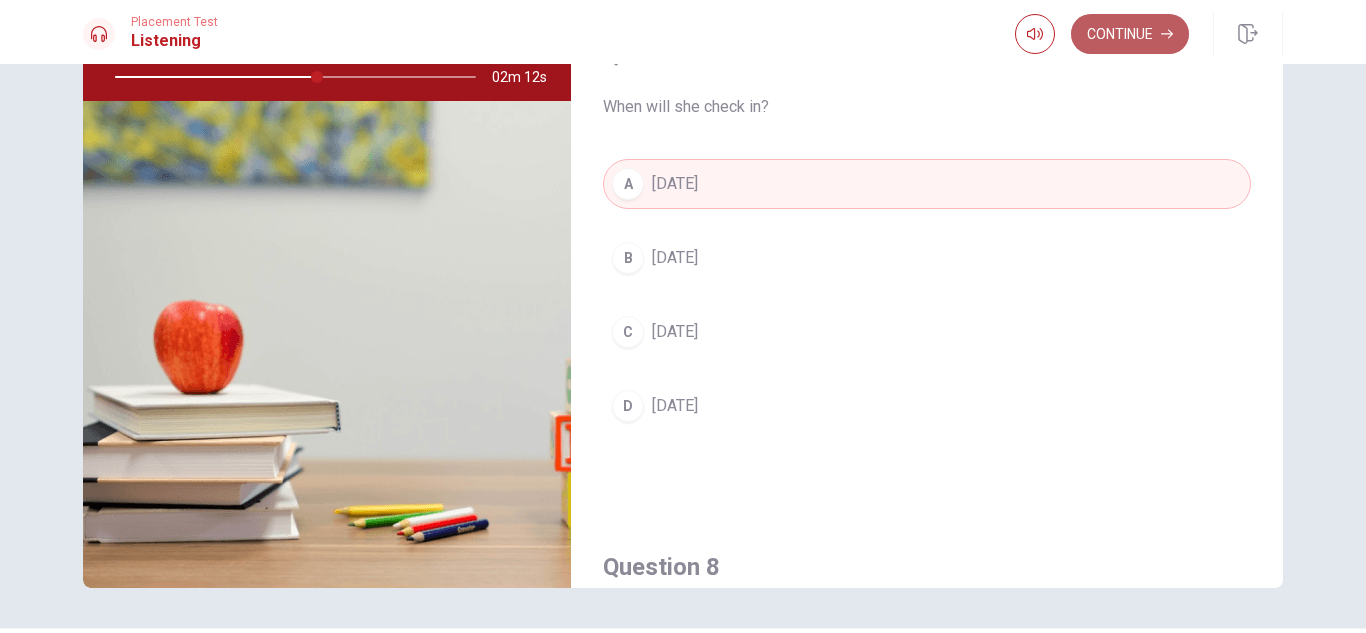 click on "Continue" at bounding box center [1130, 34] 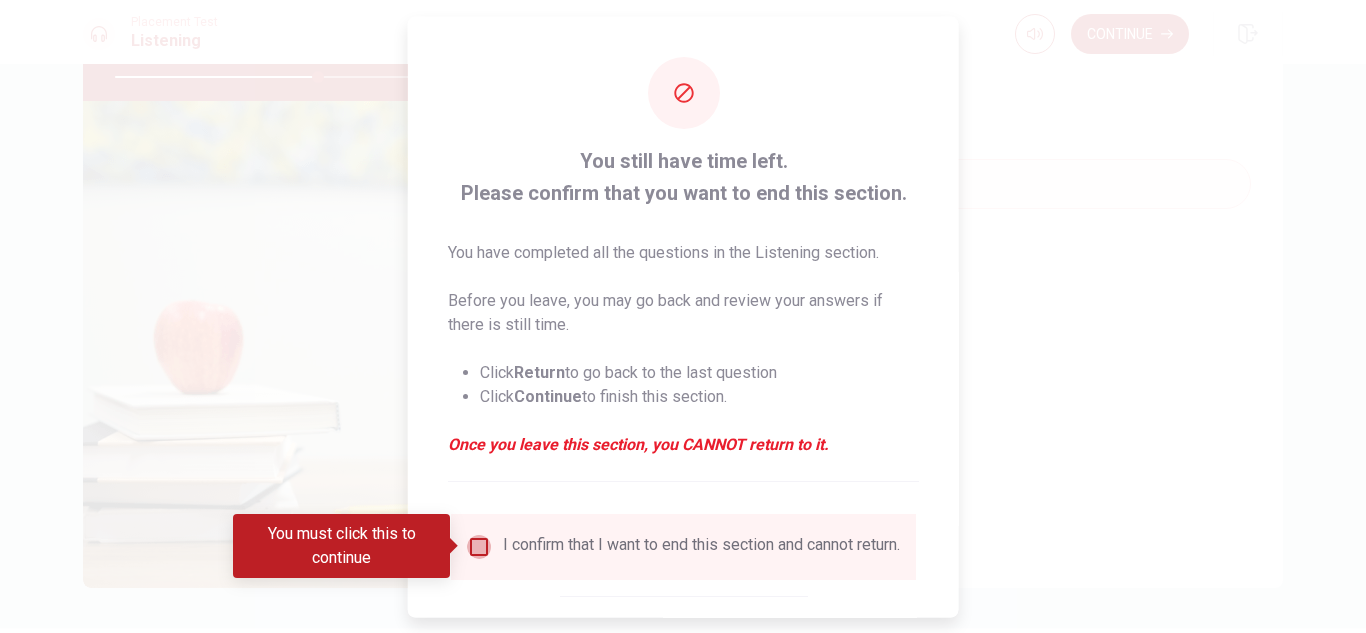 click at bounding box center [479, 546] 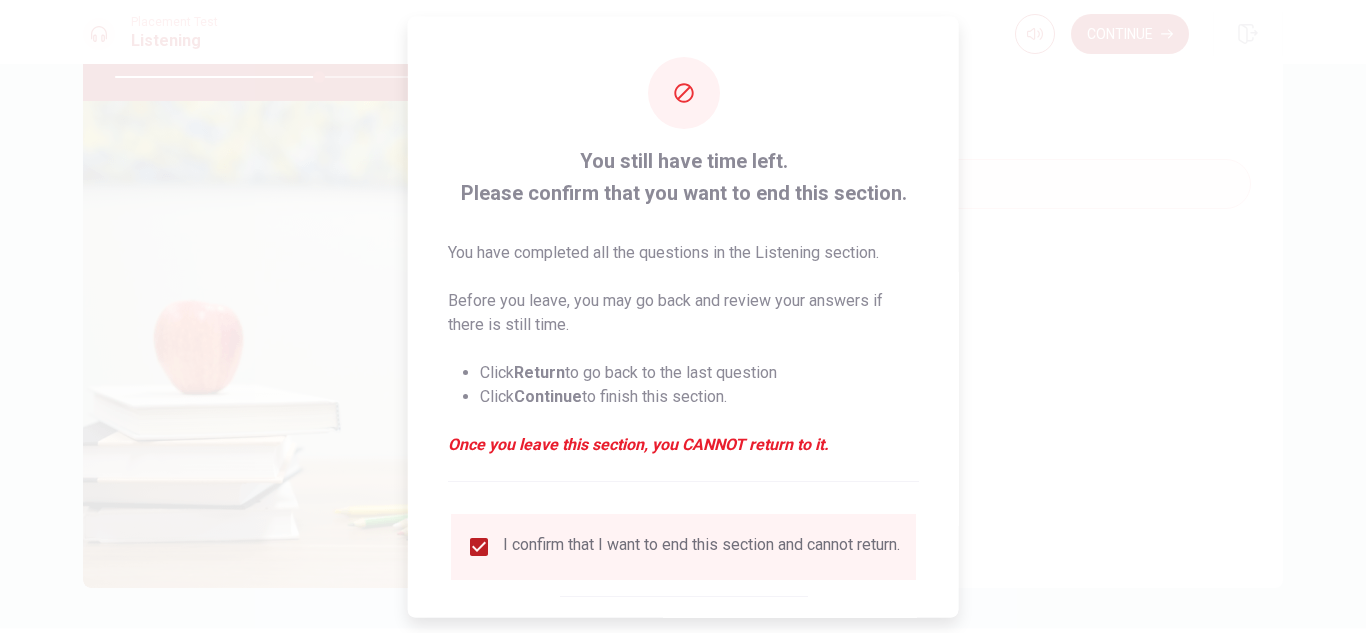 scroll, scrollTop: 113, scrollLeft: 0, axis: vertical 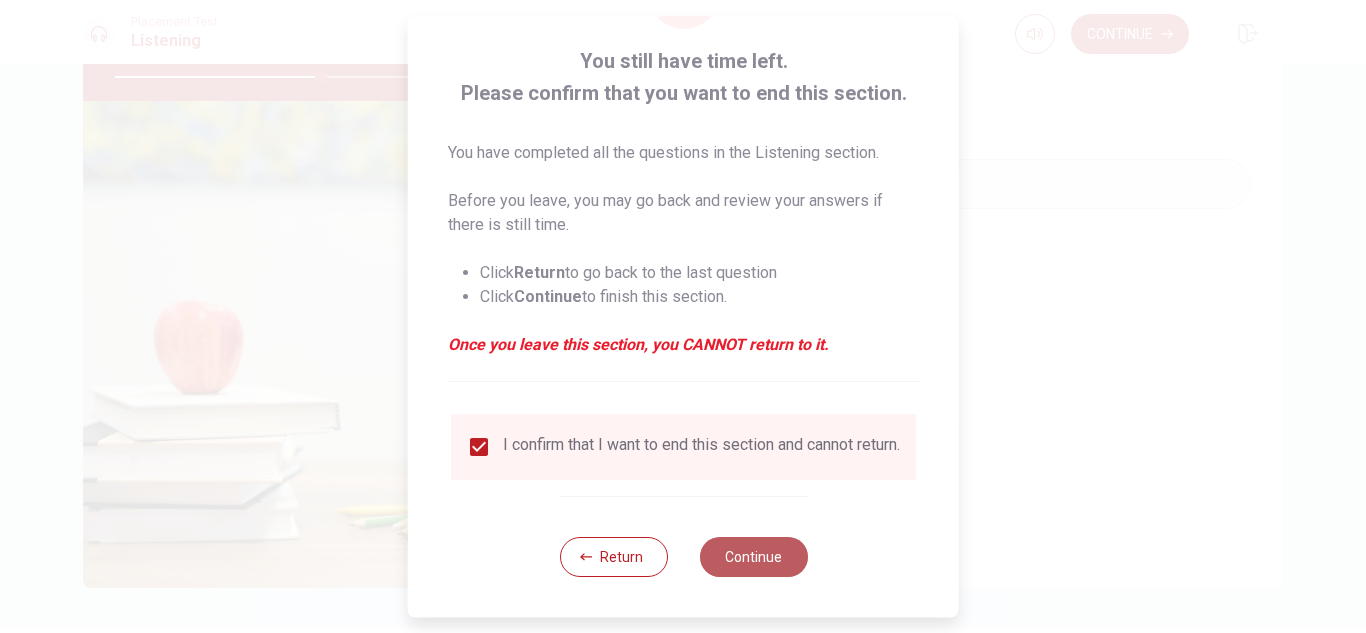click on "Continue" at bounding box center [753, 557] 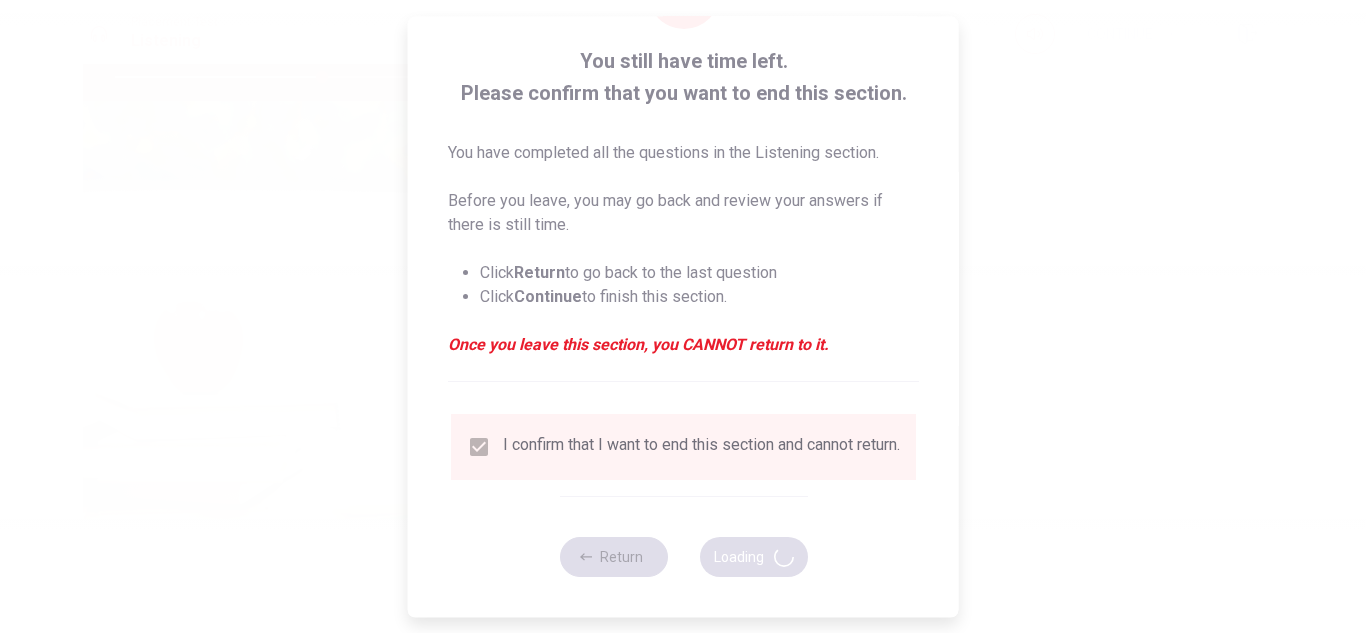 type on "58" 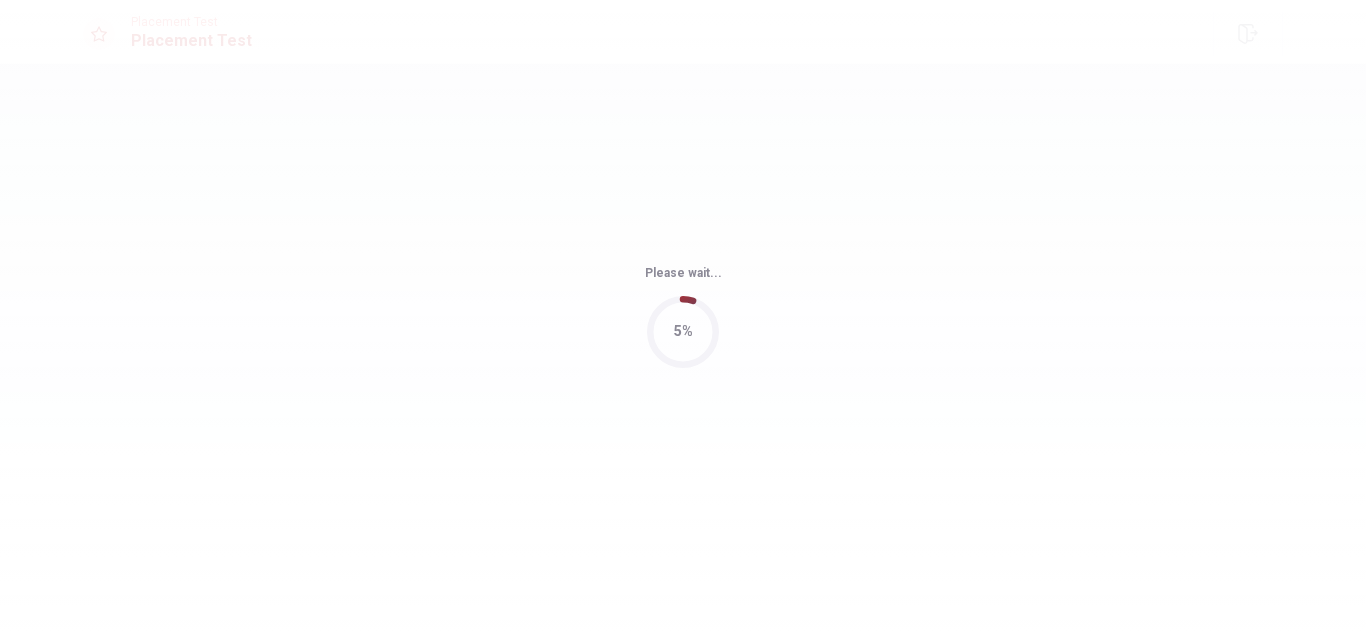 scroll, scrollTop: 0, scrollLeft: 0, axis: both 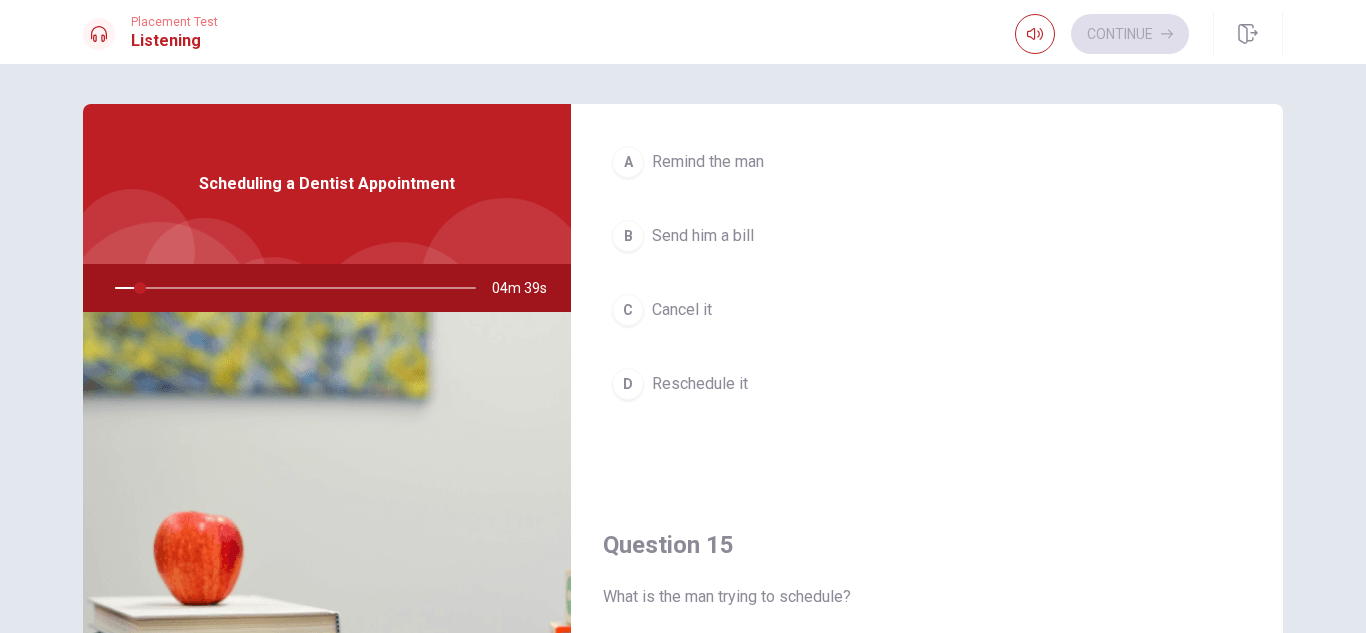 click on "Question 15" at bounding box center [927, 545] 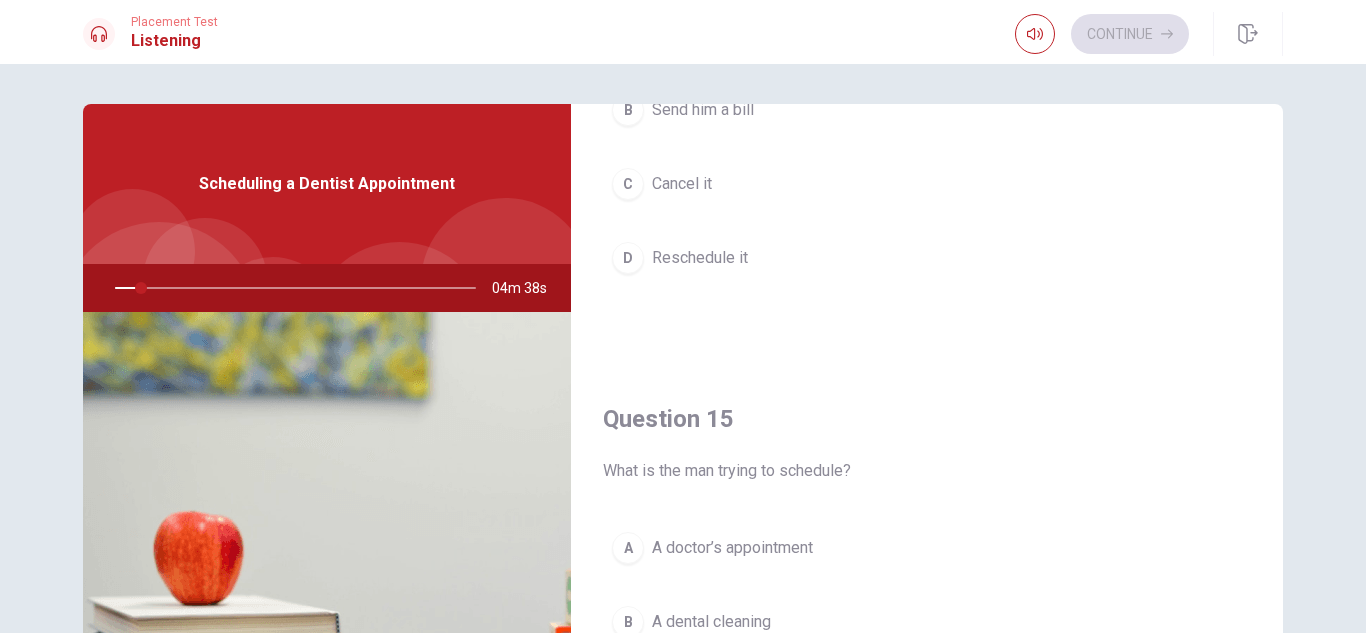scroll, scrollTop: 1797, scrollLeft: 0, axis: vertical 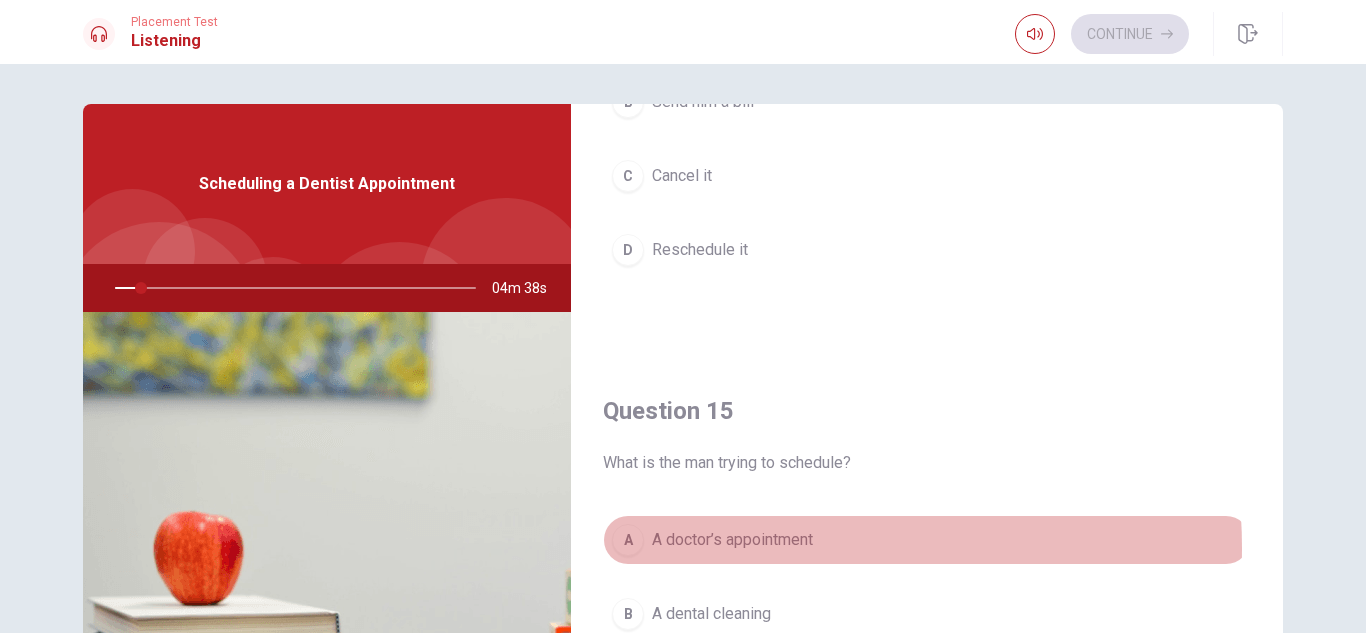 click on "A doctor’s appointment" at bounding box center (732, 540) 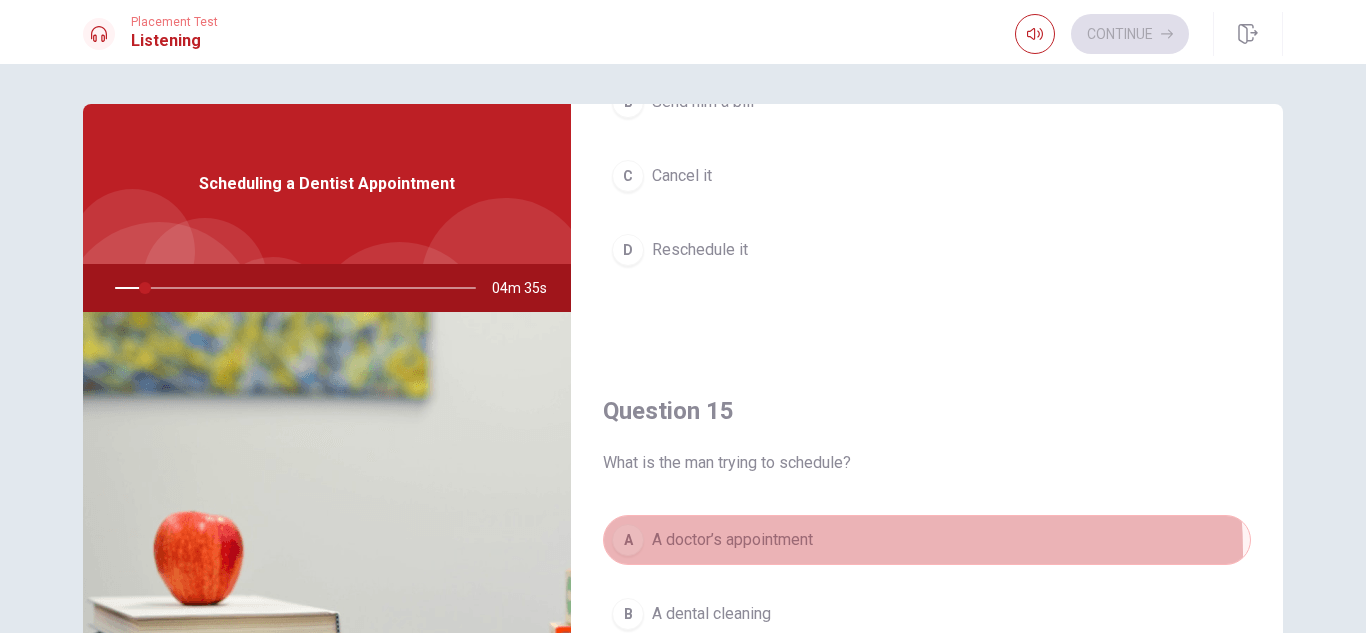 click on "A A doctor’s appointment" at bounding box center (927, 540) 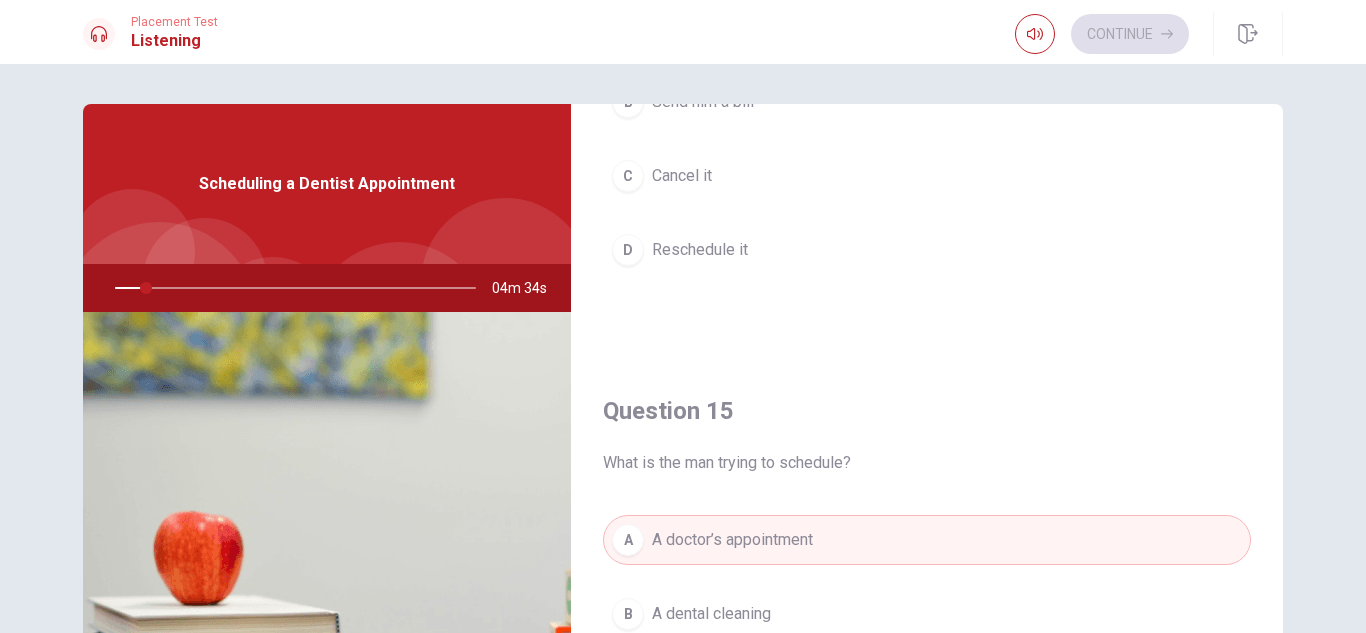 scroll, scrollTop: 1865, scrollLeft: 0, axis: vertical 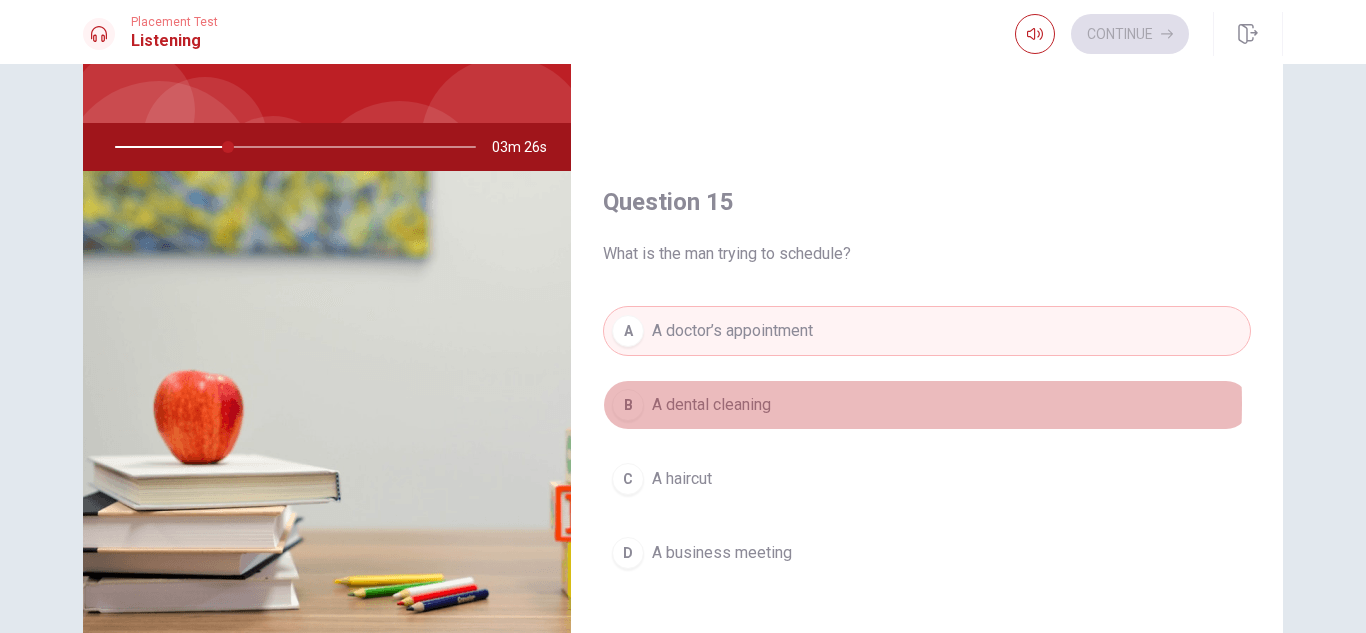 click on "A dental cleaning" at bounding box center (711, 405) 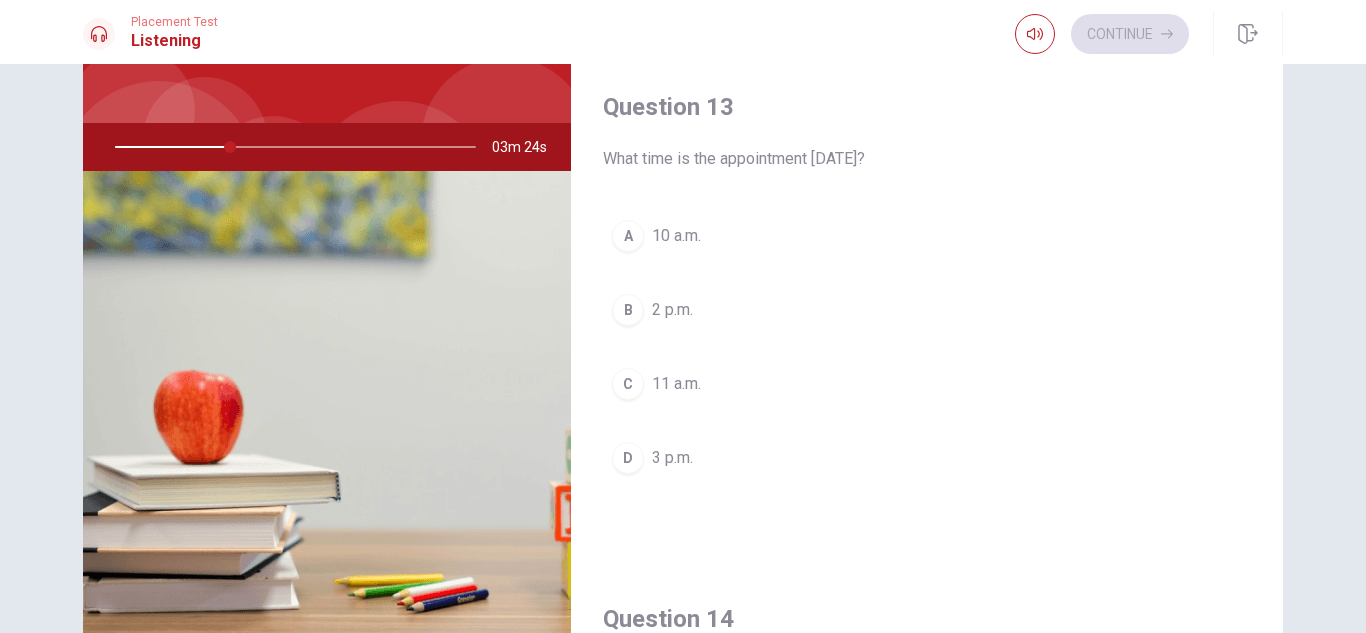 scroll, scrollTop: 935, scrollLeft: 0, axis: vertical 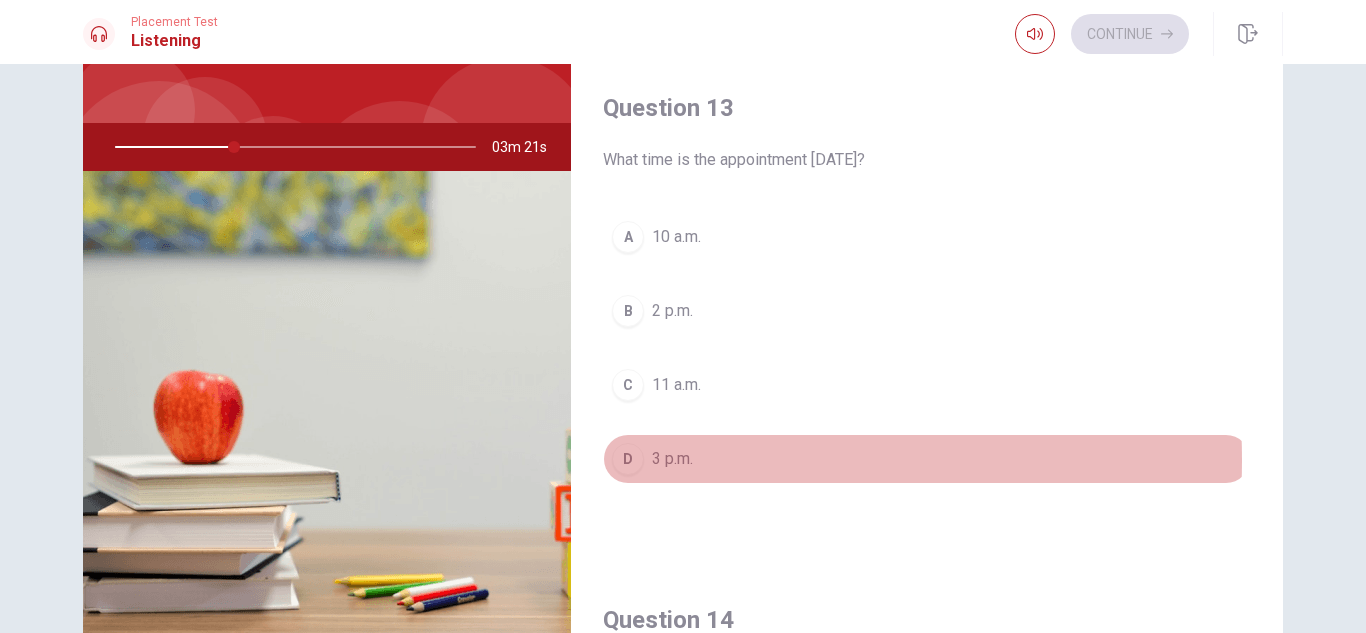 click on "3 p.m." at bounding box center [672, 459] 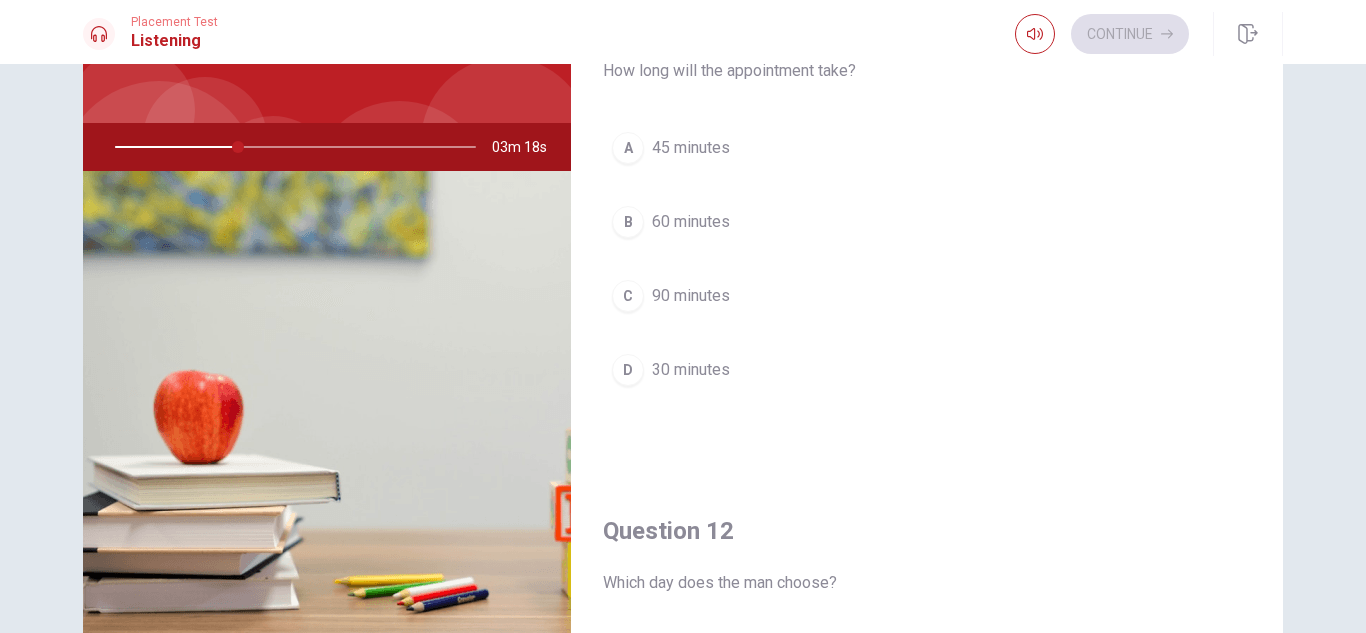 scroll, scrollTop: 0, scrollLeft: 0, axis: both 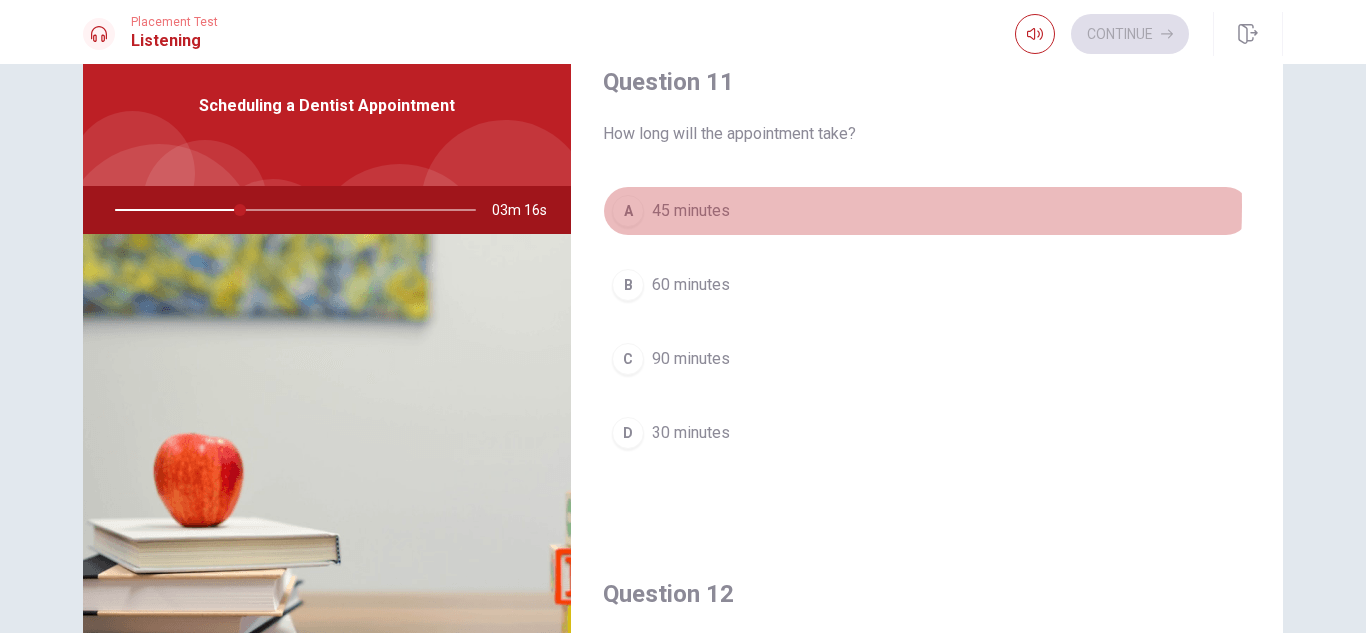 click on "45 minutes" at bounding box center (691, 211) 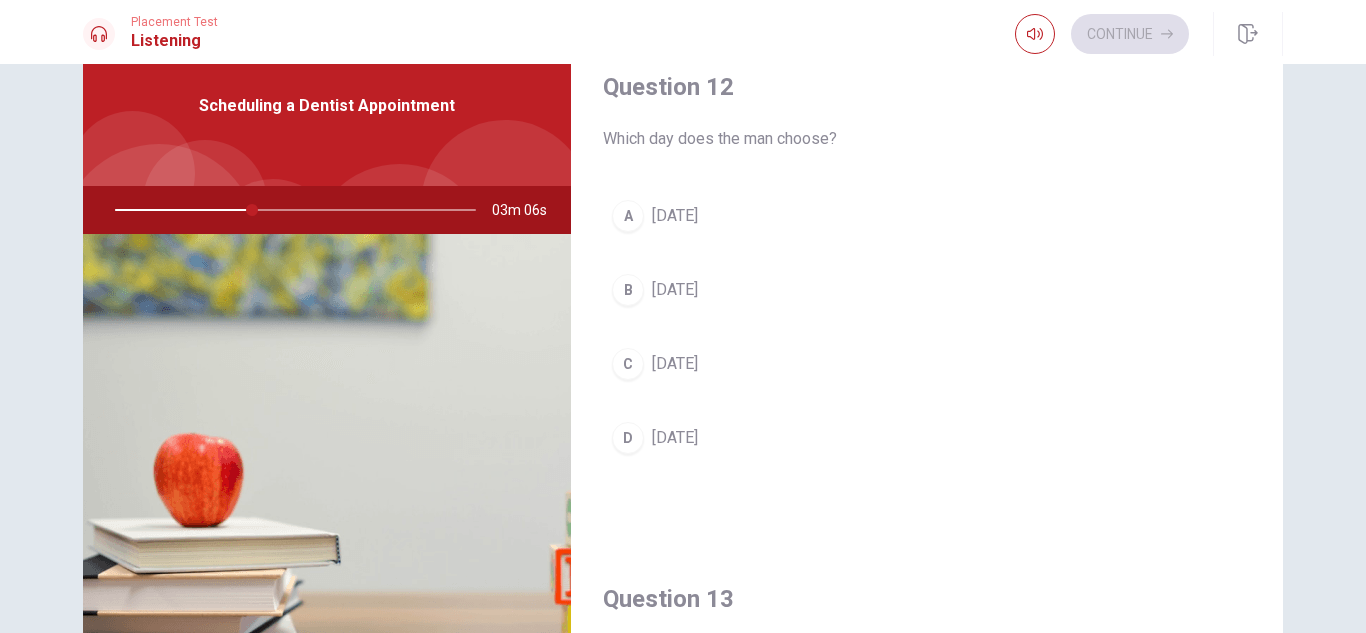 scroll, scrollTop: 506, scrollLeft: 0, axis: vertical 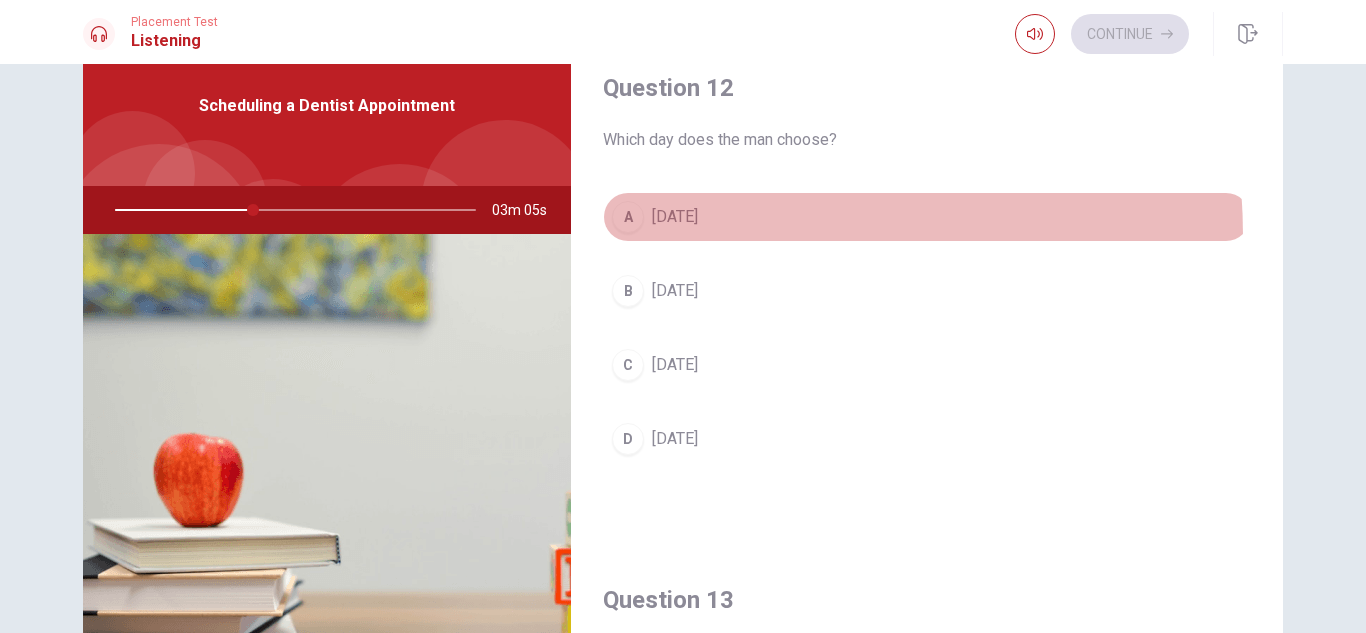 click on "A [DATE]" at bounding box center (927, 217) 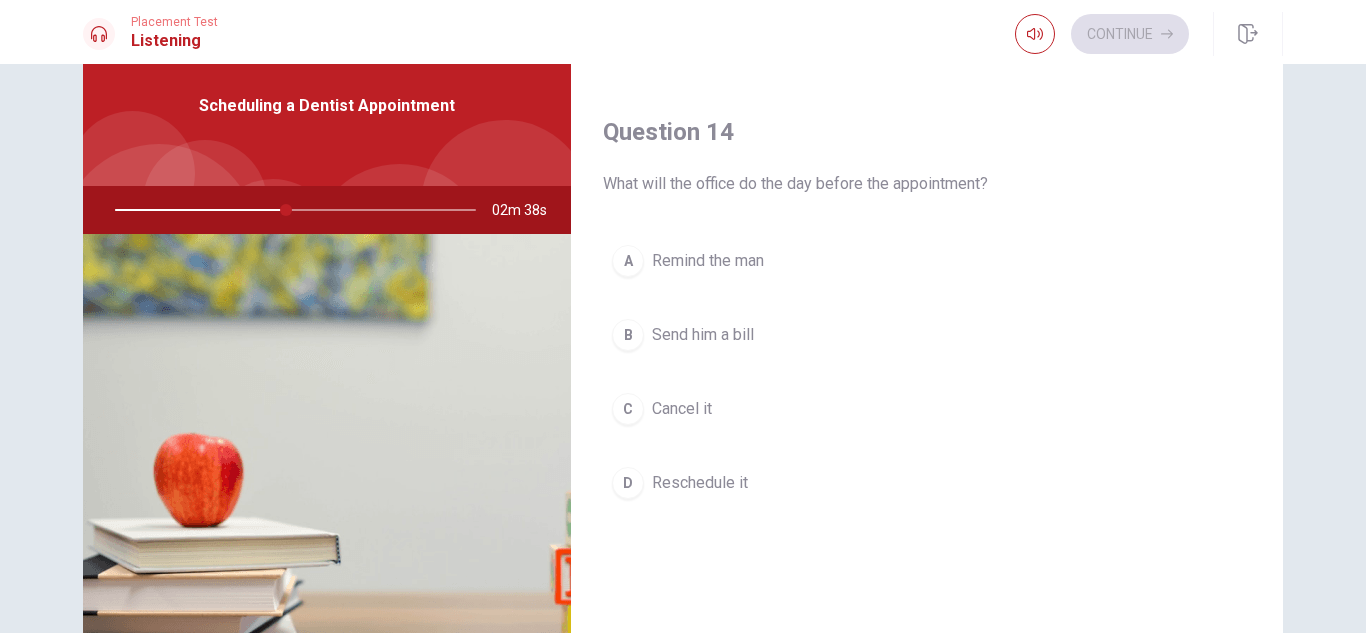 scroll, scrollTop: 1487, scrollLeft: 0, axis: vertical 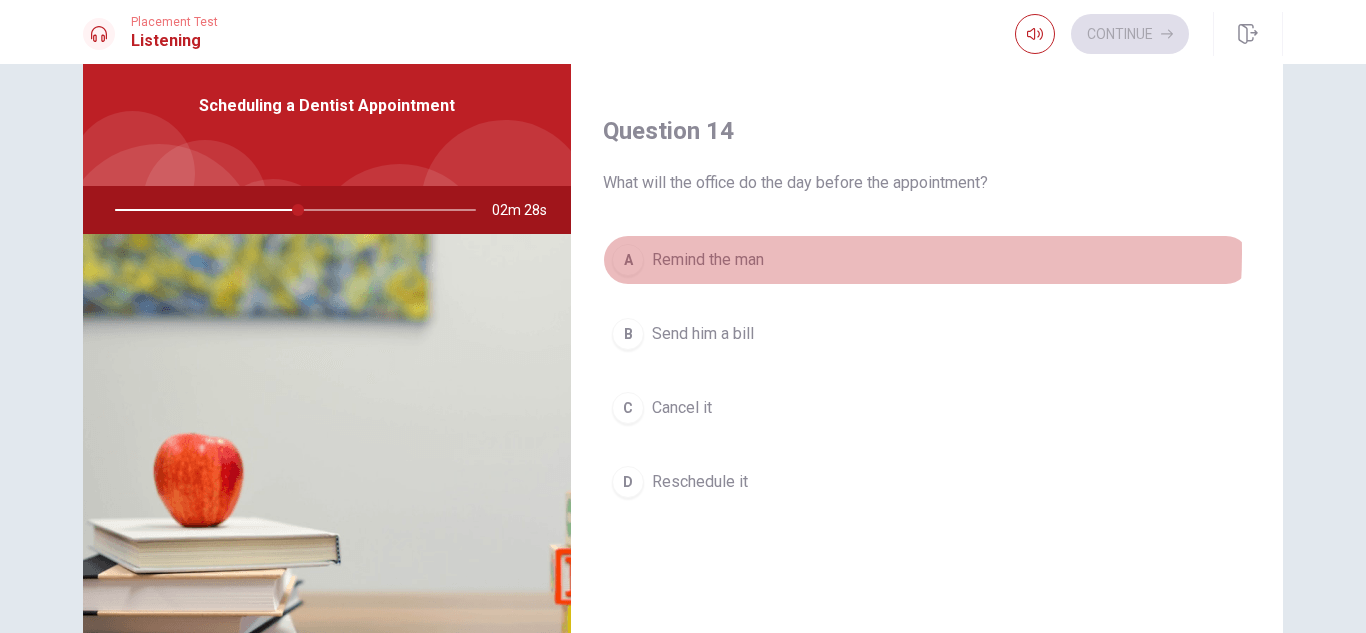 click on "Remind the man" at bounding box center (708, 260) 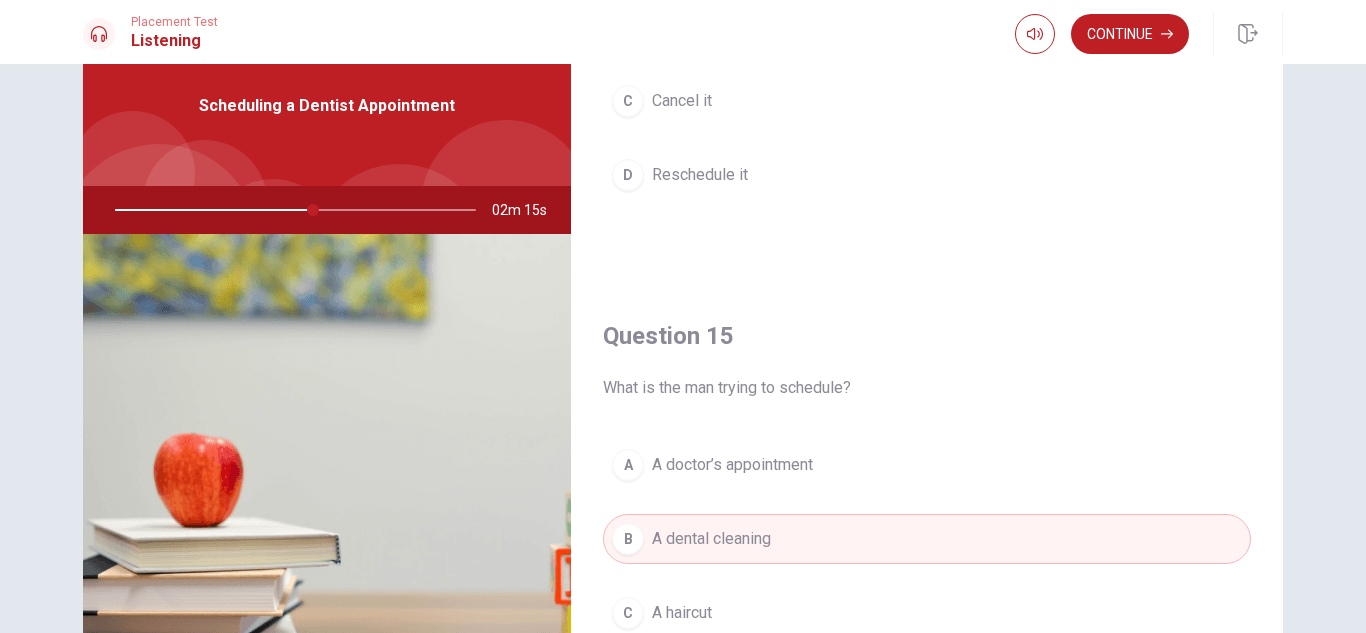 scroll, scrollTop: 1865, scrollLeft: 0, axis: vertical 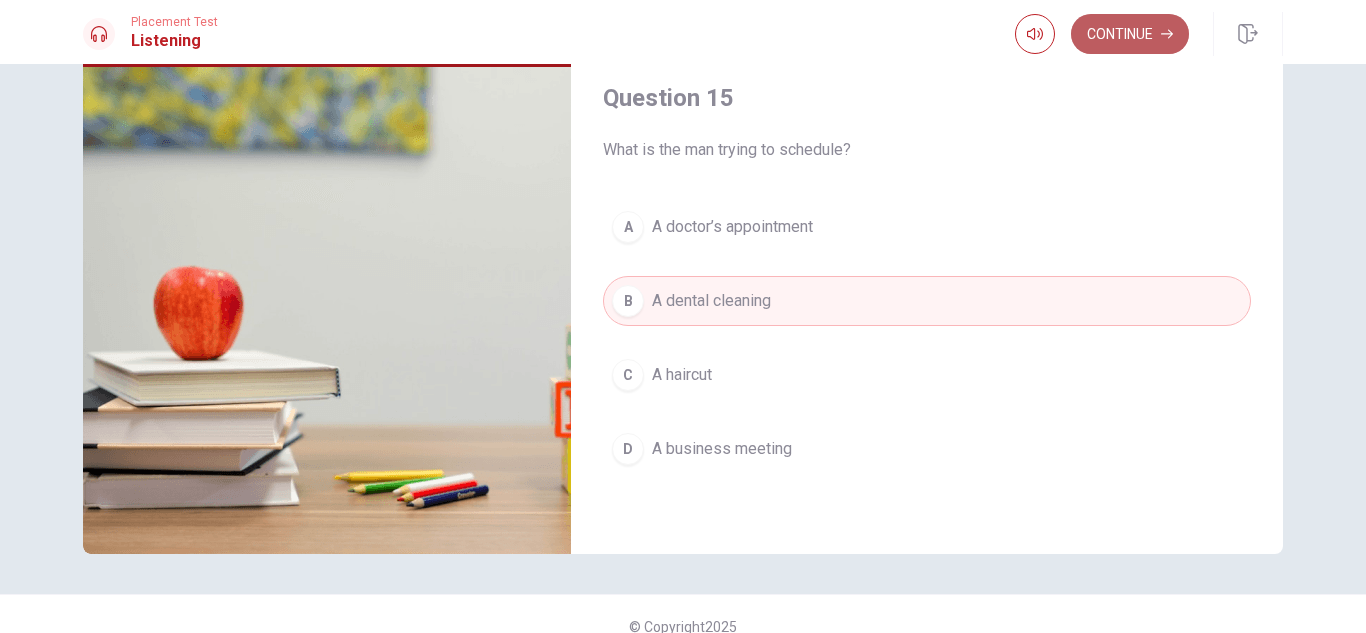 click on "Continue" at bounding box center [1130, 34] 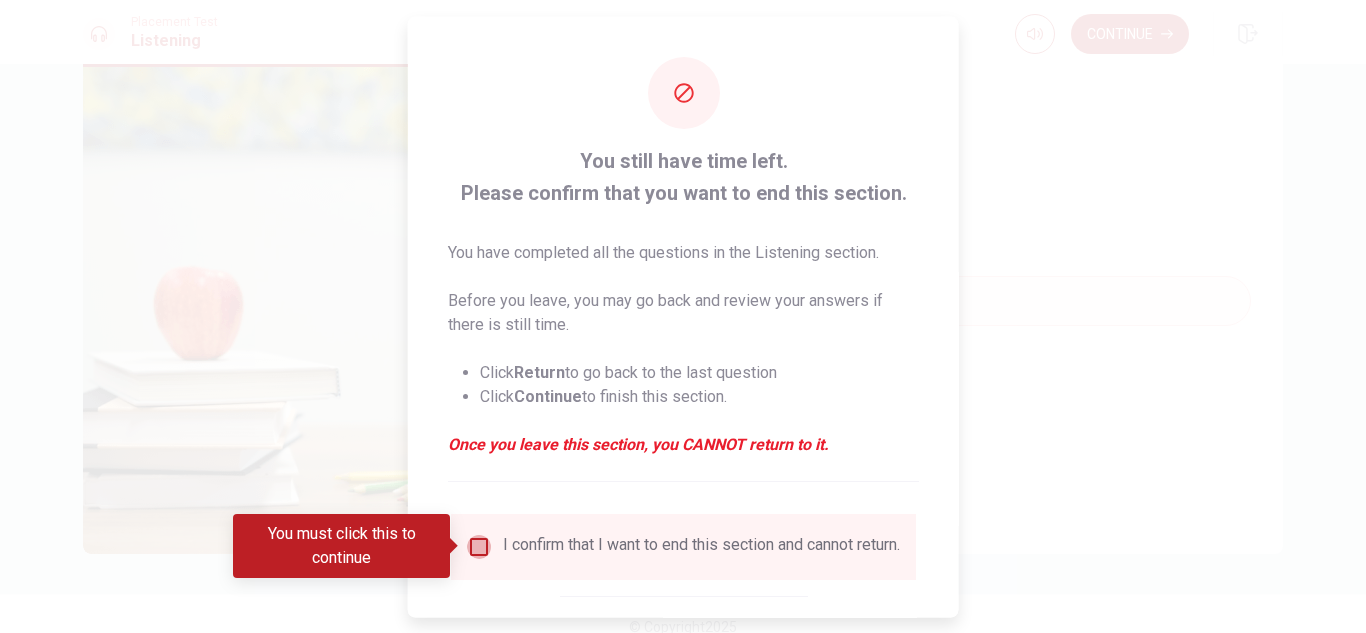 click at bounding box center (479, 546) 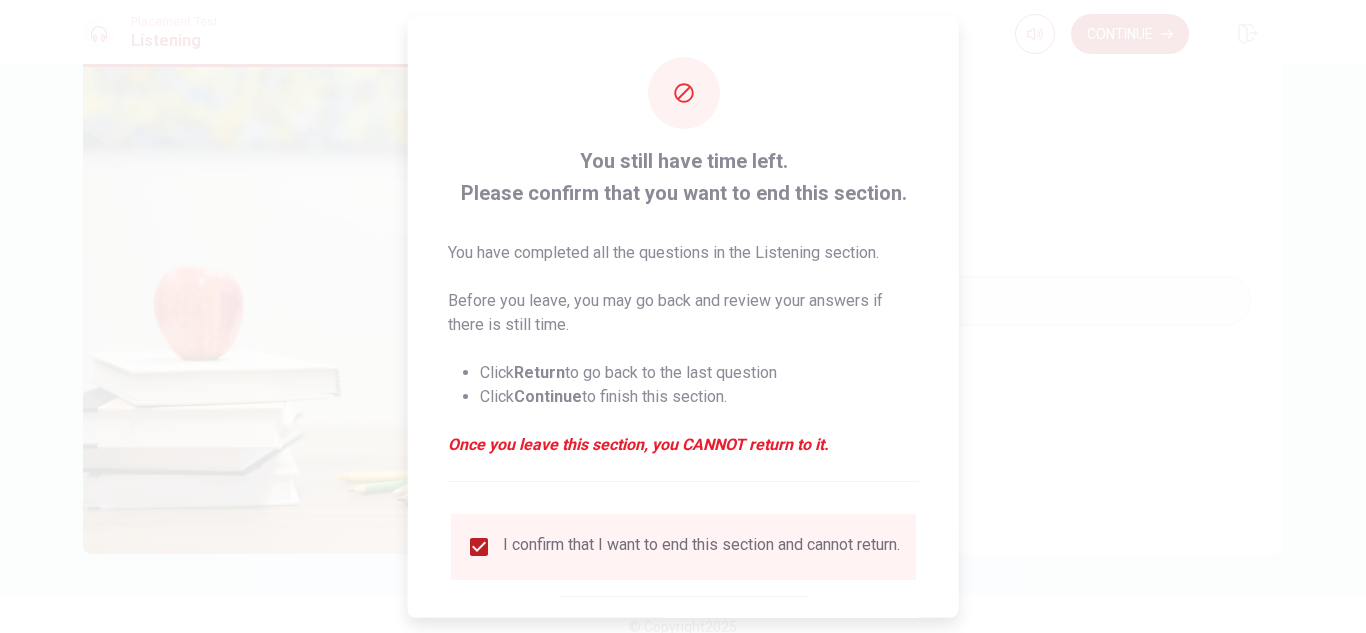 scroll, scrollTop: 113, scrollLeft: 0, axis: vertical 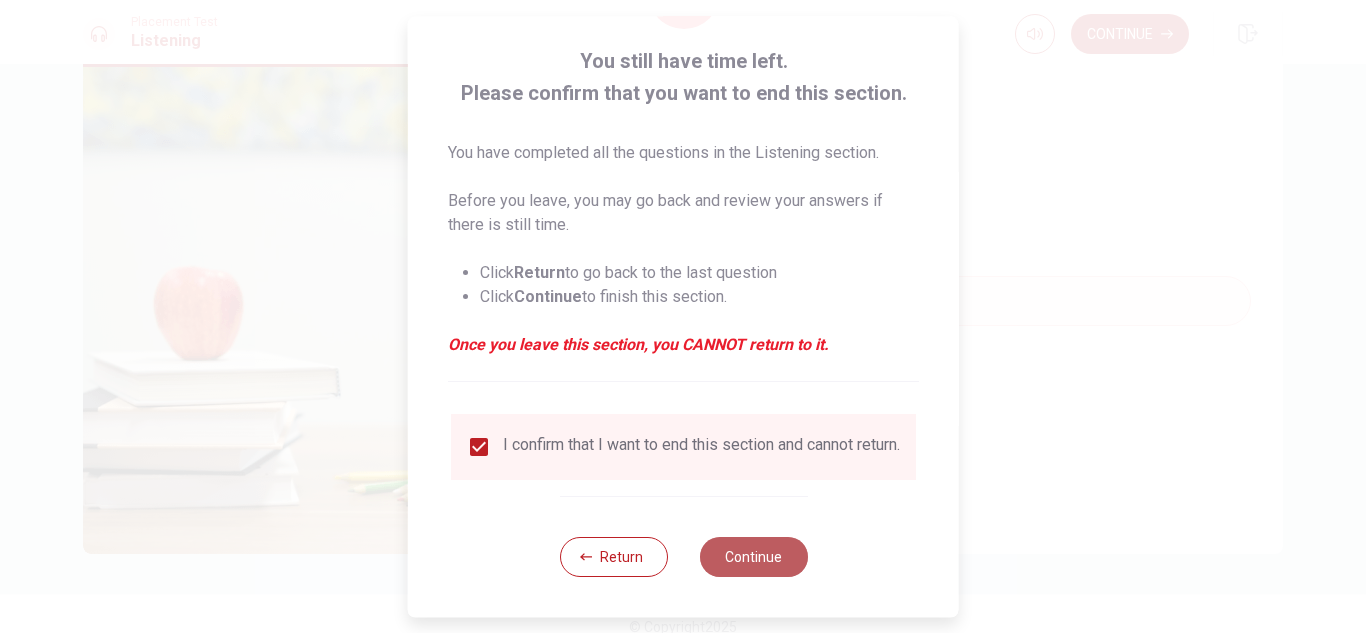 click on "Continue" at bounding box center (753, 557) 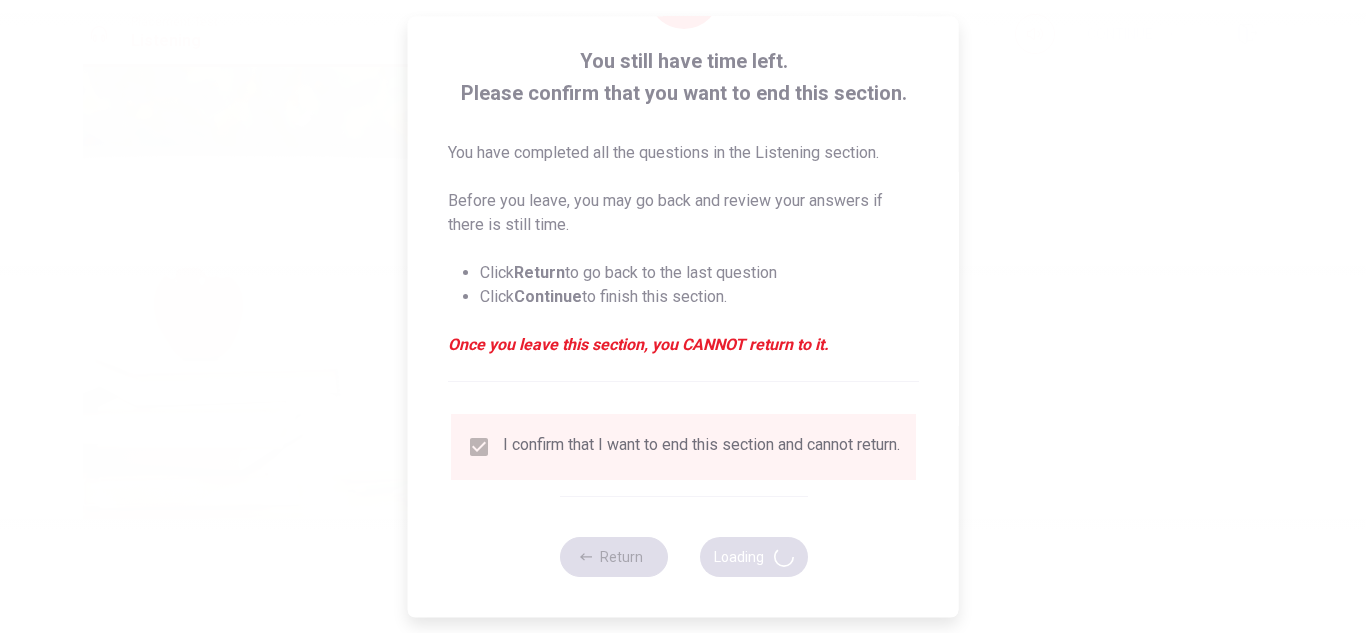 type on "58" 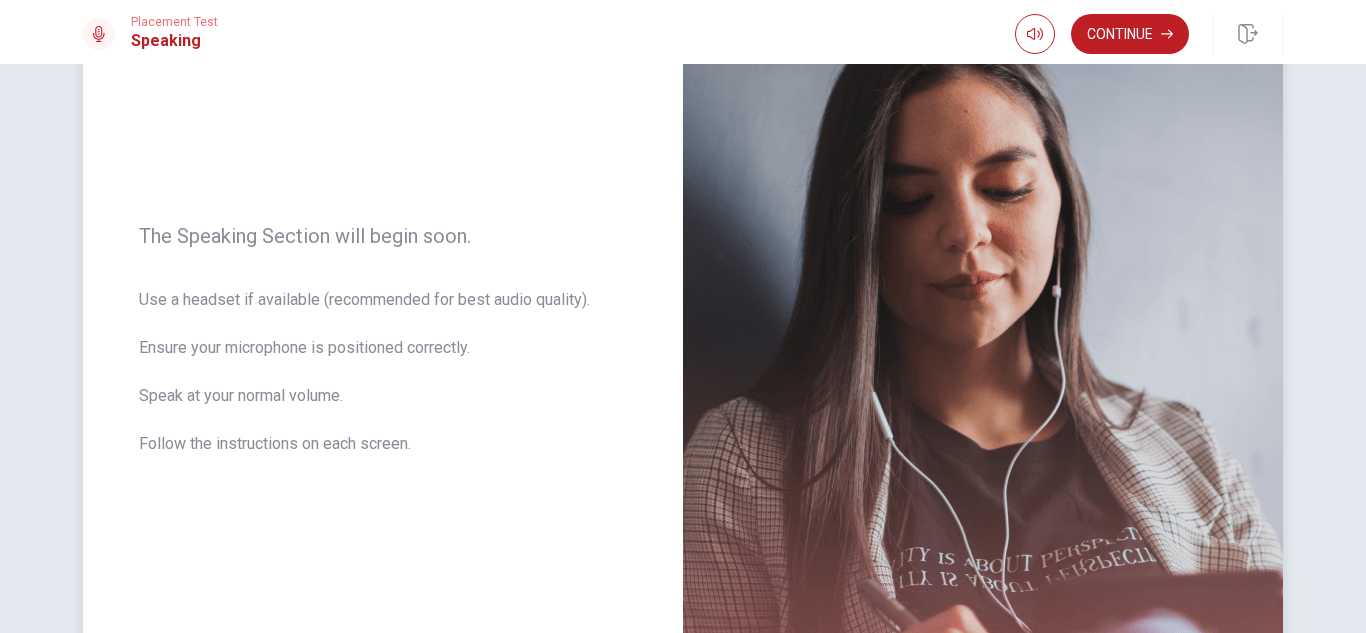 scroll, scrollTop: 190, scrollLeft: 0, axis: vertical 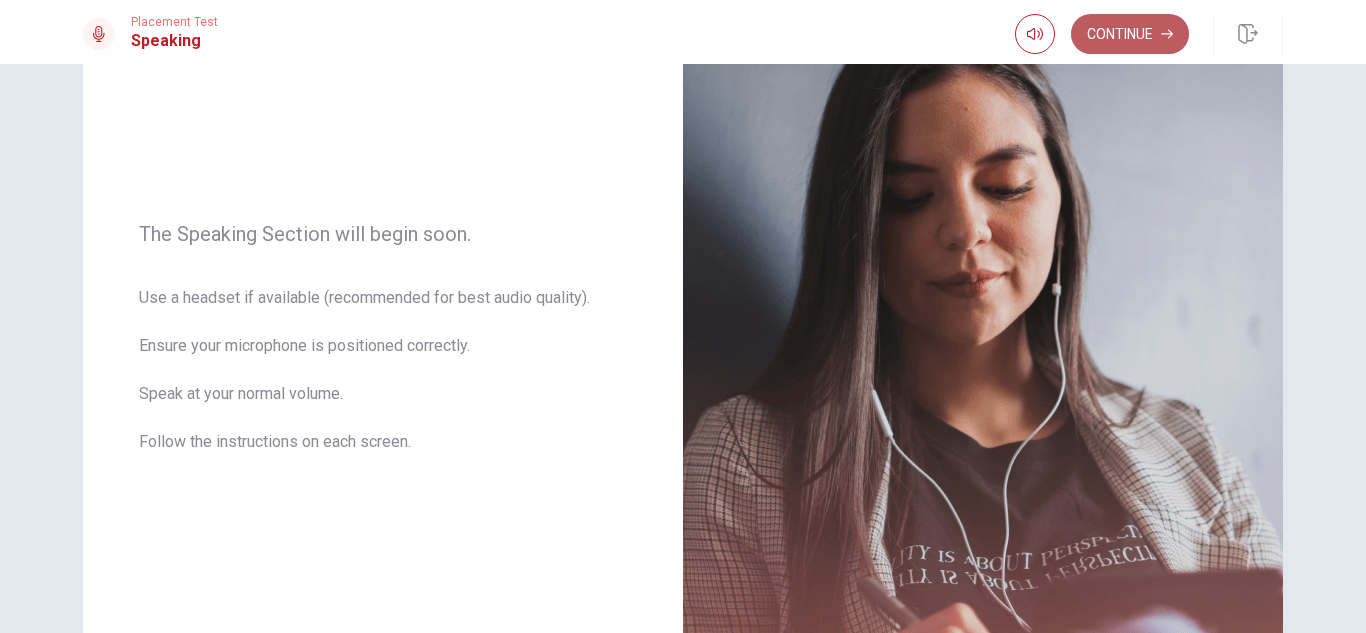 click on "Continue" at bounding box center (1130, 34) 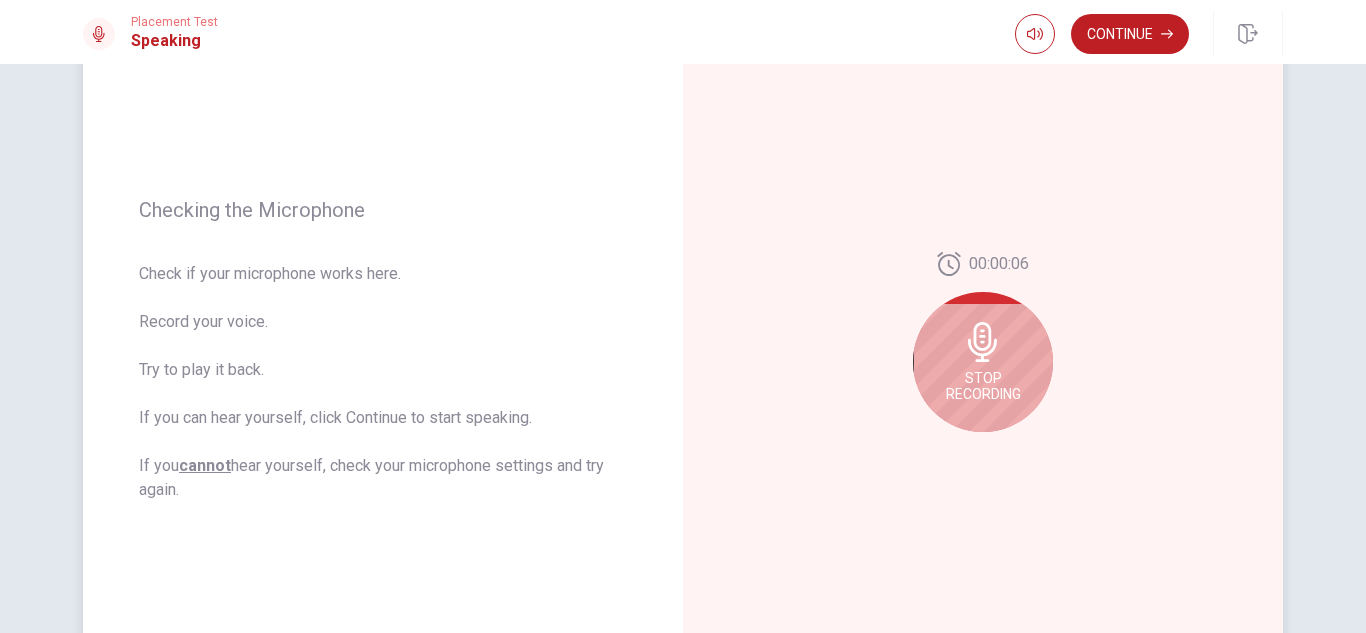 click on "Stop   Recording" at bounding box center (983, 362) 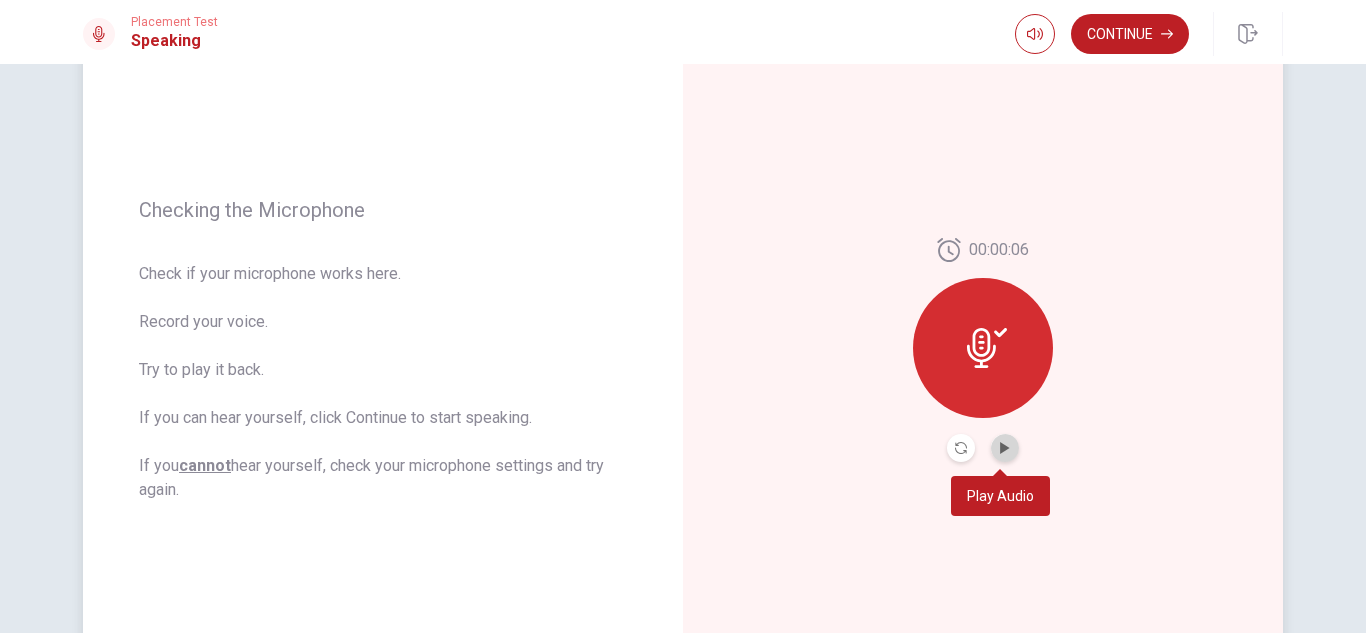 click at bounding box center [1005, 448] 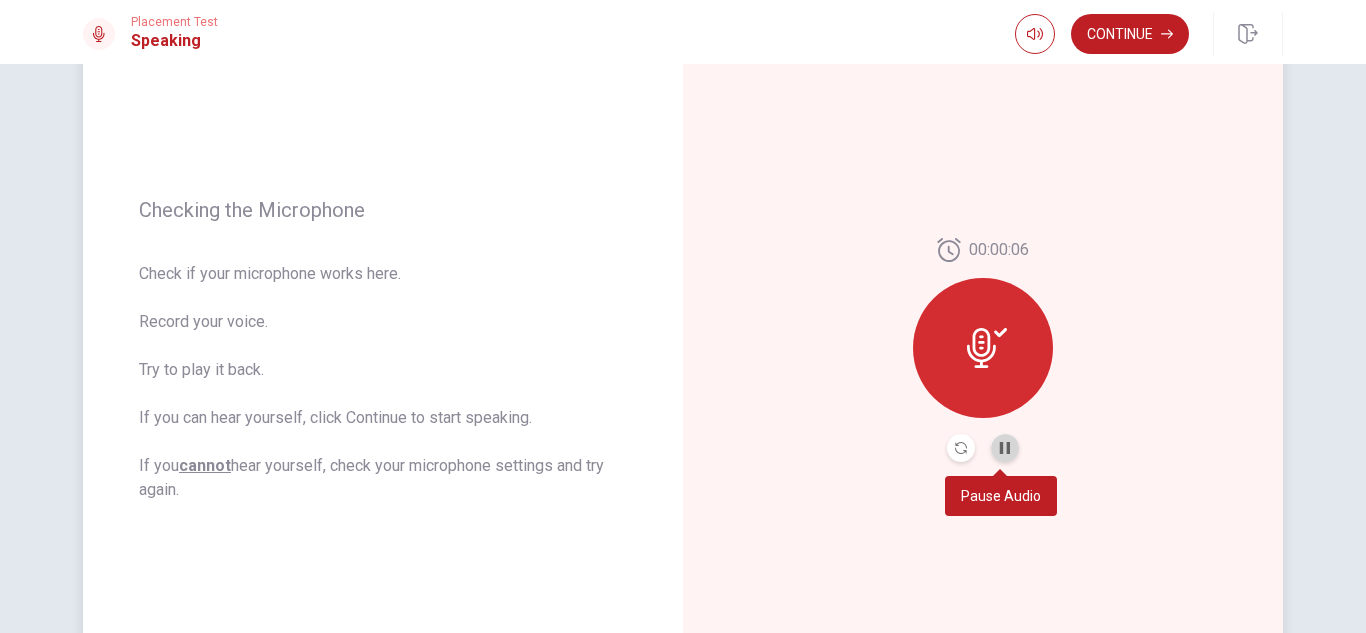 click at bounding box center (1005, 448) 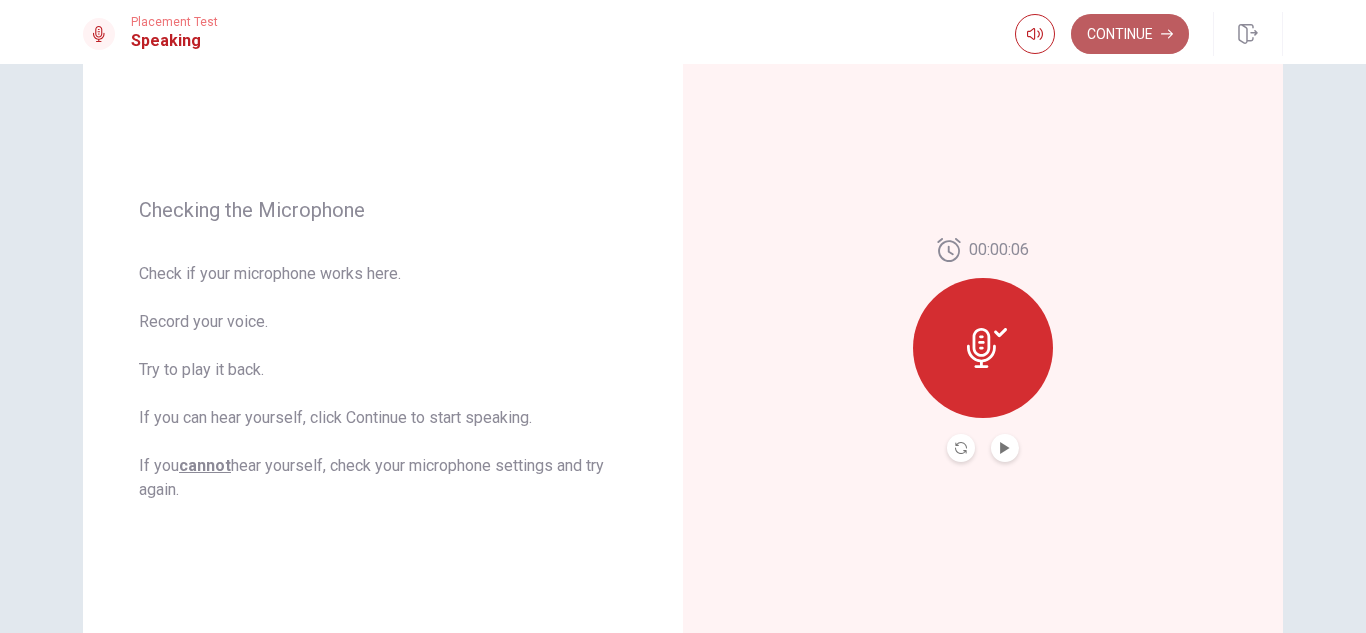 click on "Continue" at bounding box center (1130, 34) 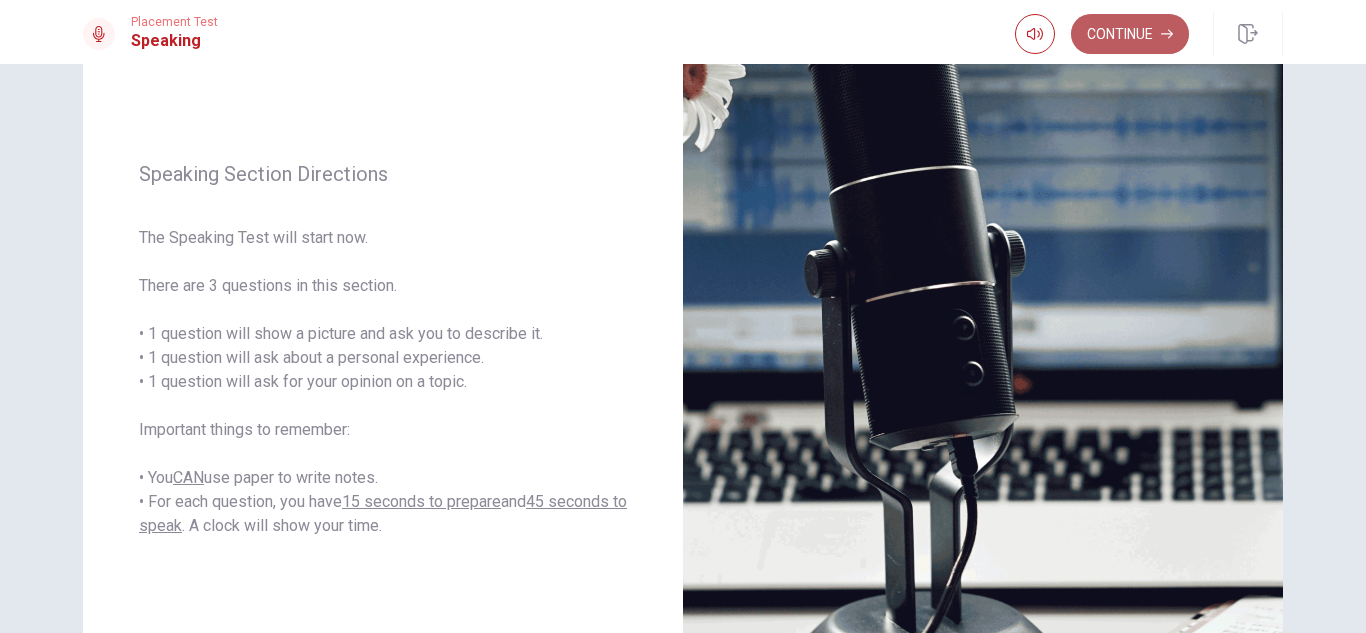 click on "Continue" at bounding box center (1130, 34) 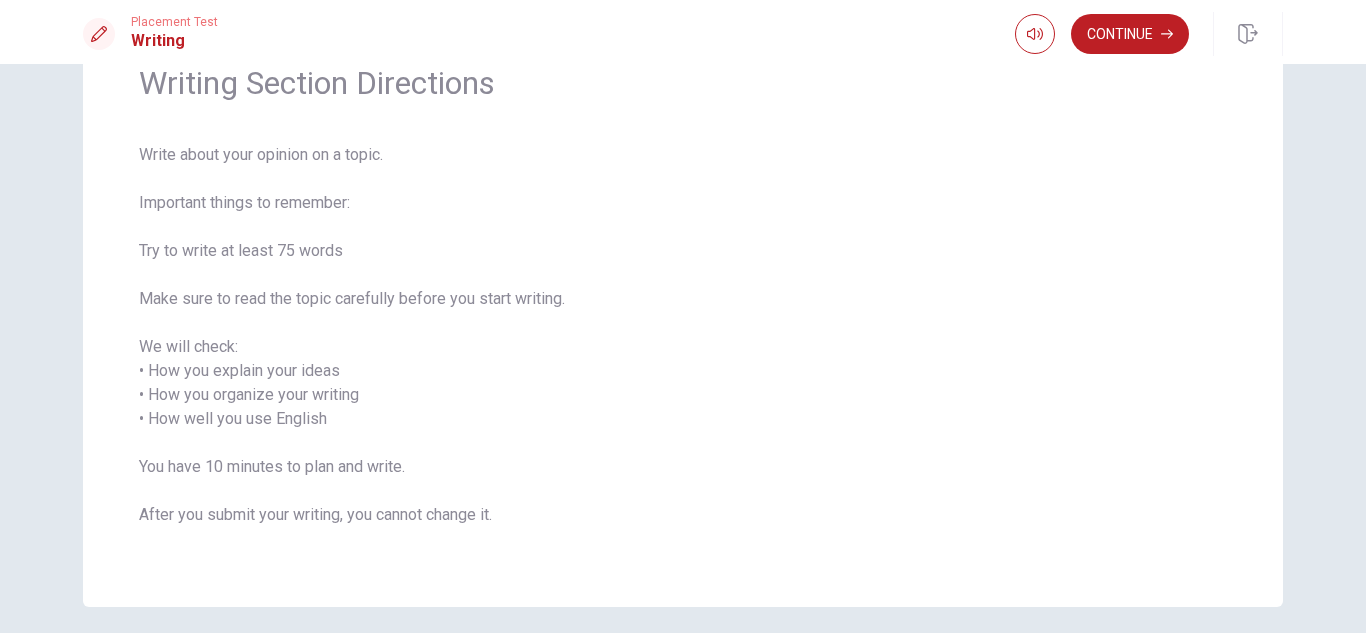 scroll, scrollTop: 98, scrollLeft: 0, axis: vertical 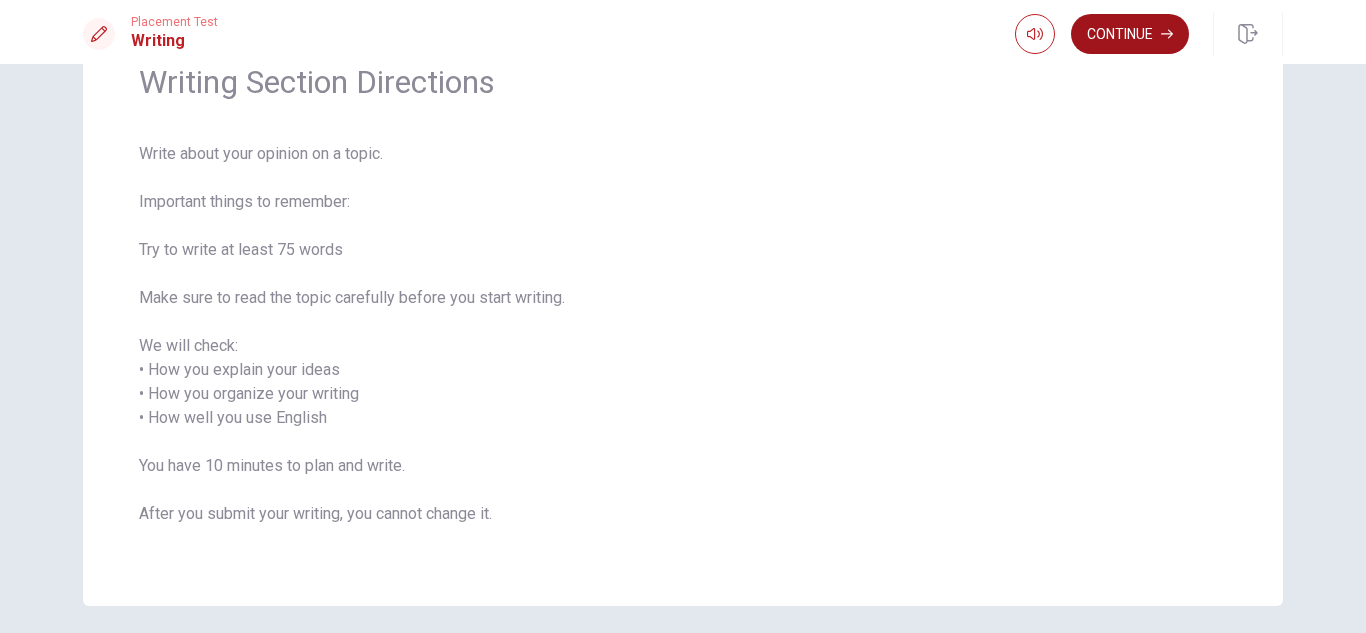 click on "Continue" at bounding box center [1130, 34] 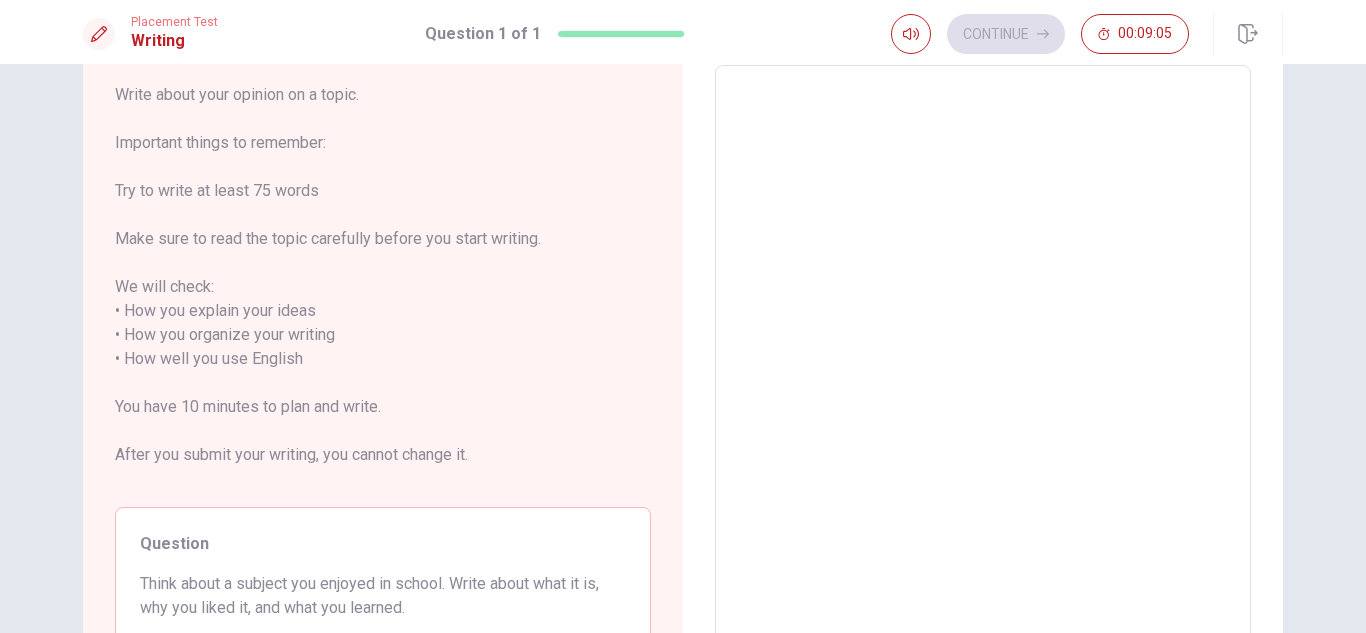 scroll, scrollTop: 107, scrollLeft: 0, axis: vertical 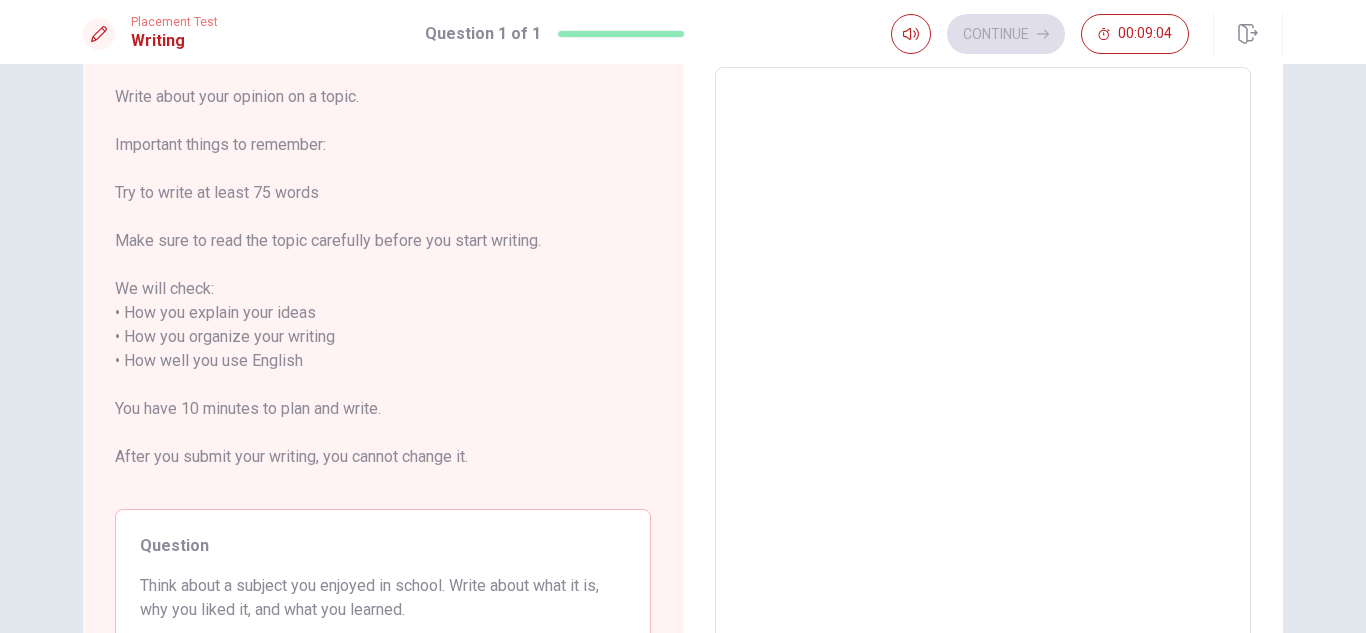 click at bounding box center [983, 361] 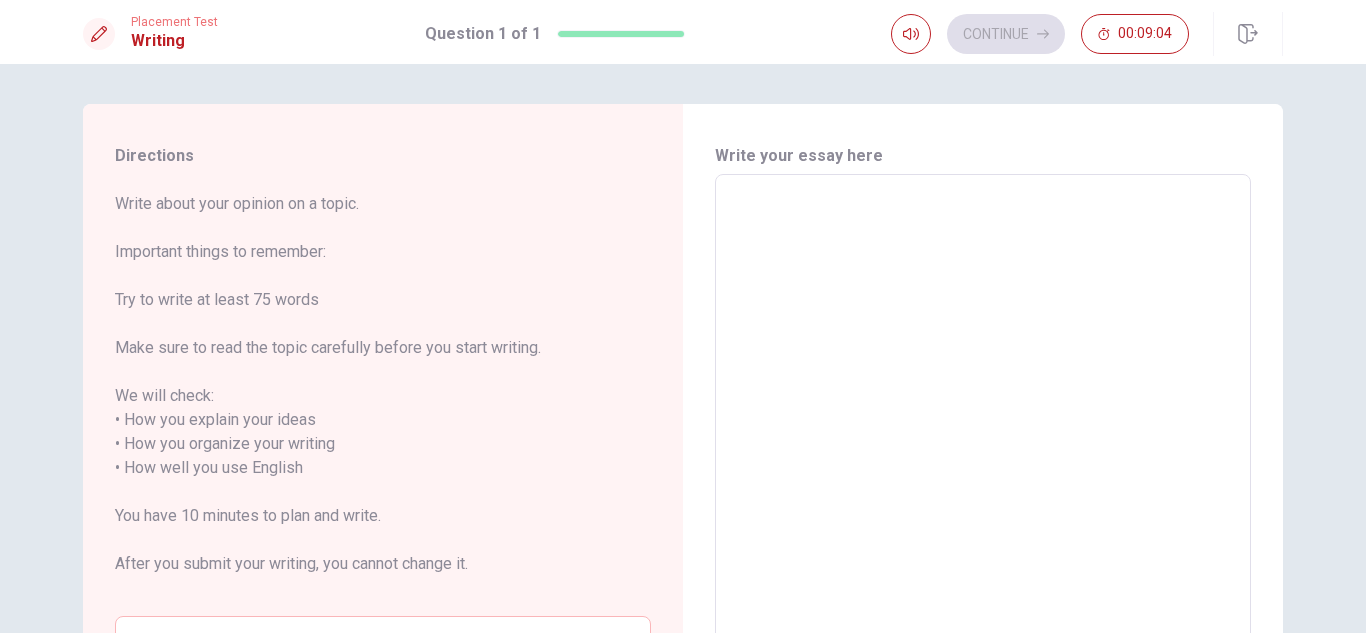 type on "i" 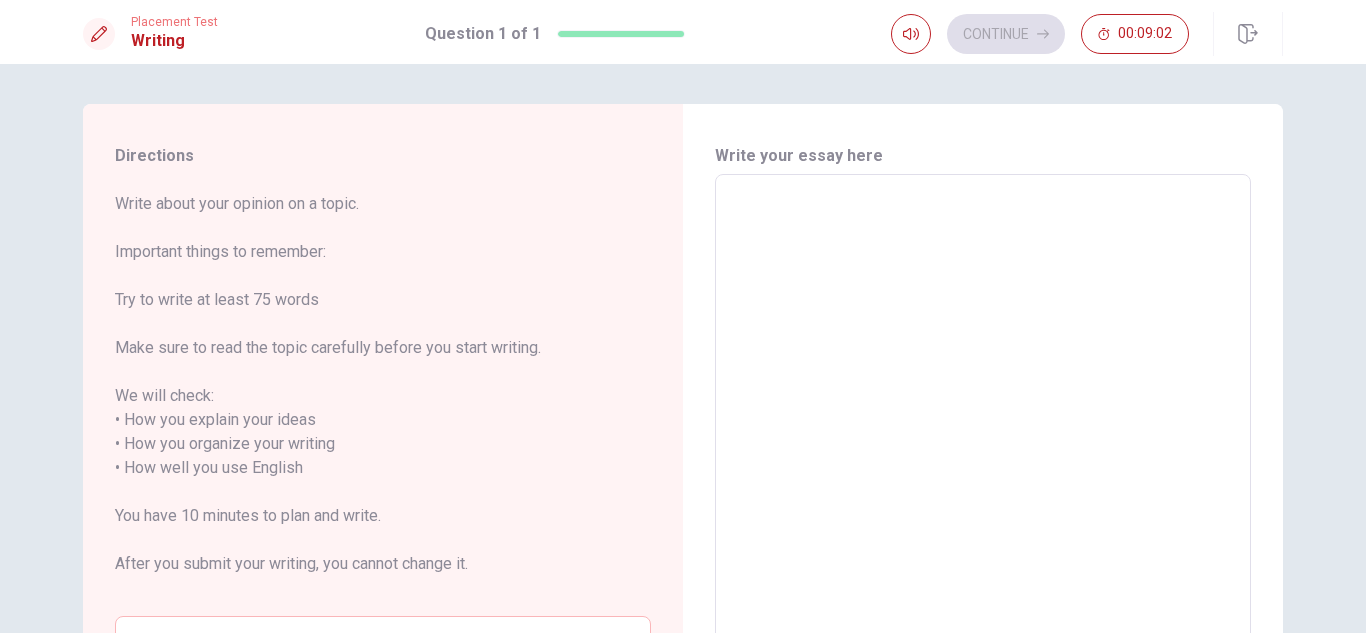 type on "I" 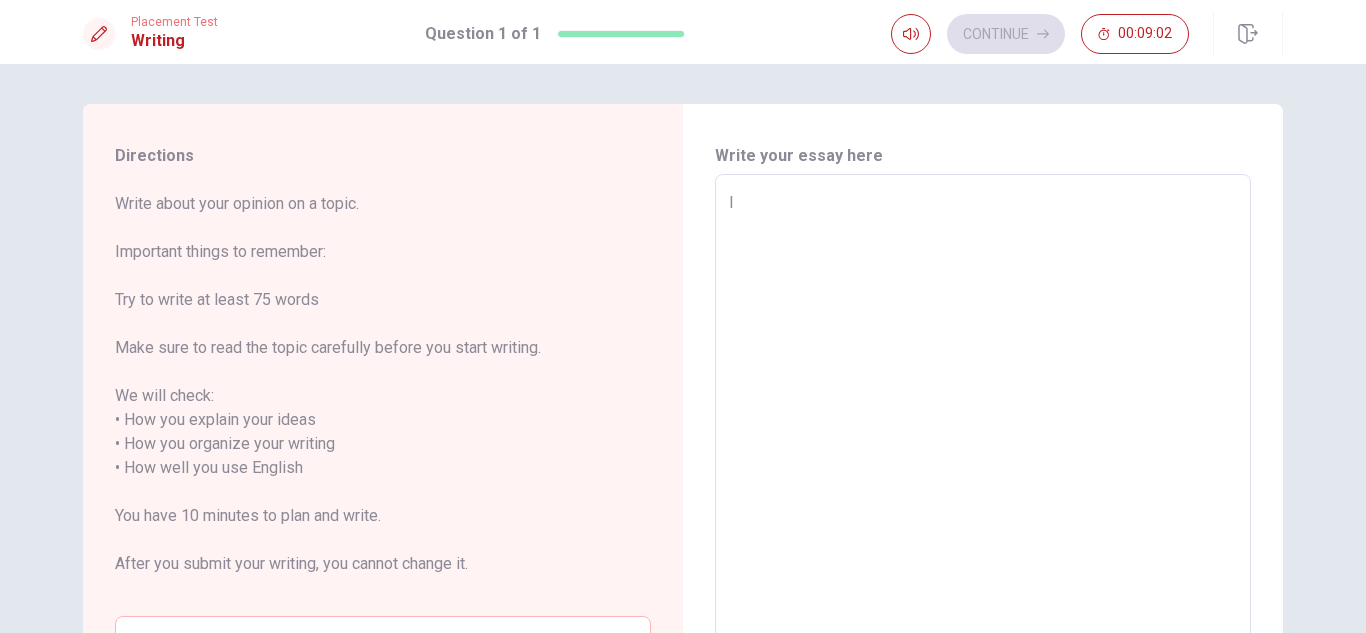 type on "x" 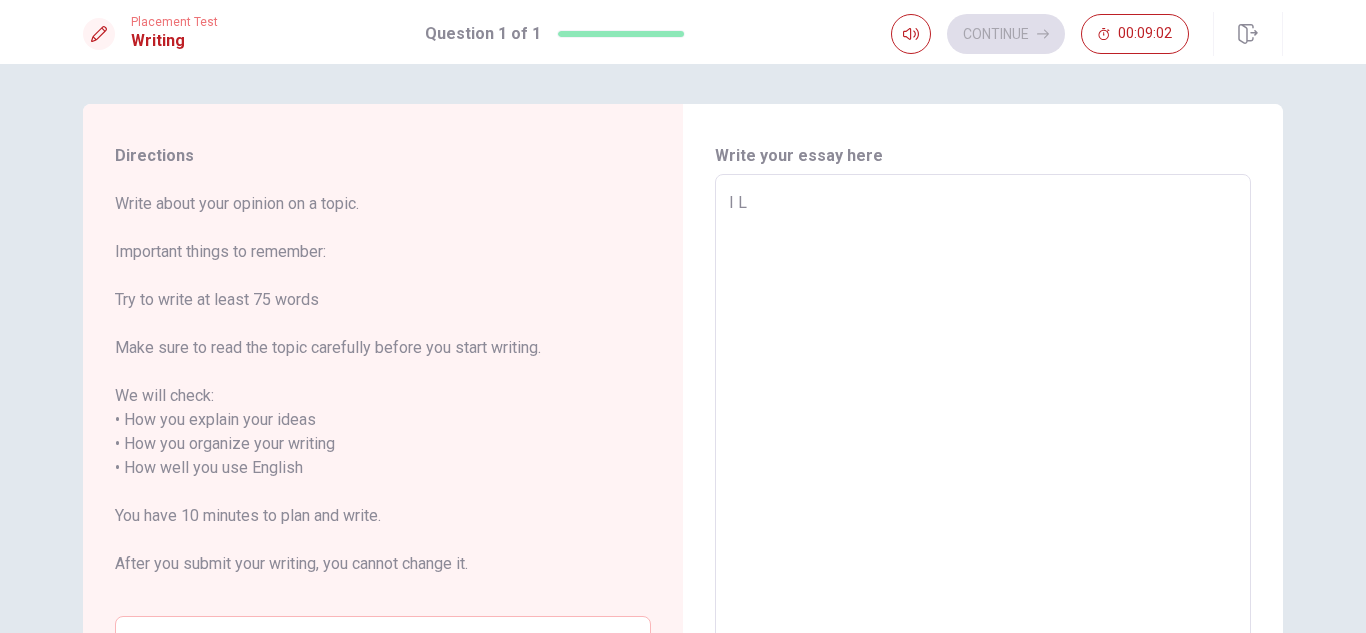 type on "x" 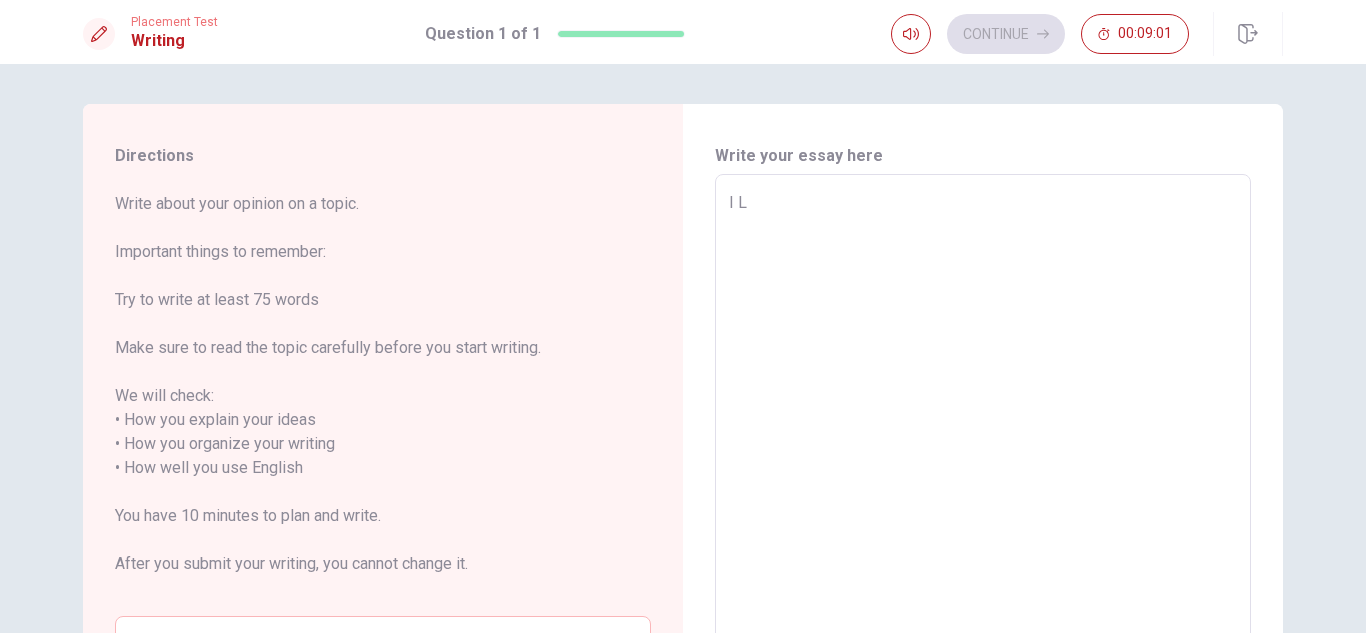 type on "I Lo" 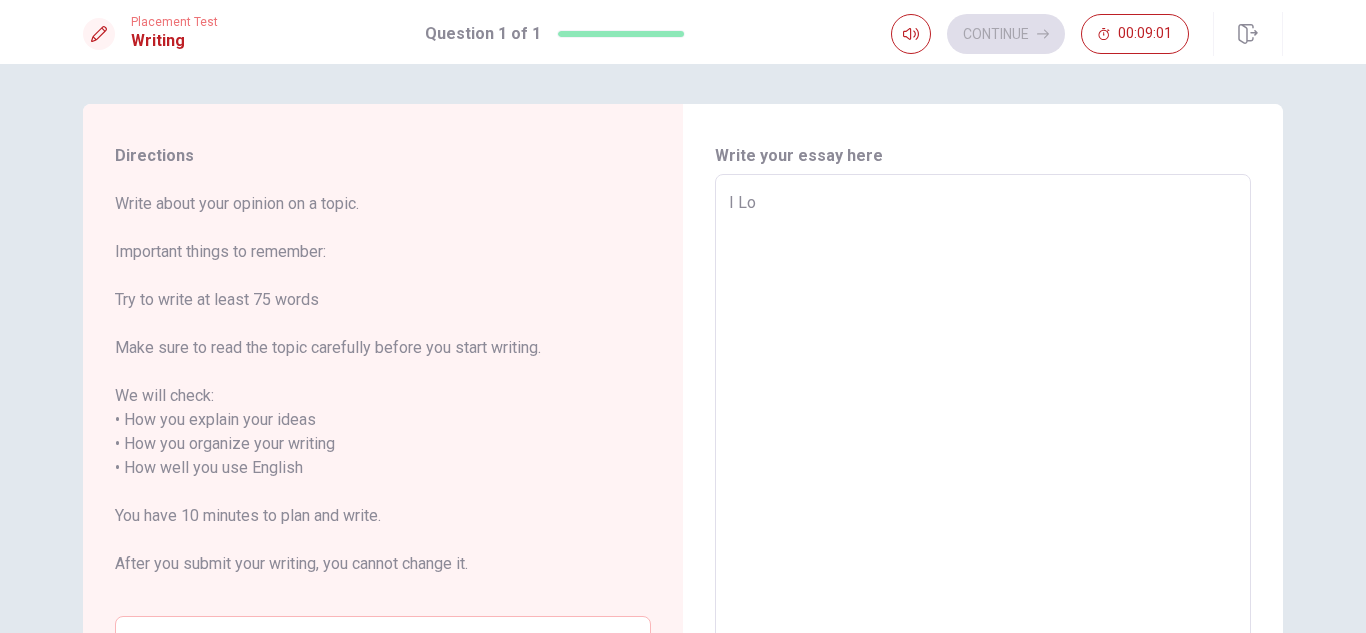type on "x" 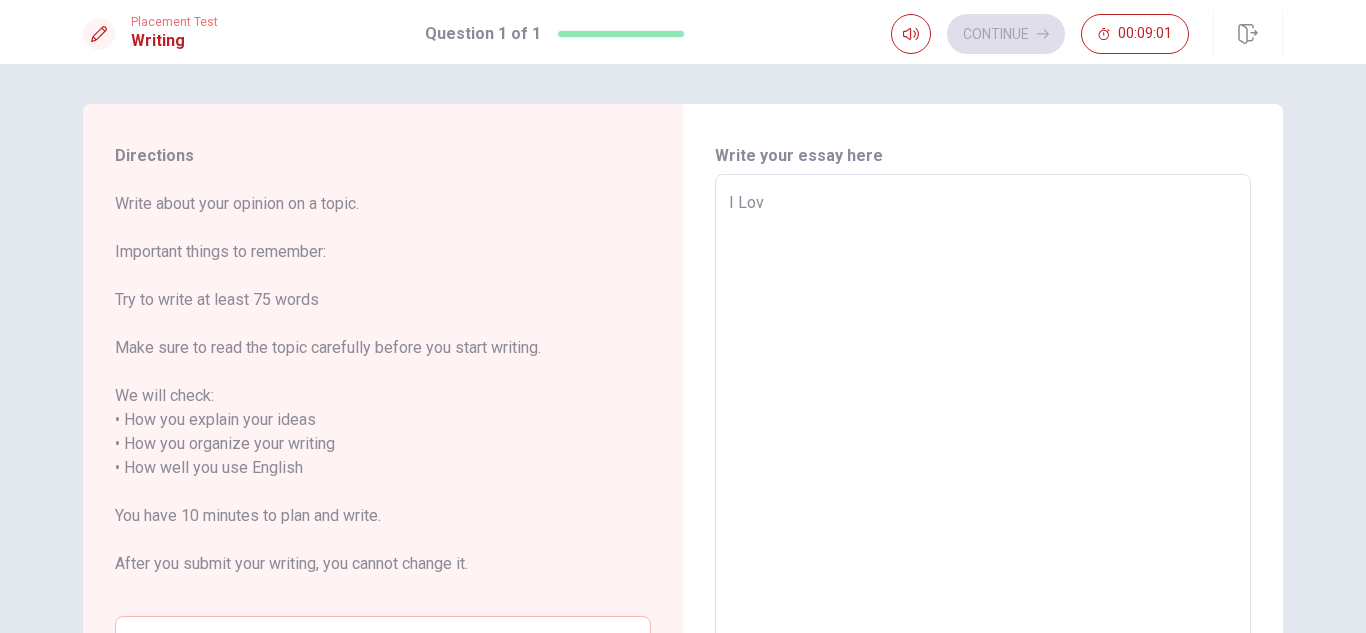 type on "x" 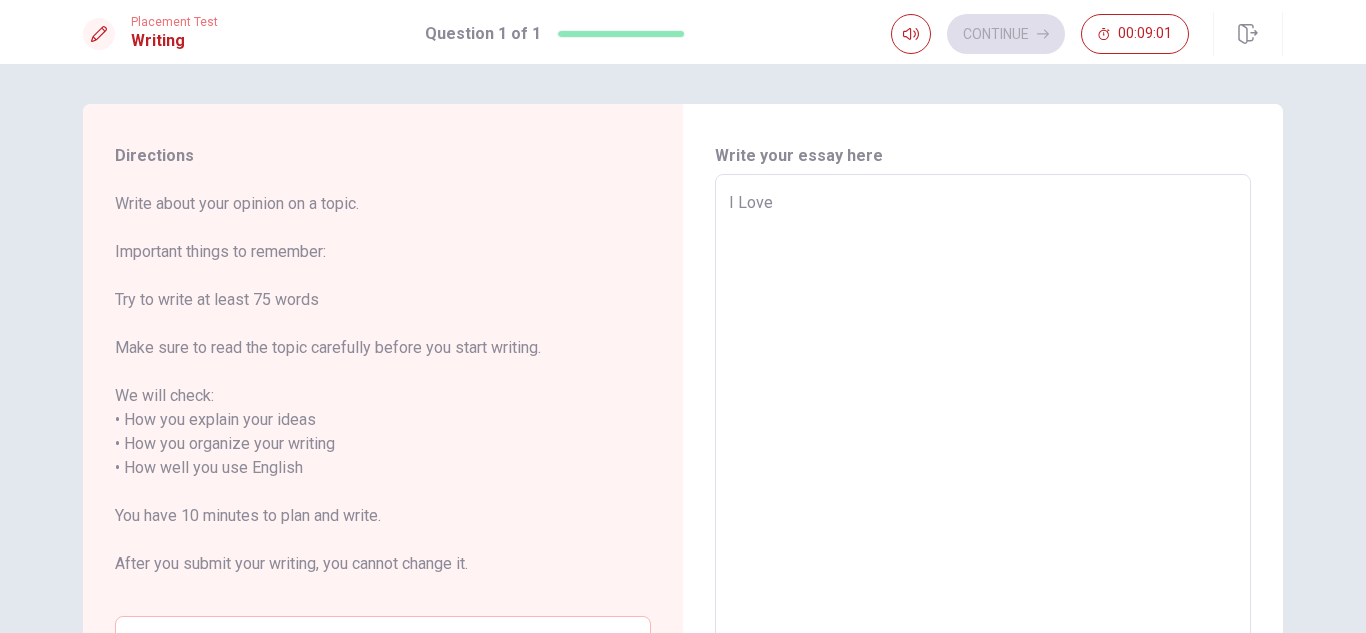 type on "x" 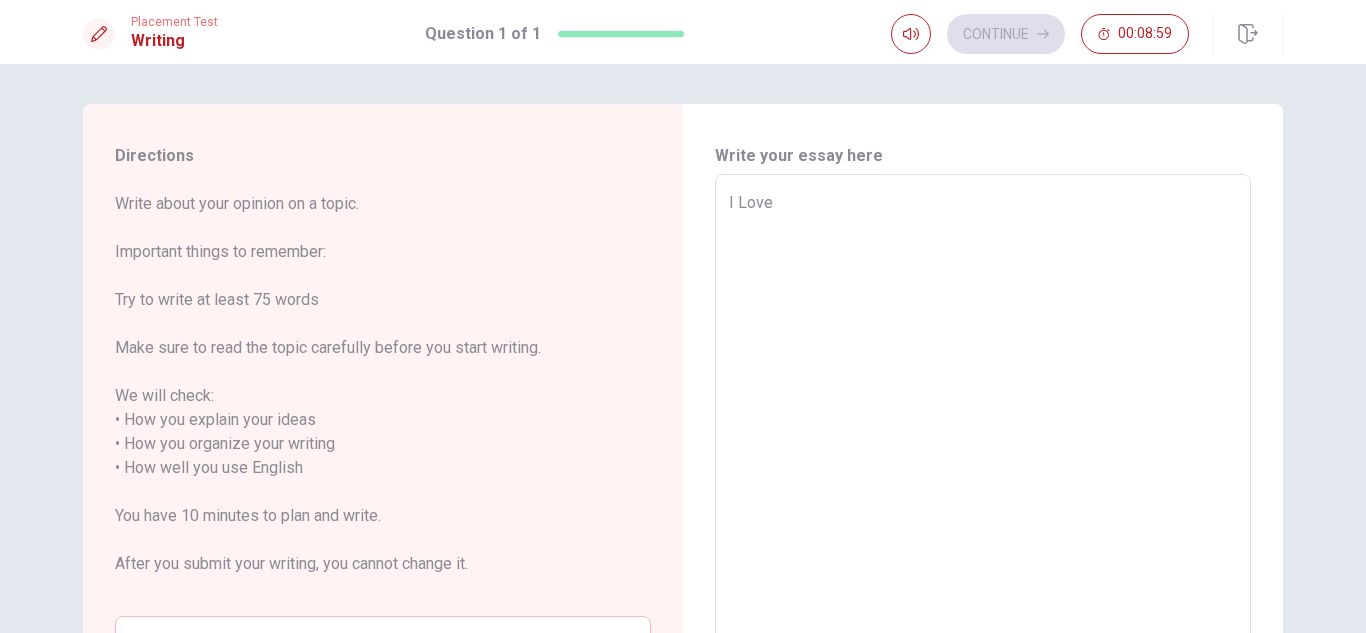 type on "x" 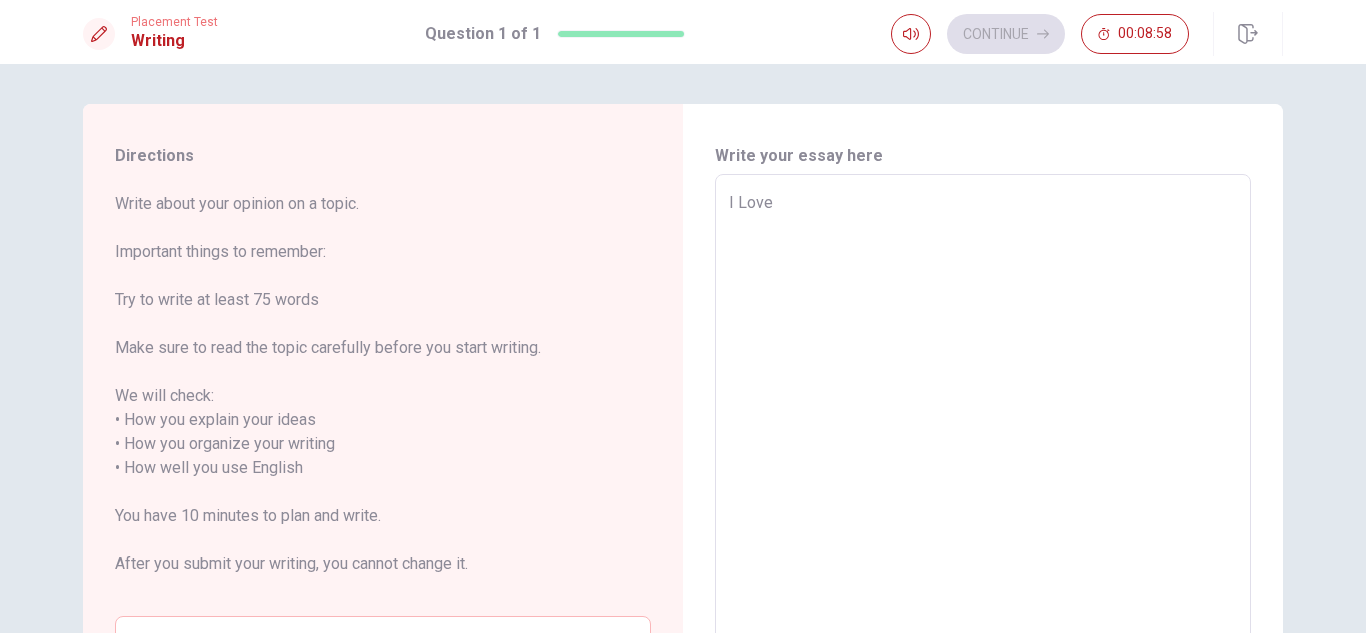 type on "I Love D" 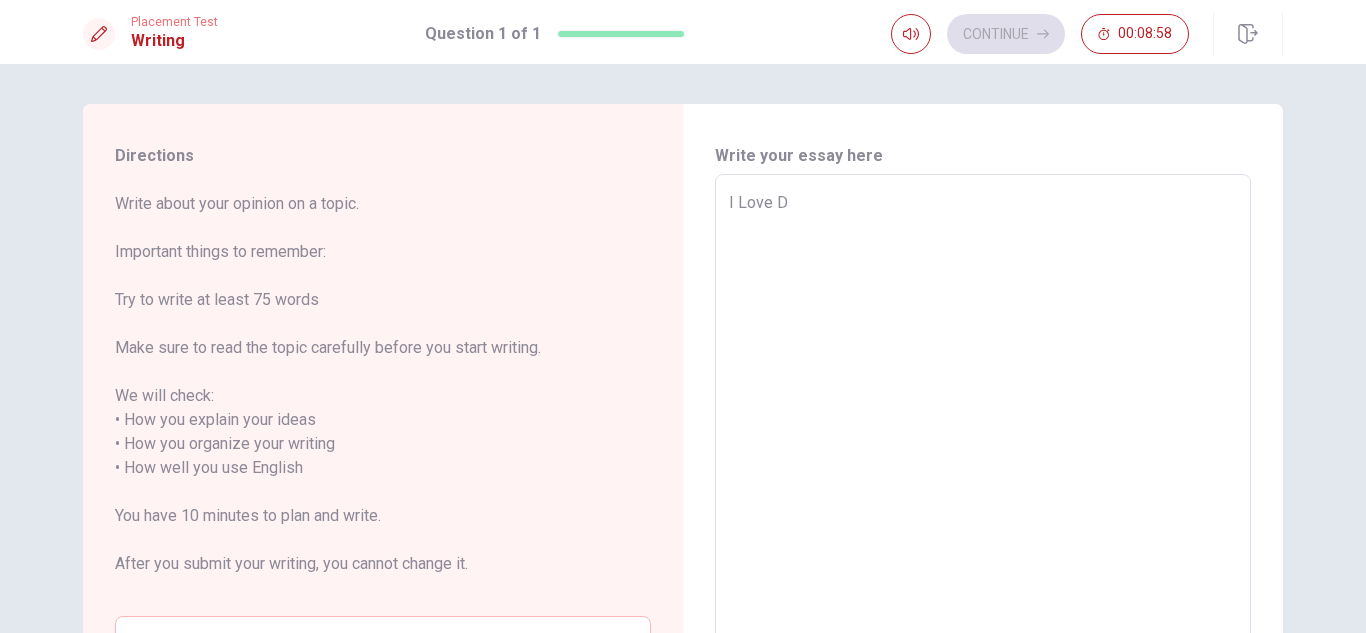 type on "x" 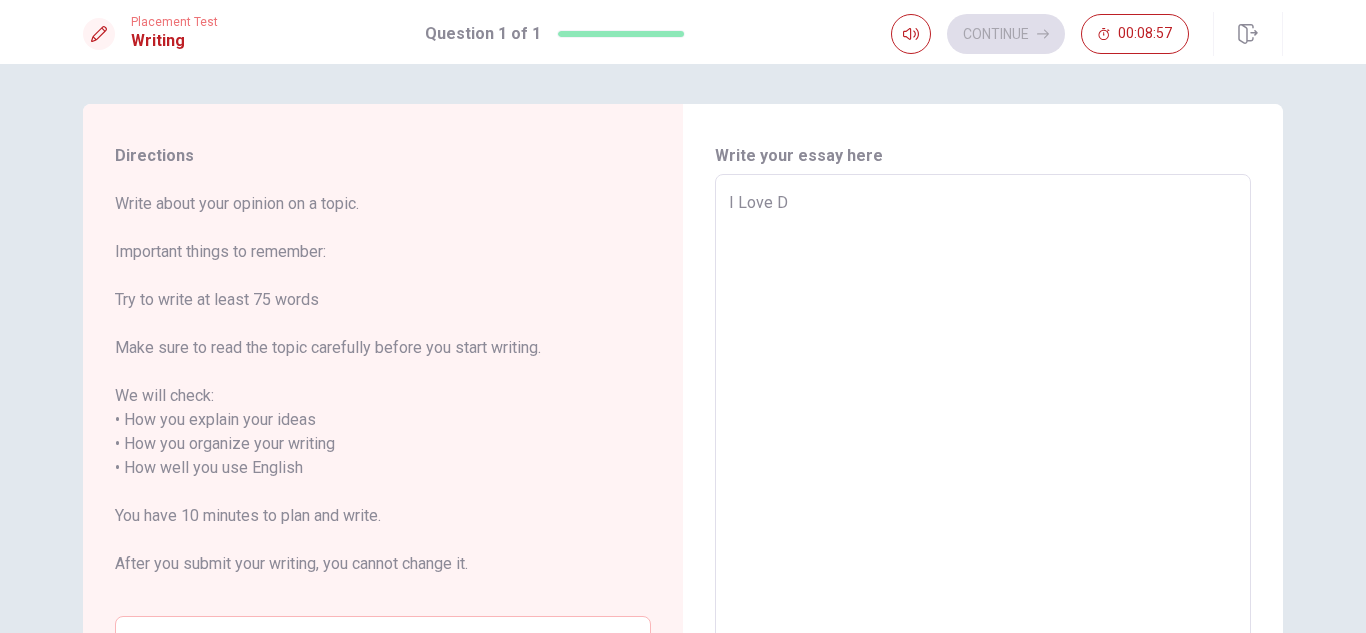 type on "I Love Do" 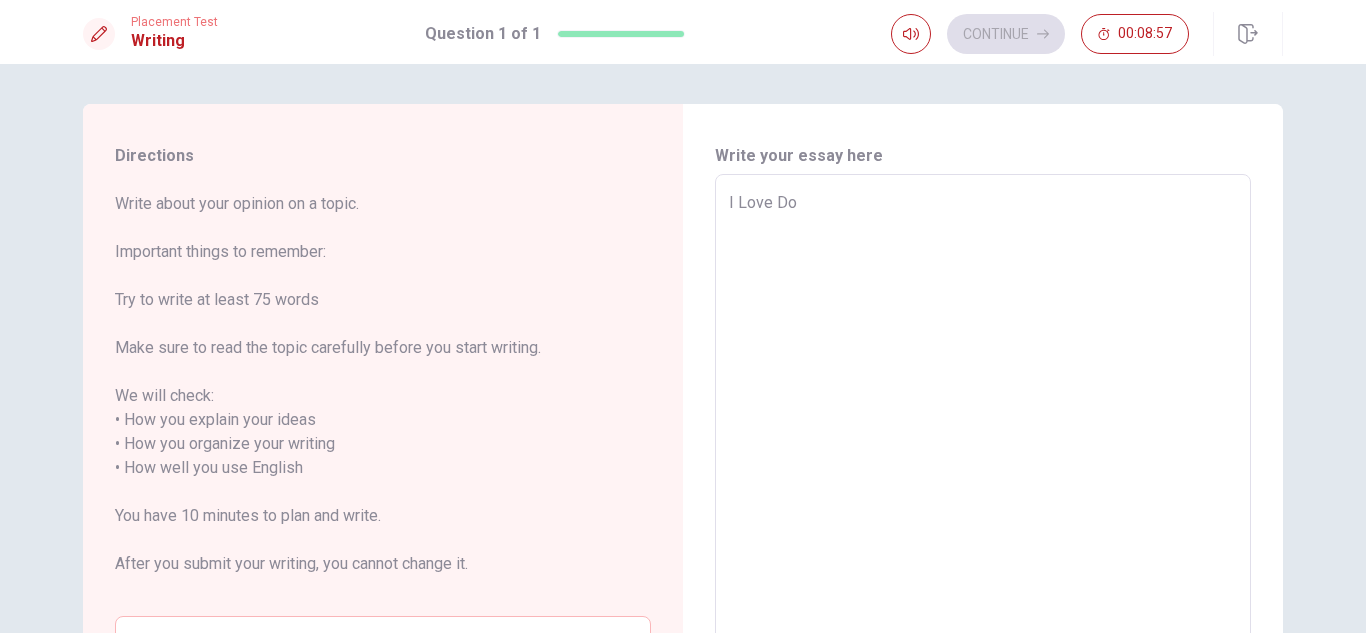 type on "x" 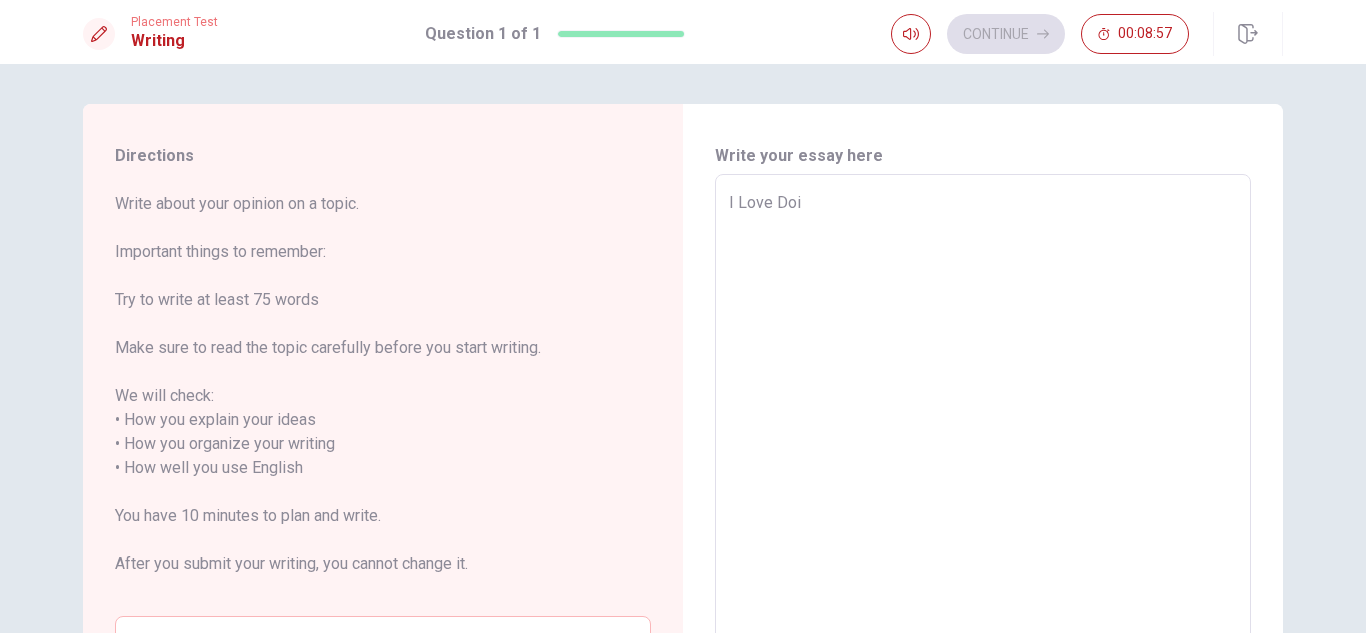 type on "x" 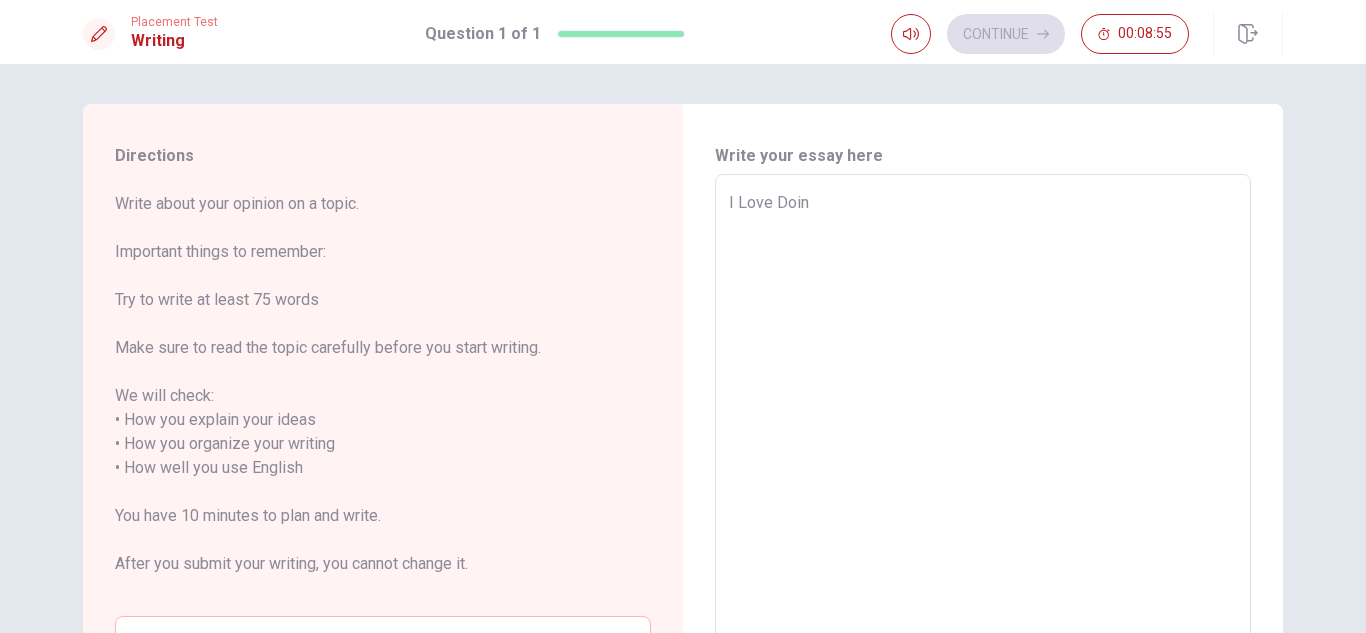 type on "x" 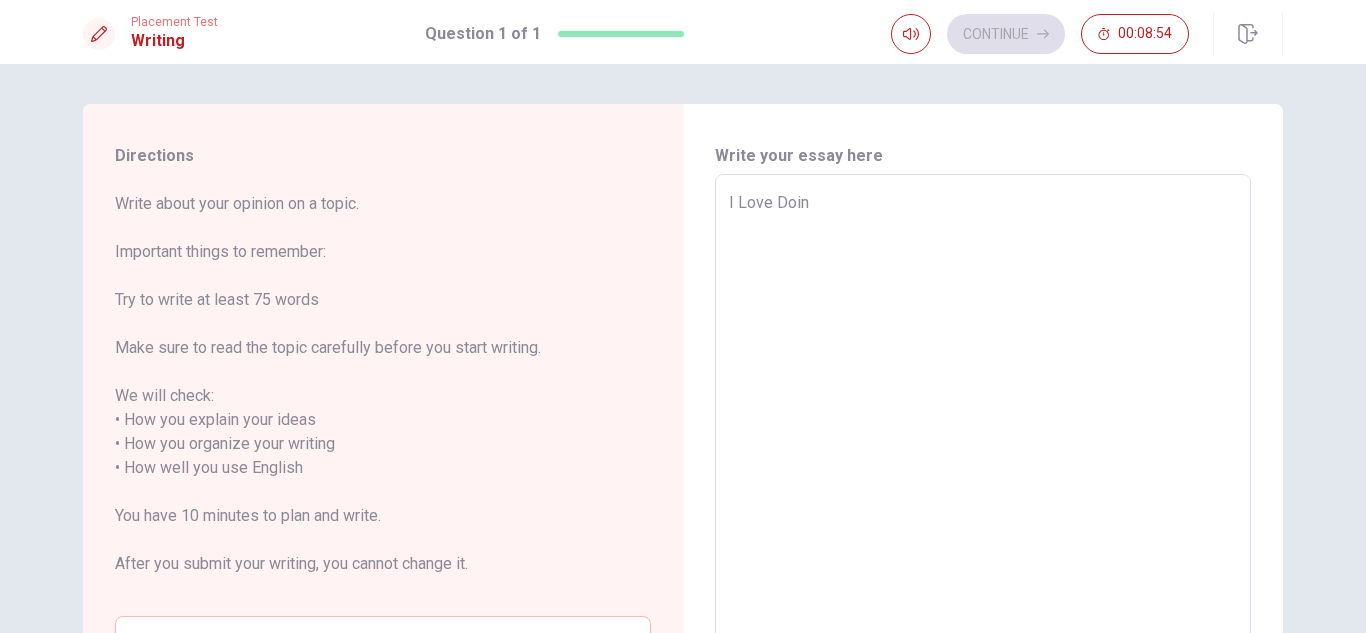 type on "I Love Doing" 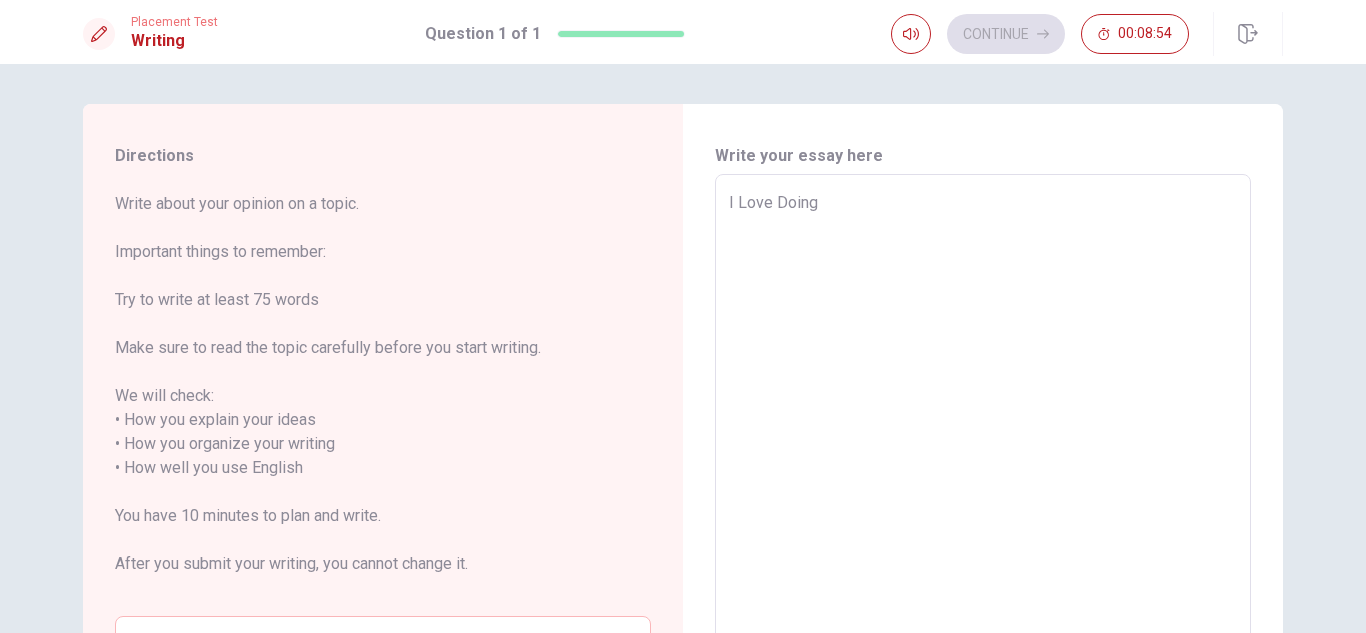 type on "x" 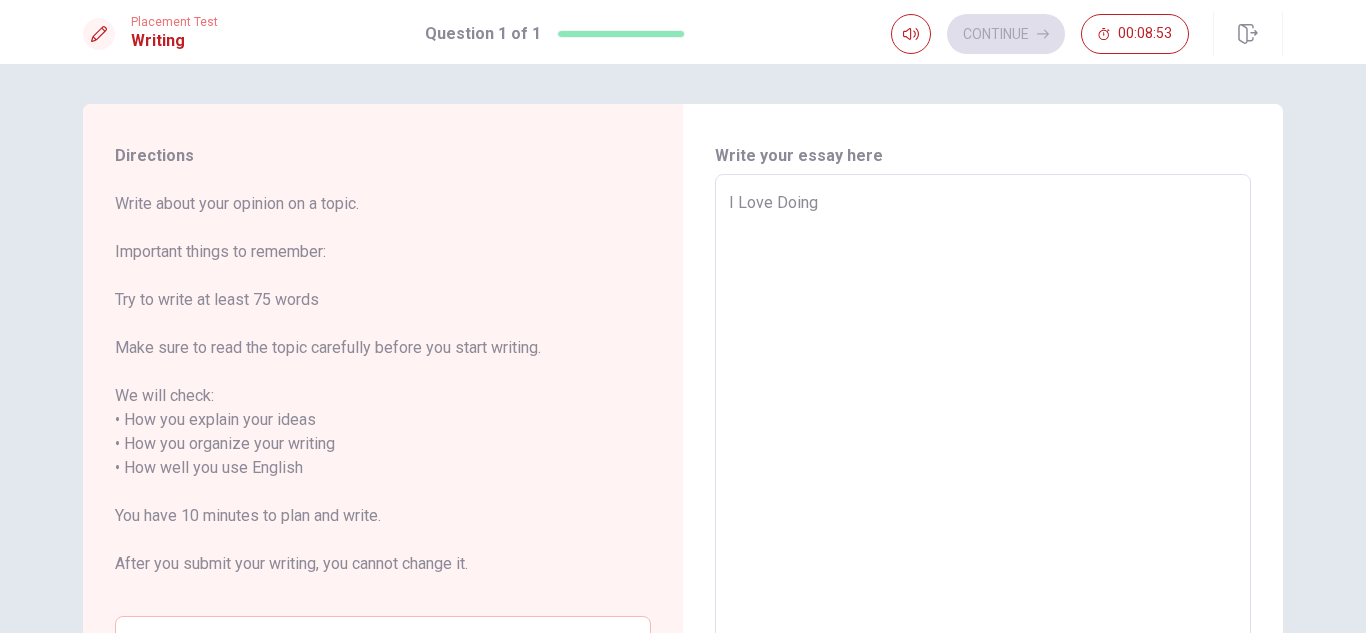 type on "I Love Doing s" 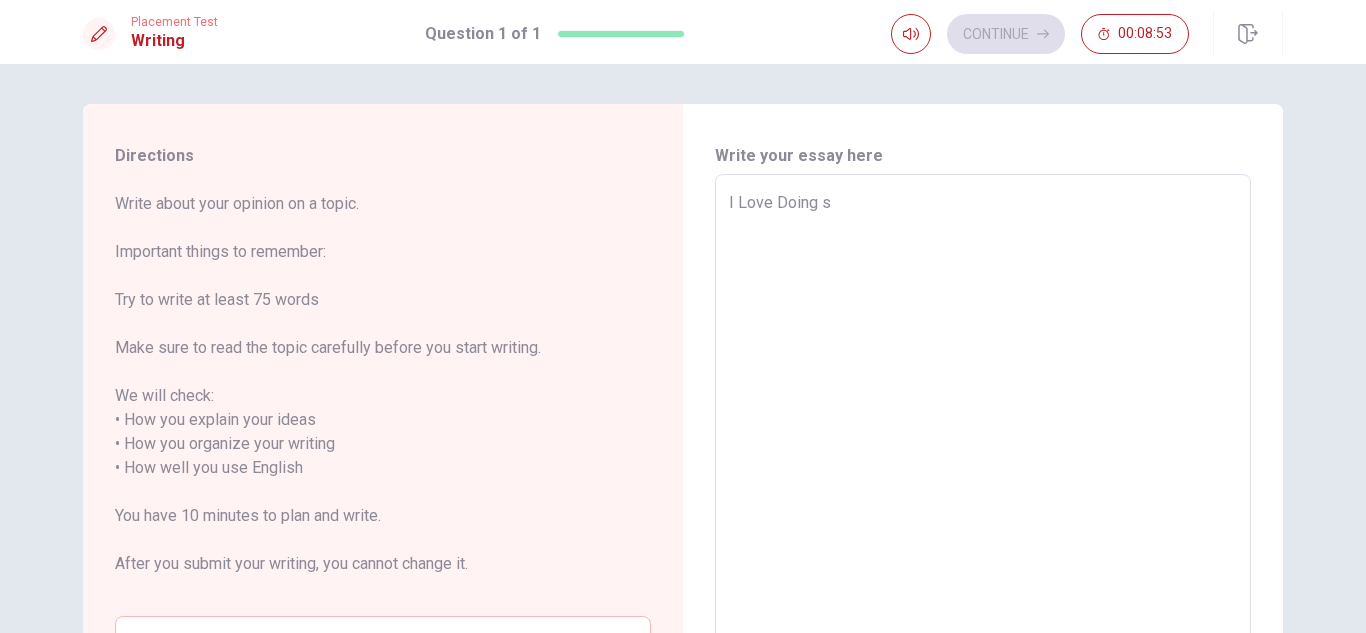 type on "x" 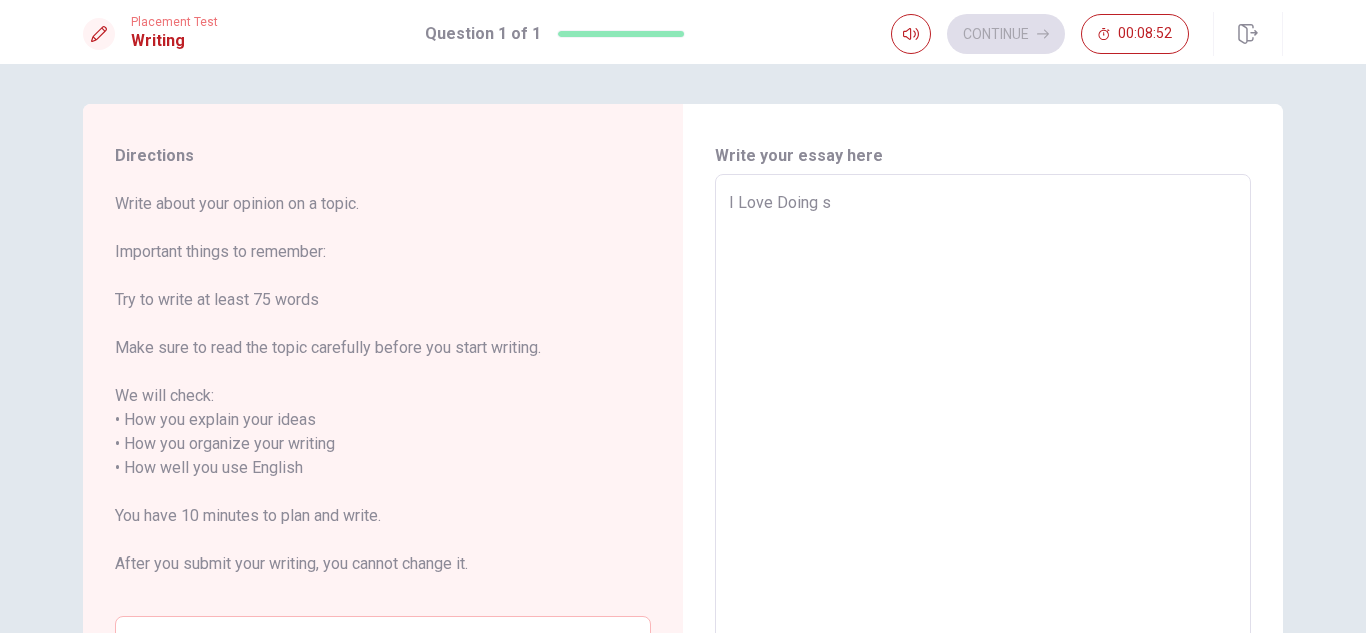 type on "I Love Doing sp" 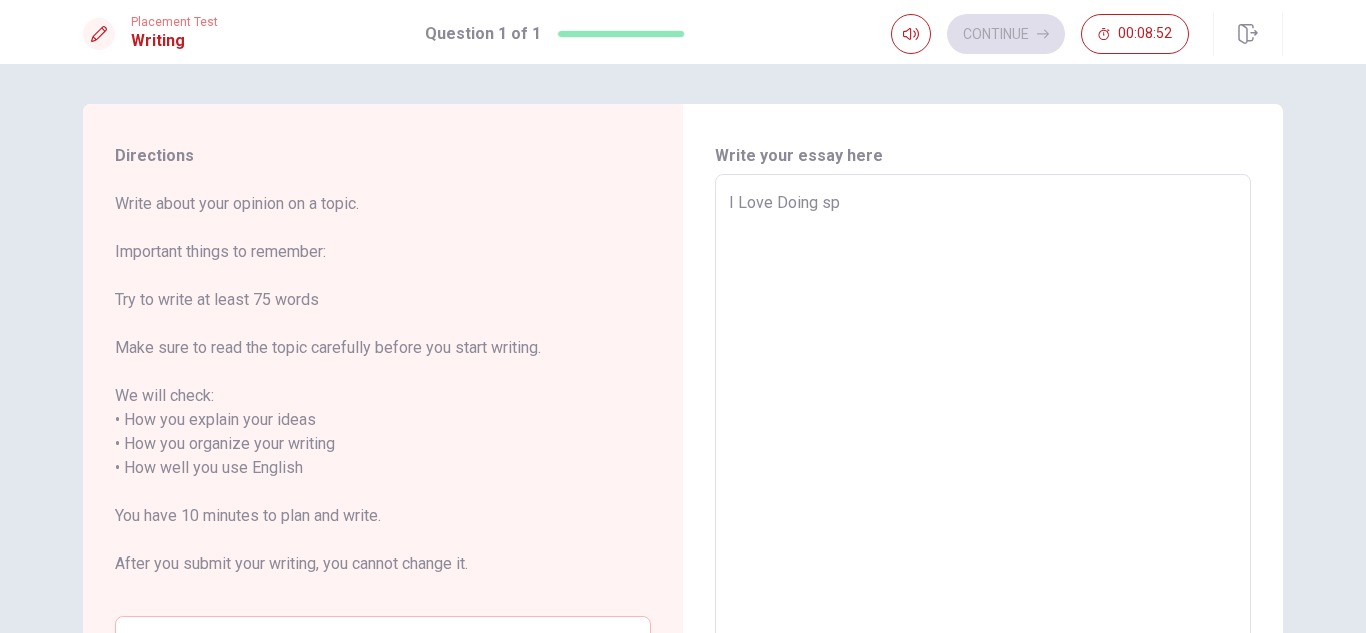type on "x" 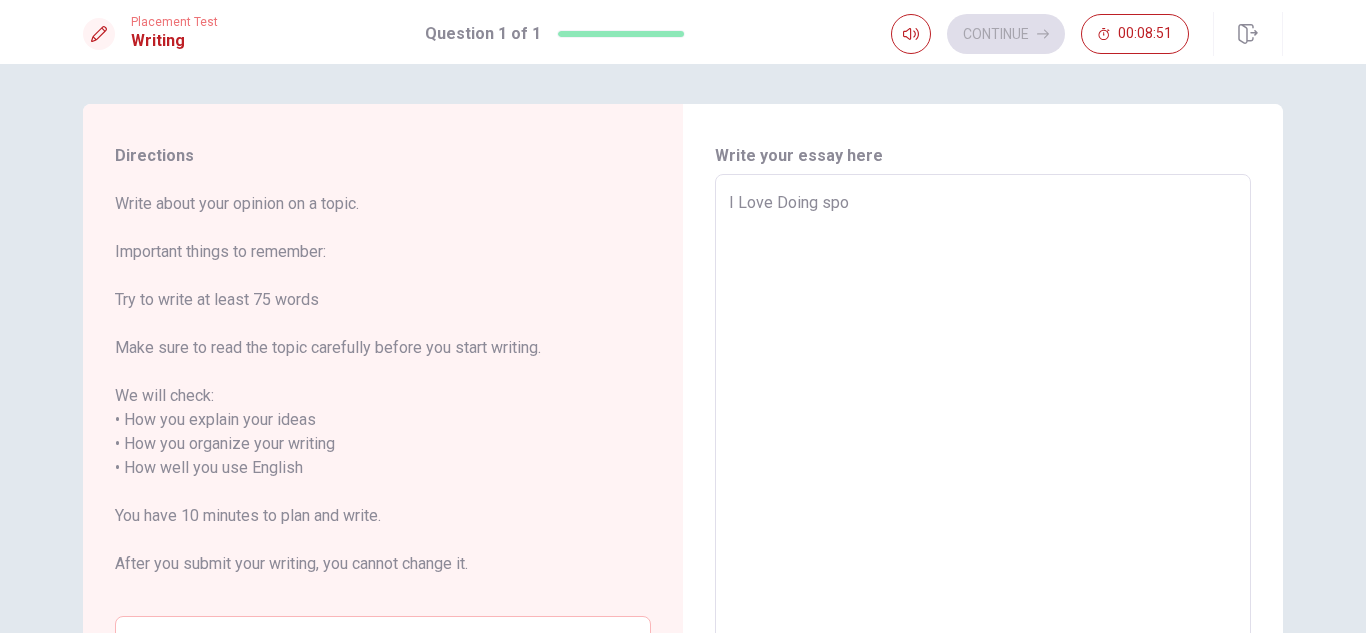 type on "x" 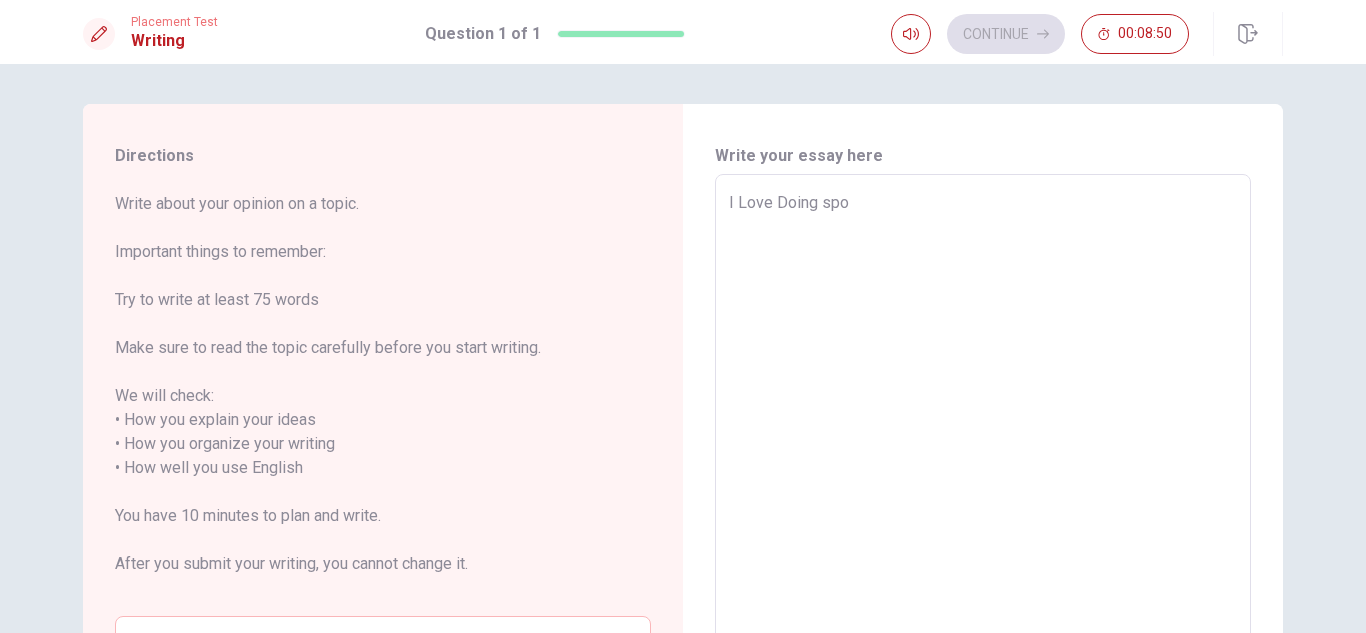 type on "I Love Doing spor" 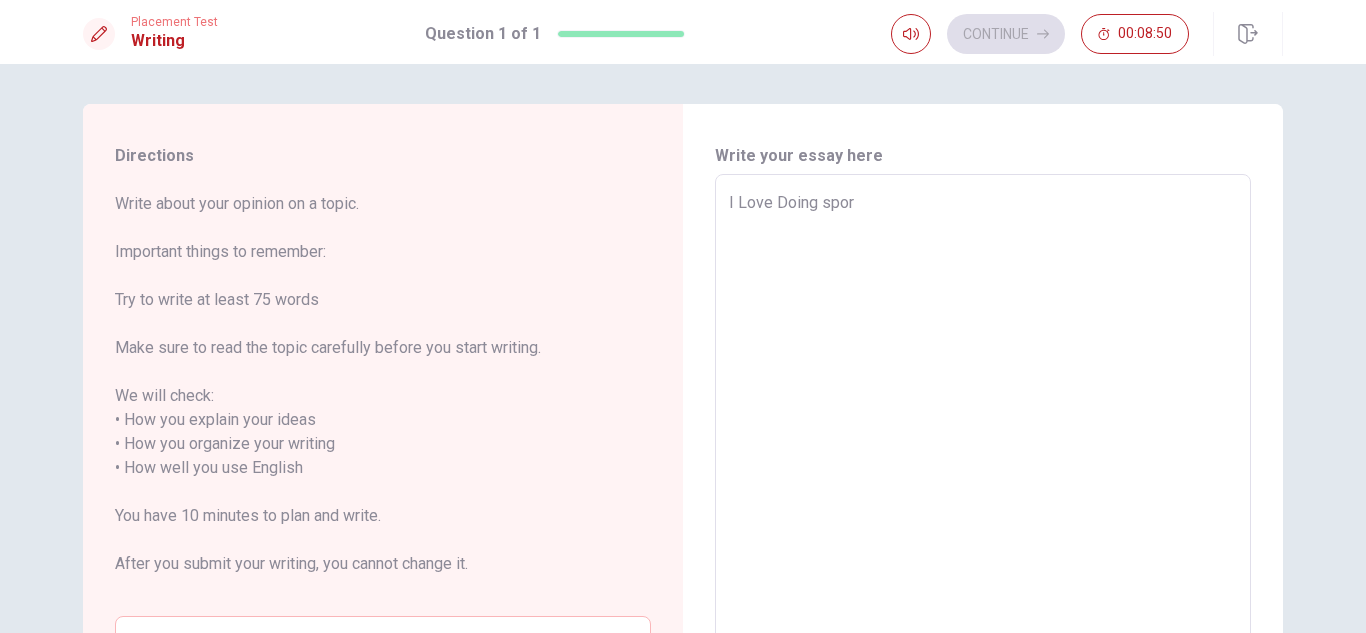 type on "x" 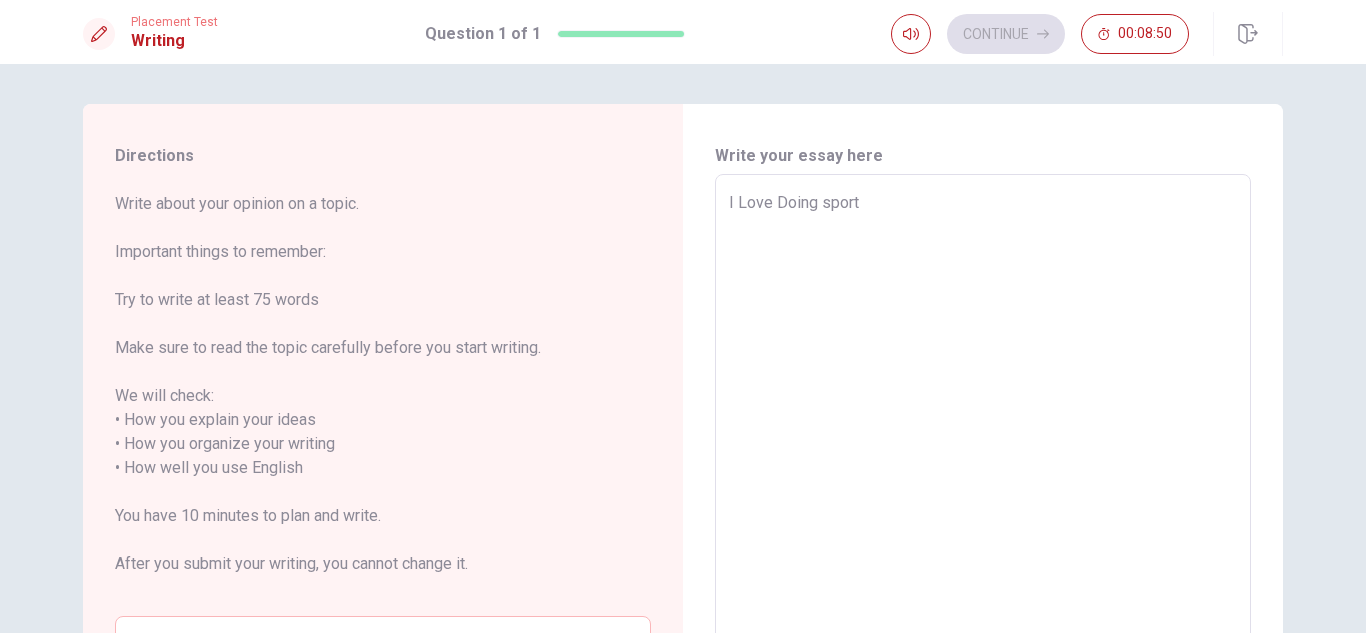type on "x" 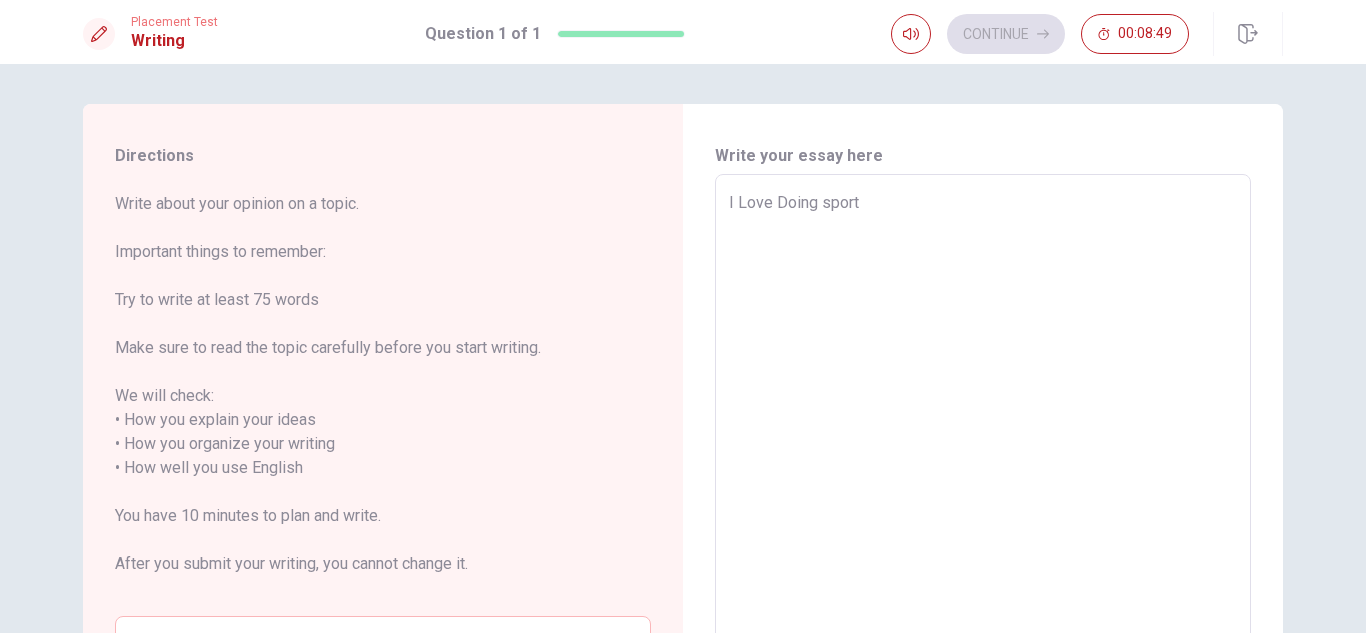 type on "I Love Doing sports" 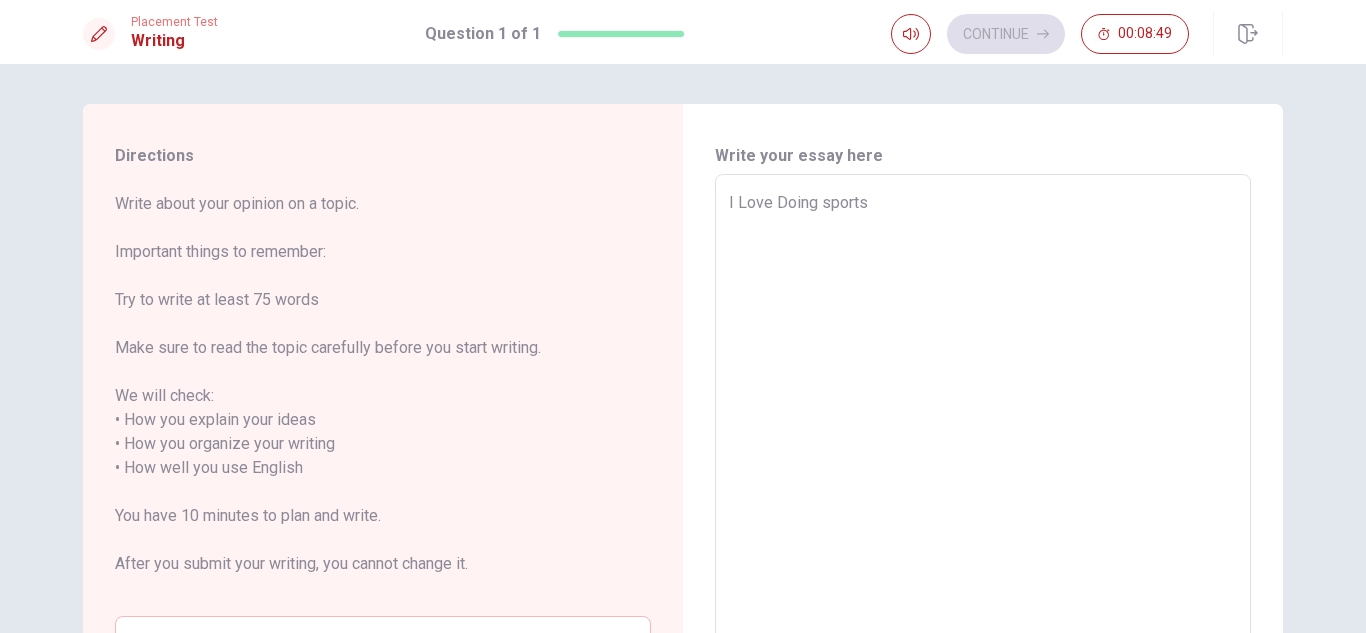 type on "x" 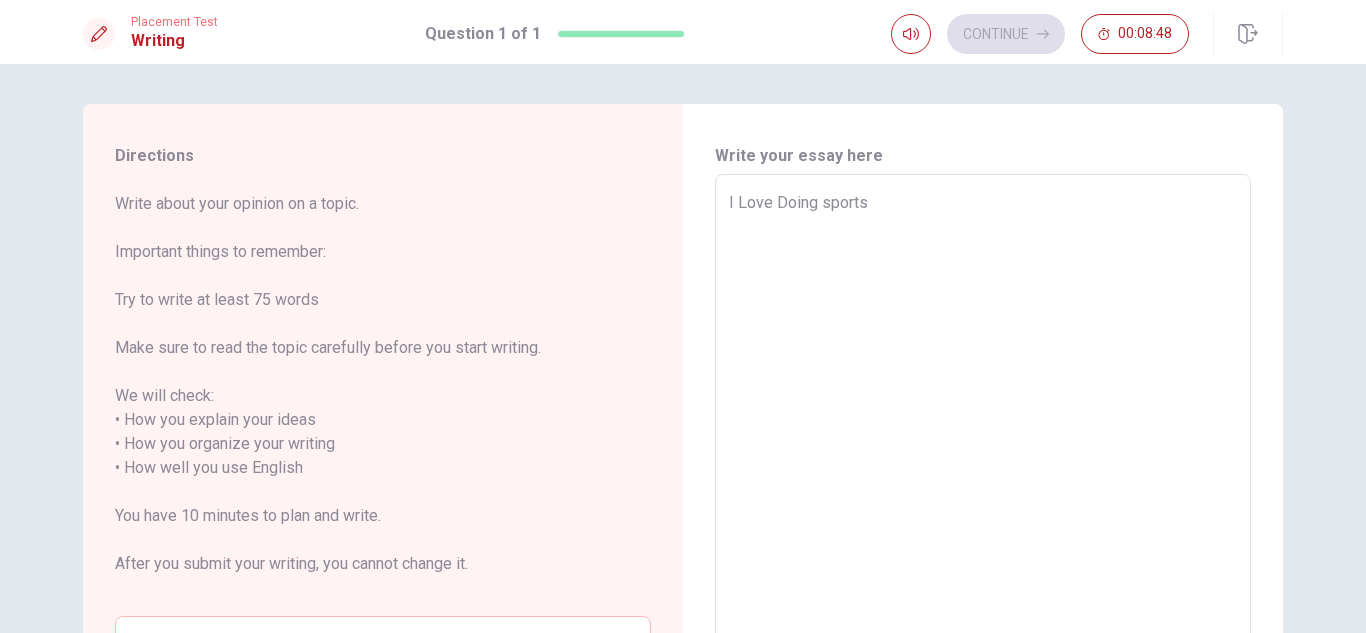 type on "I Love Doing sports" 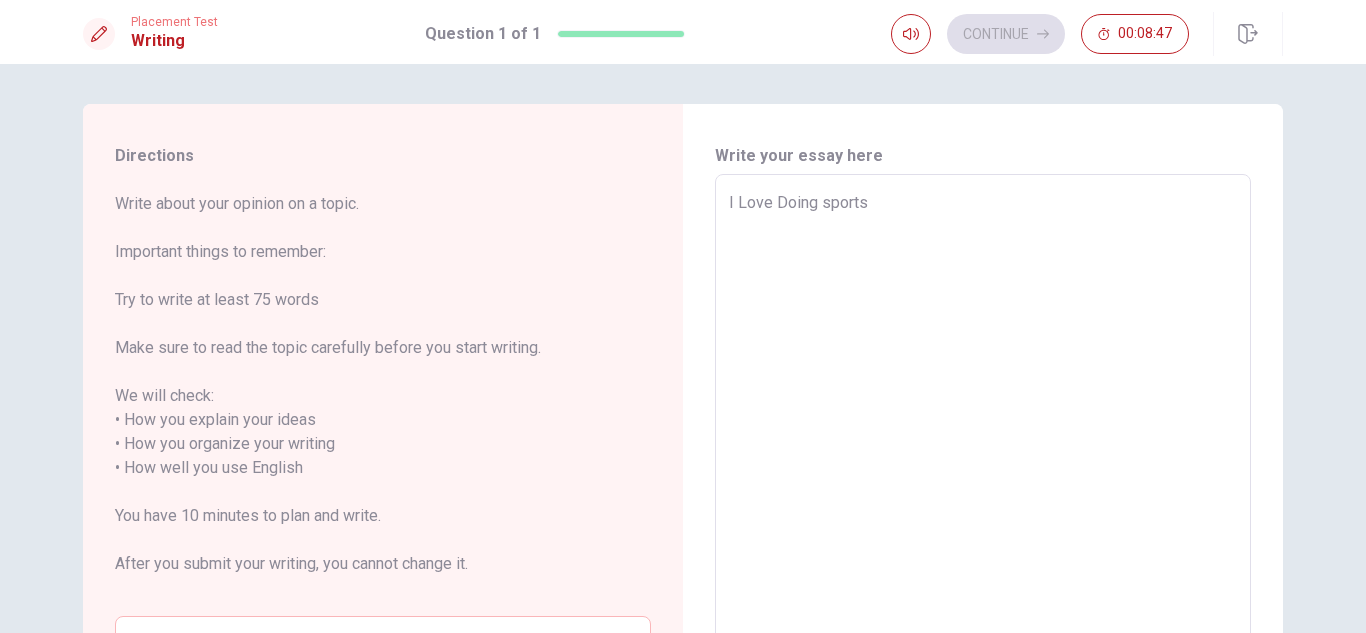 type on "I Love Doing sports" 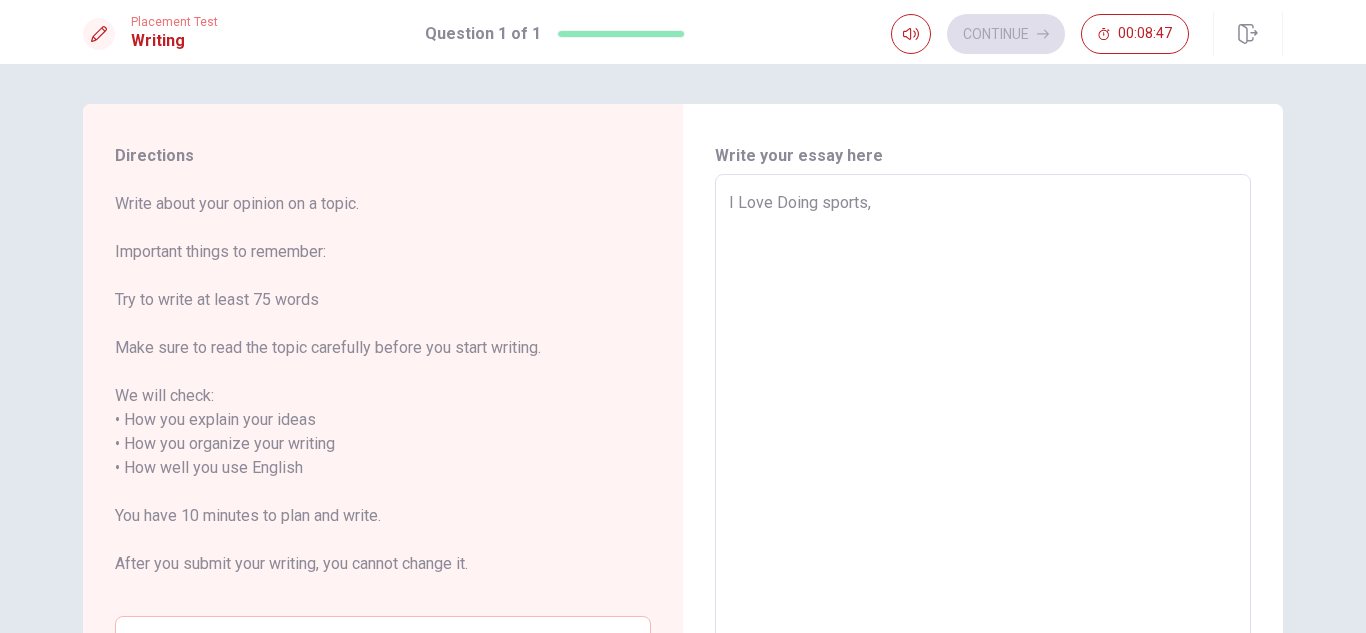 type on "x" 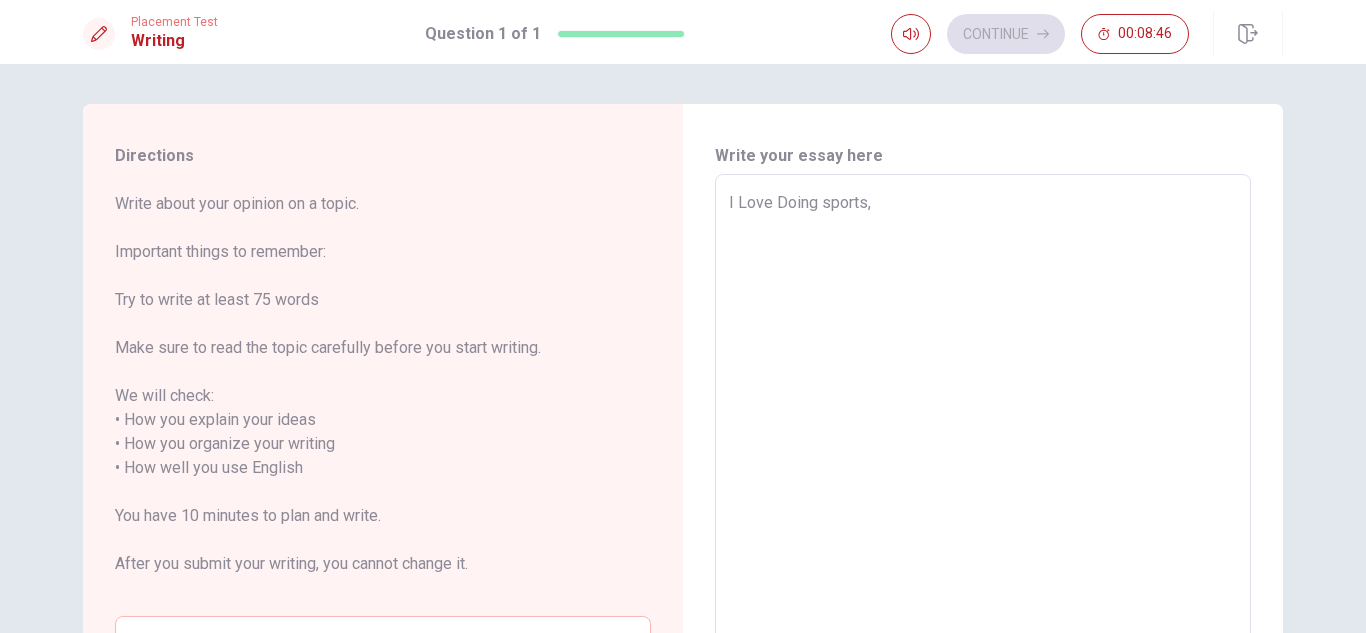 type on "I Love Doing sports, b" 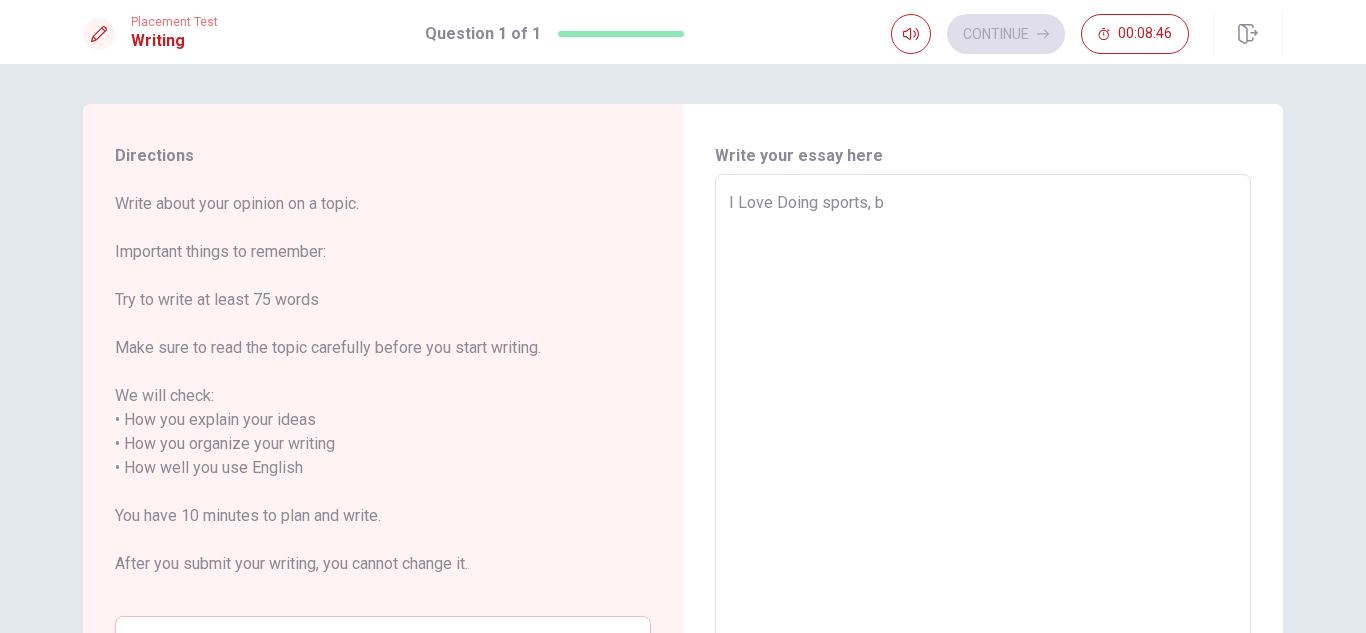 type on "x" 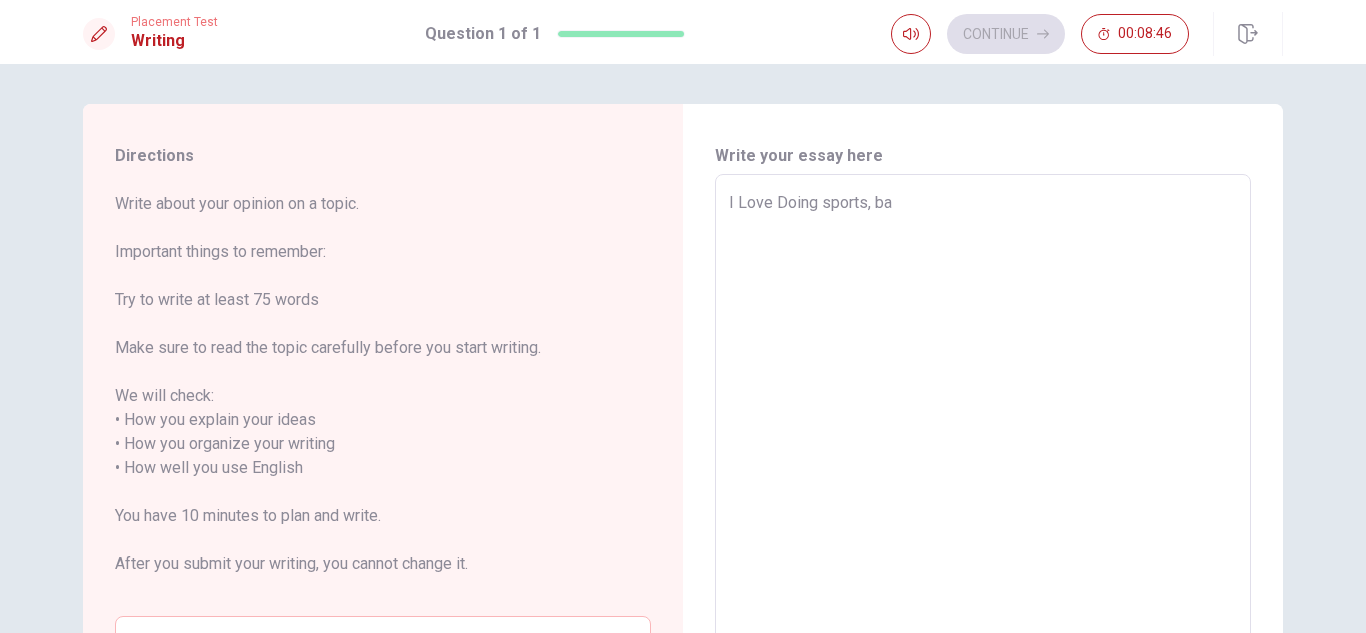 type on "x" 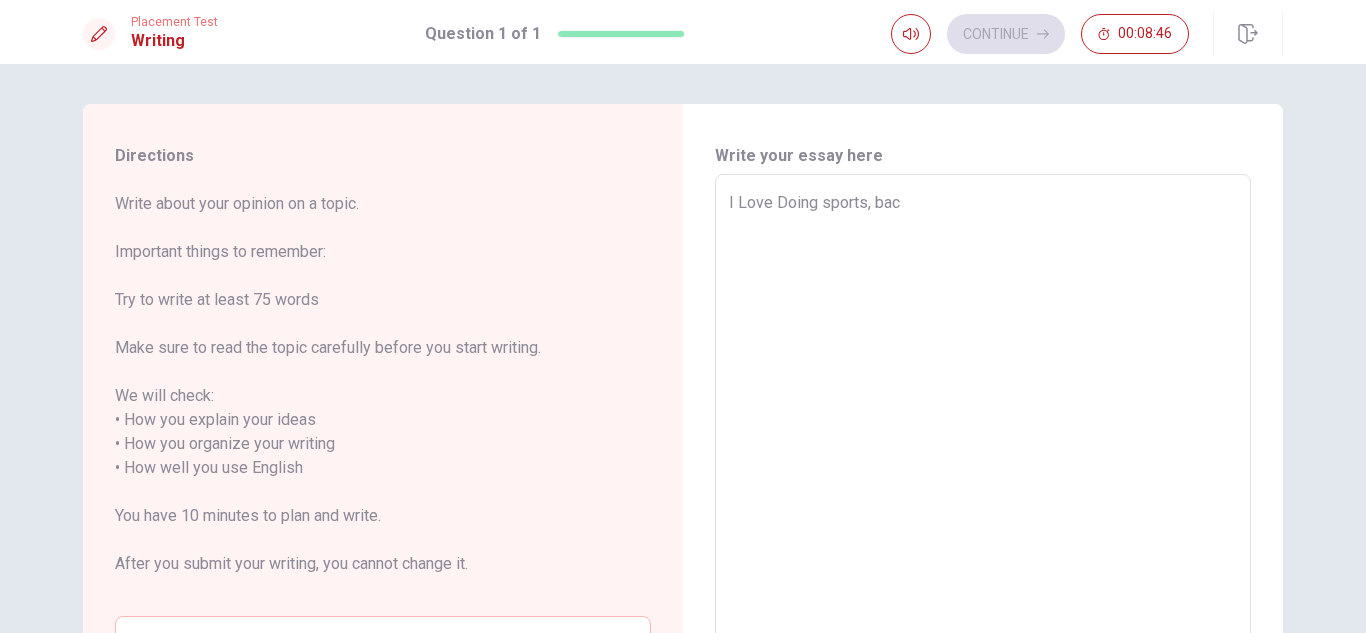 type on "I Love Doing sports, baca" 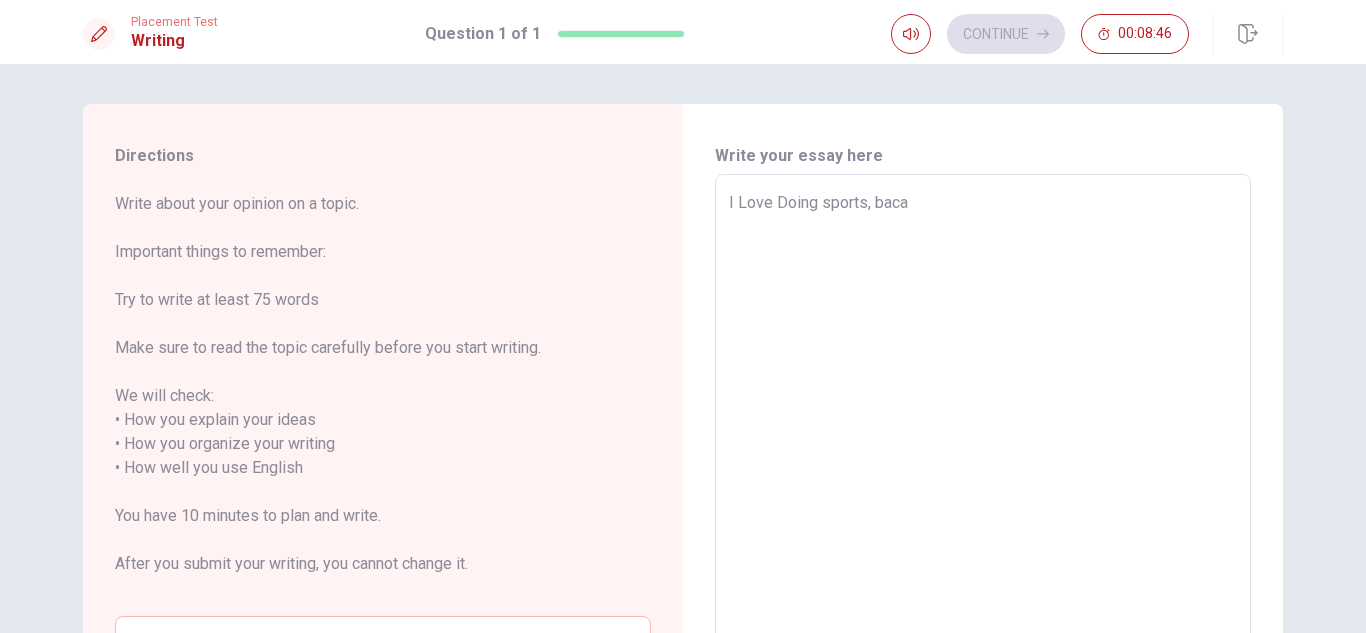 type on "x" 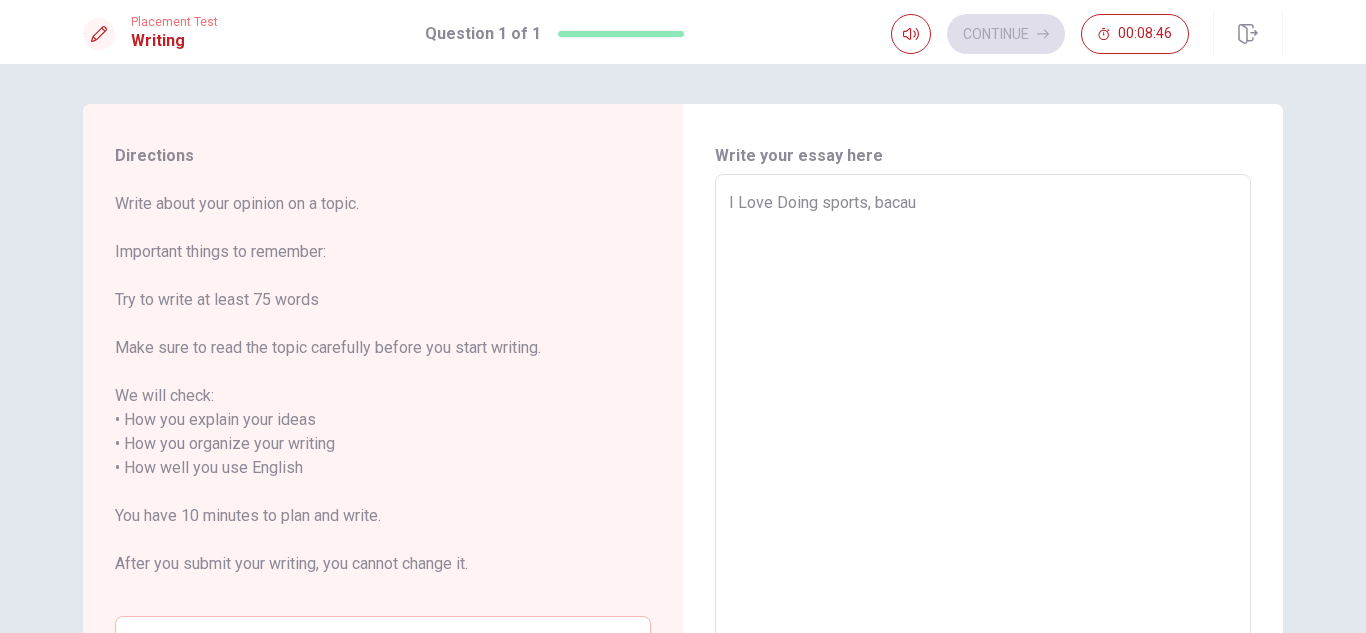 type on "x" 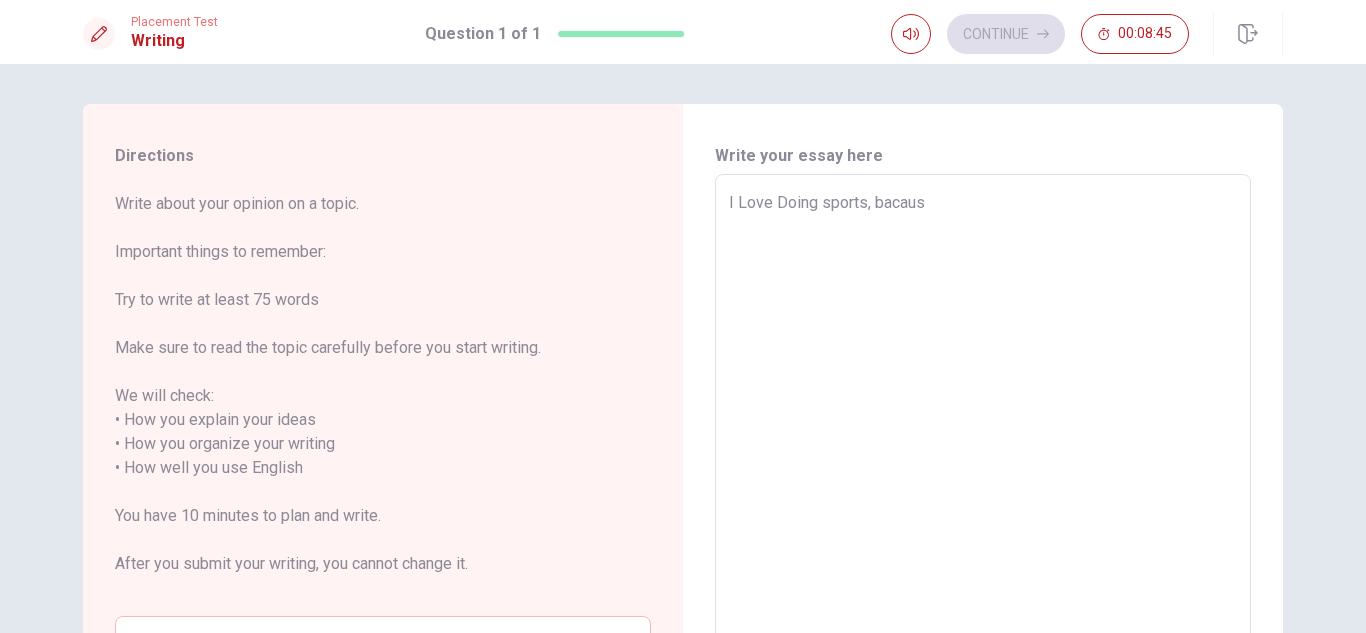 type on "I Love Doing sports, bacause" 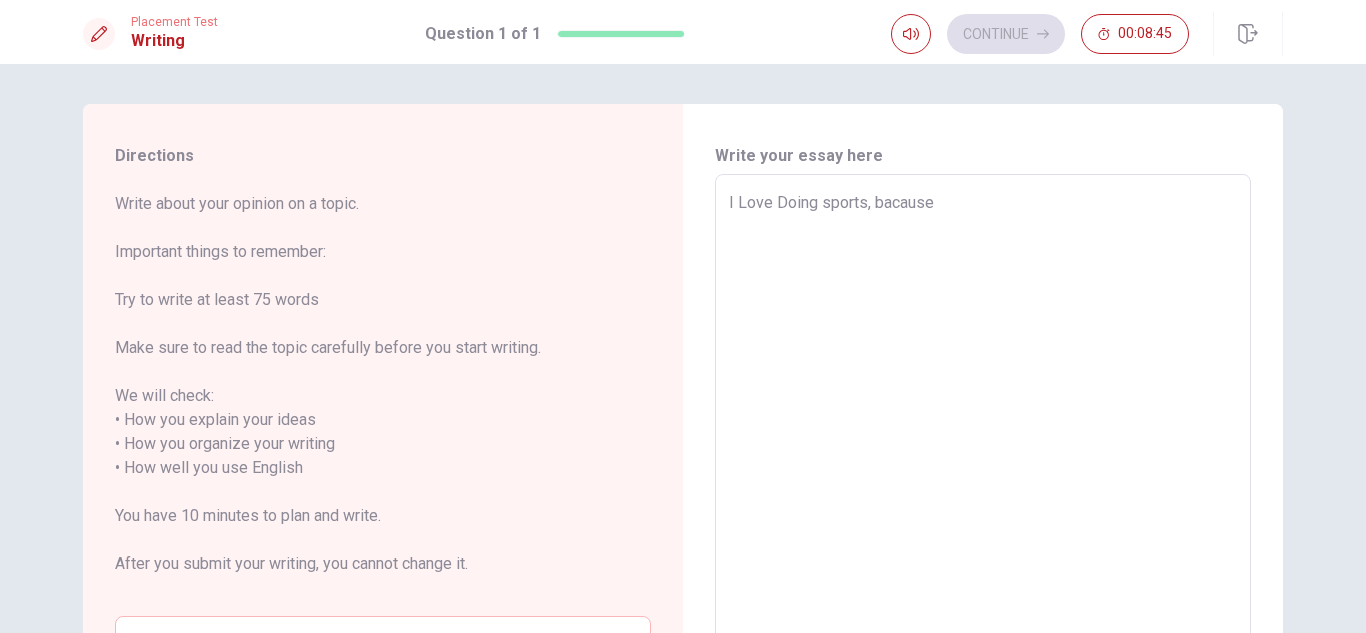 type on "x" 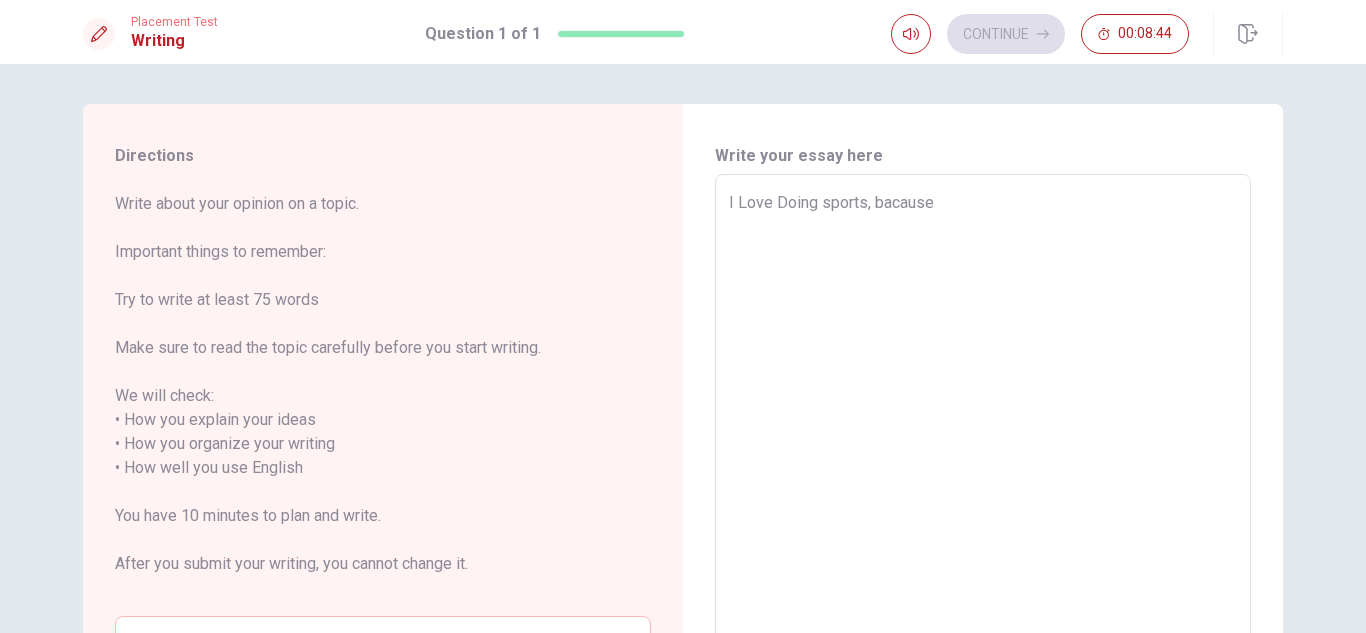 type on "I Love Doing sports, bacause" 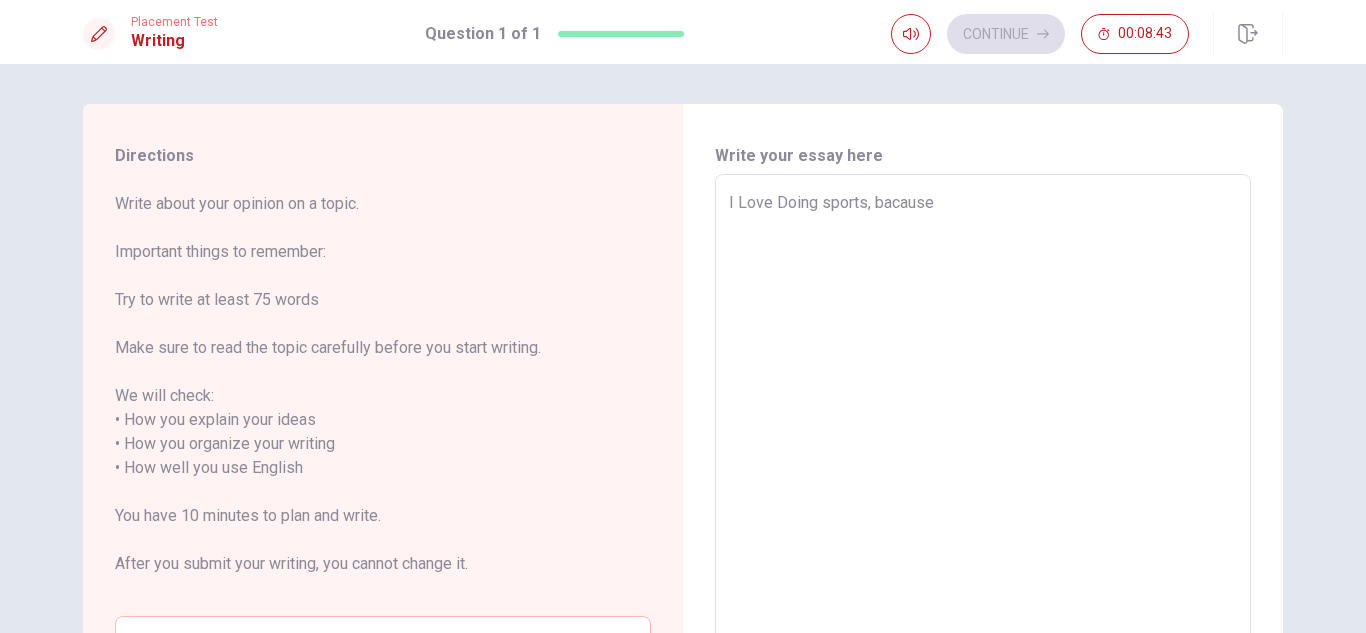 type on "I Love Doing sports, bacause i" 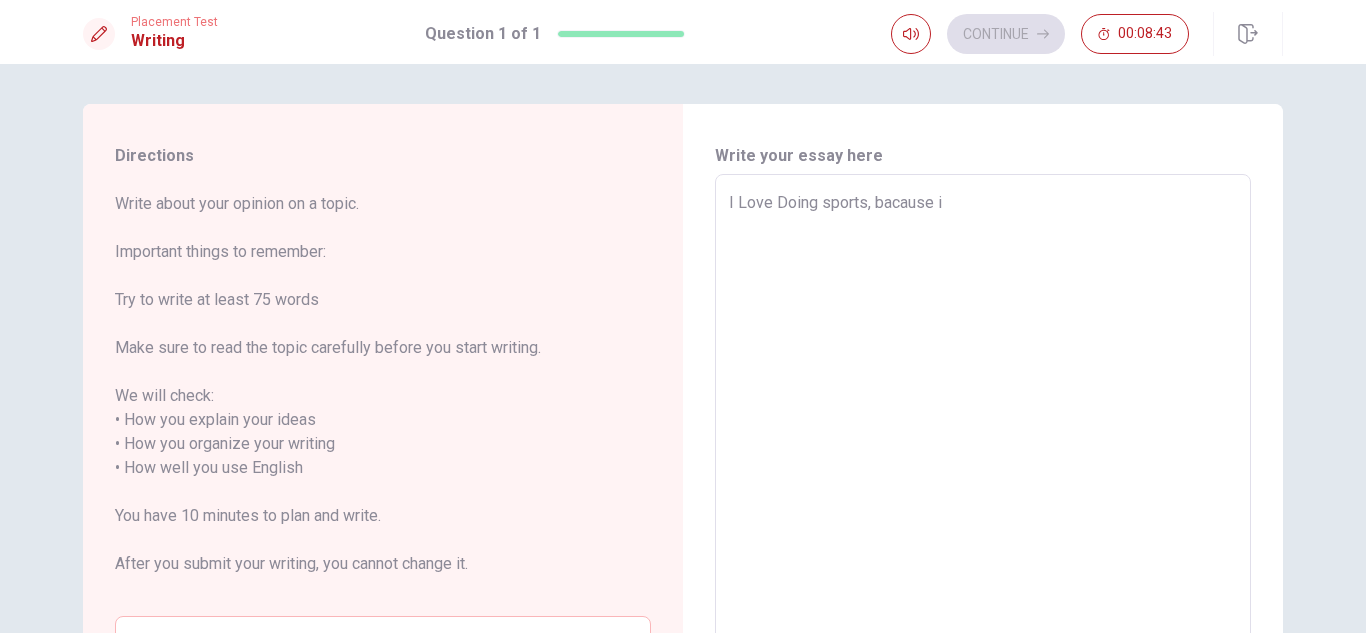 type on "x" 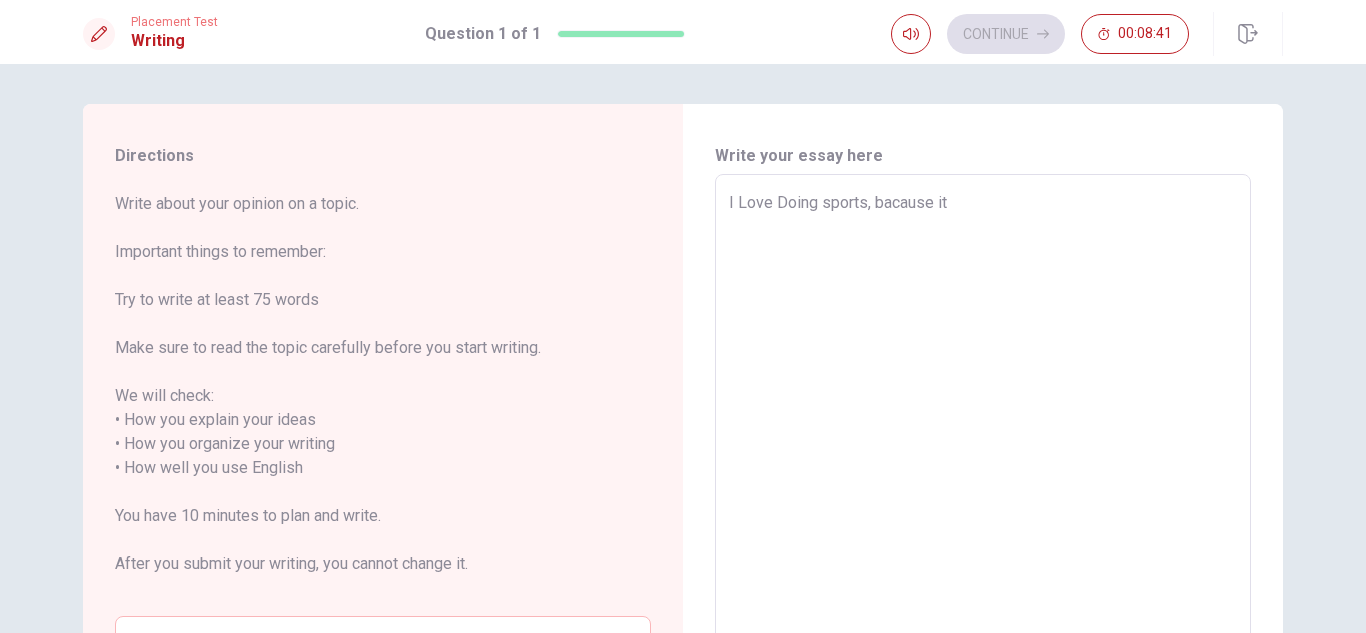 type on "x" 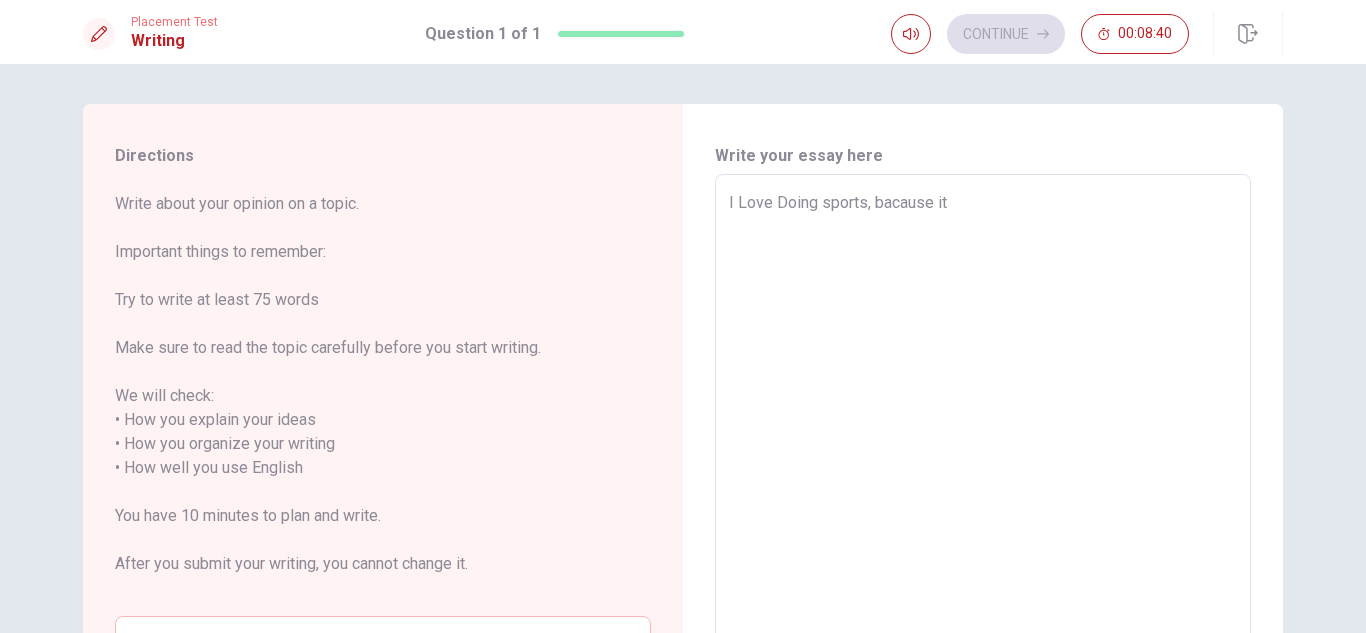 type on "I Love Doing sports, bacause it," 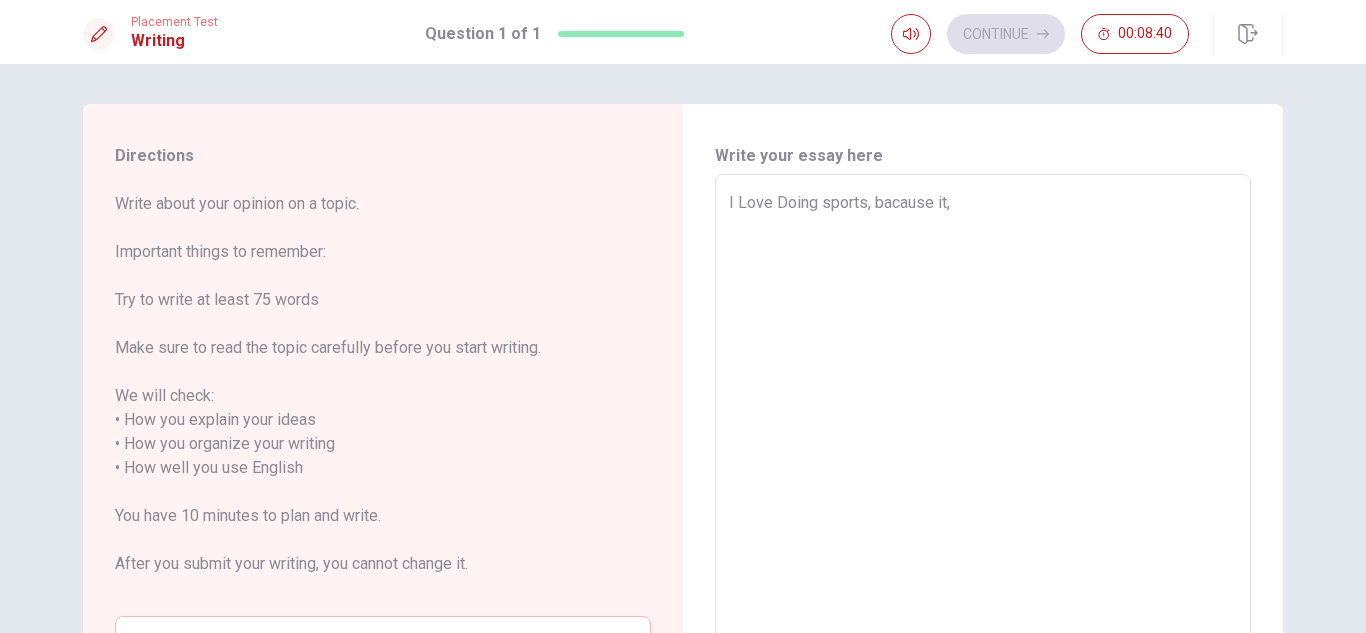 type on "x" 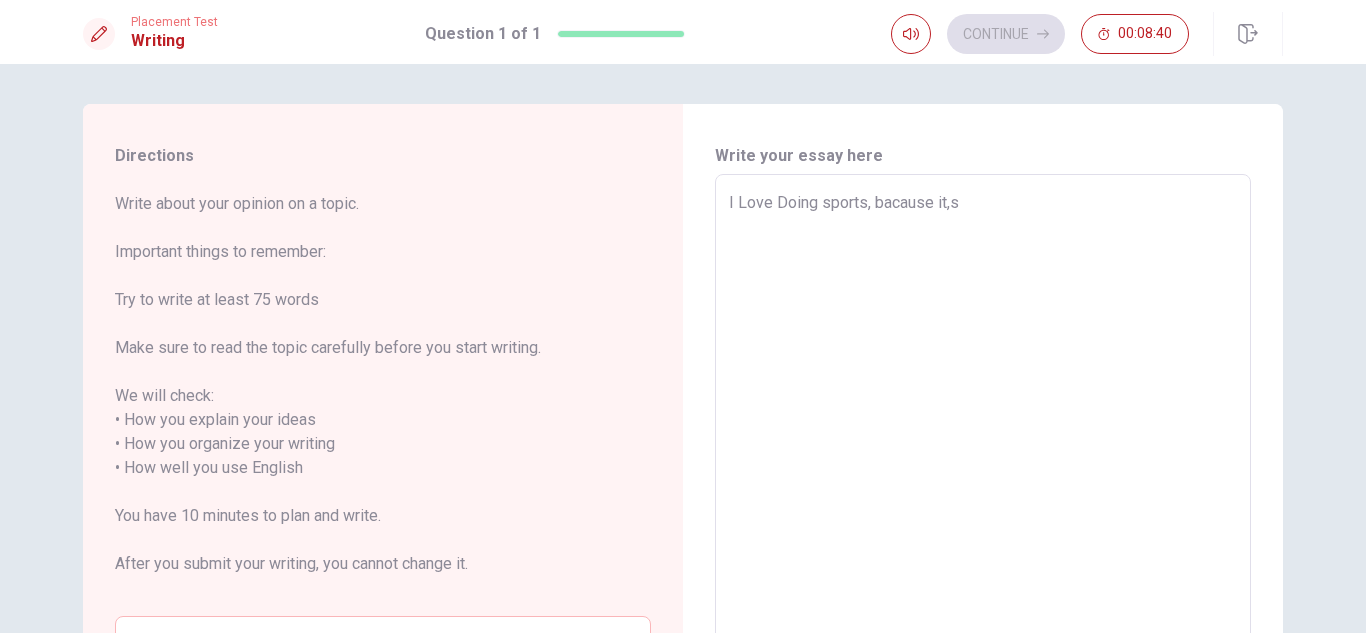 type on "x" 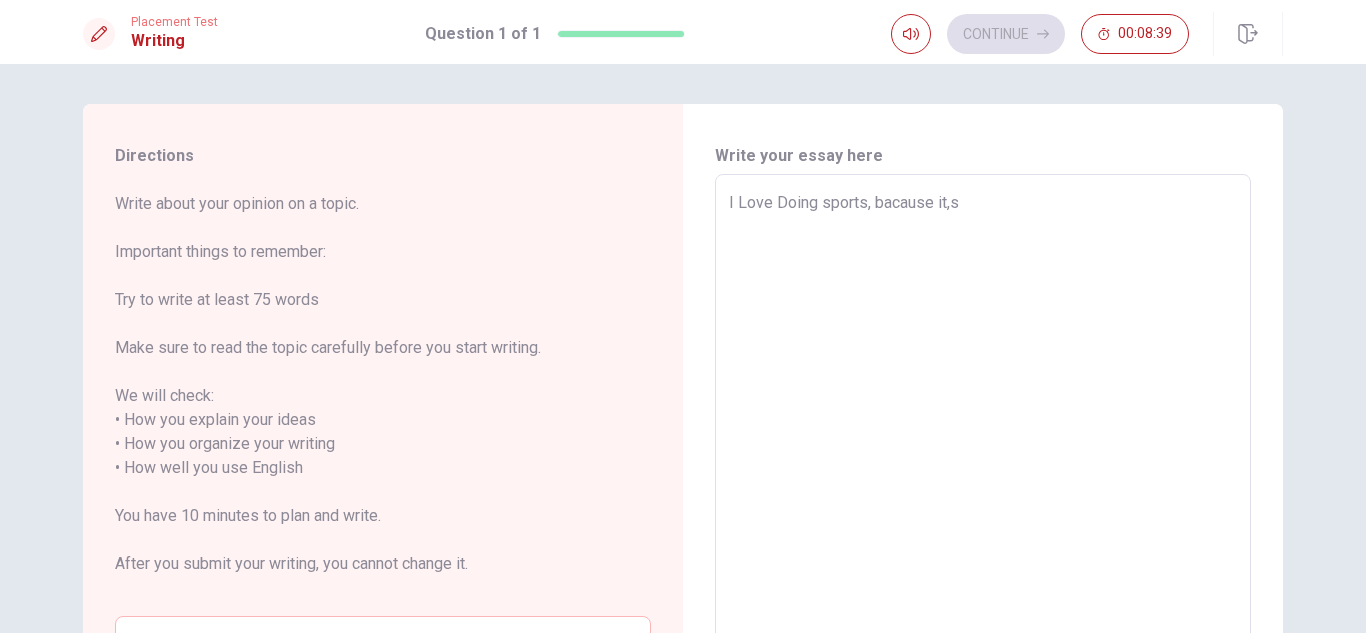 type on "I Love Doing sports, bacause it," 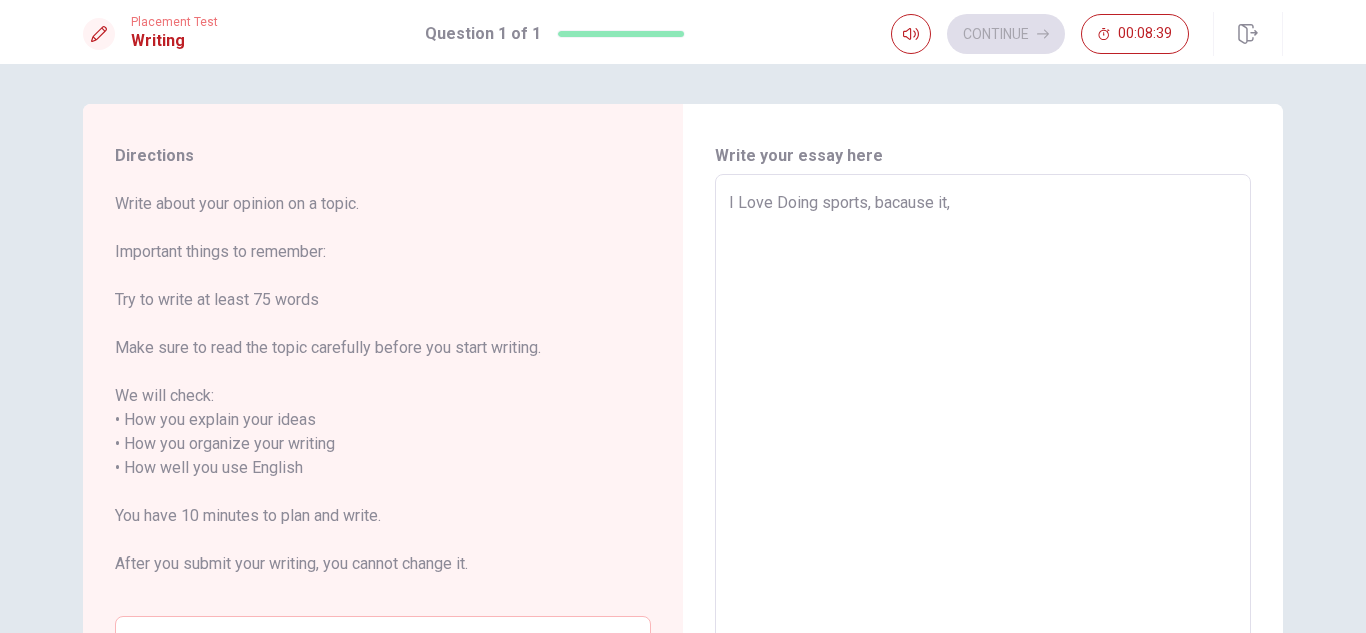 type on "x" 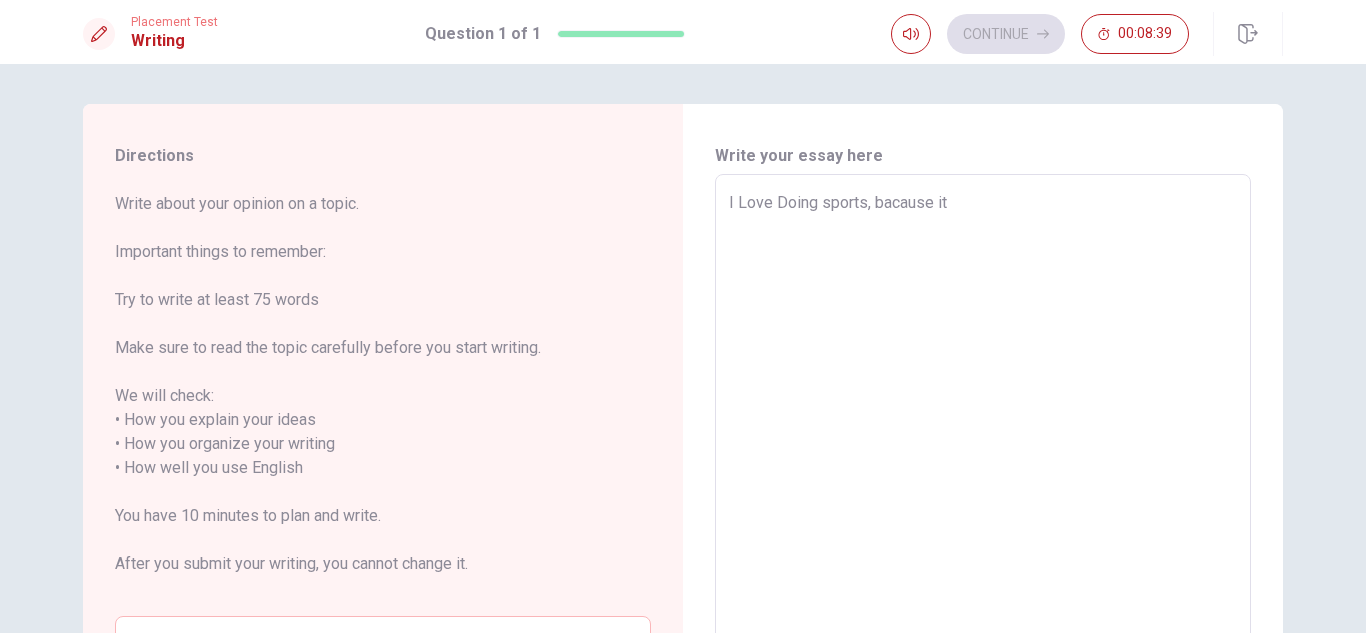 type on "x" 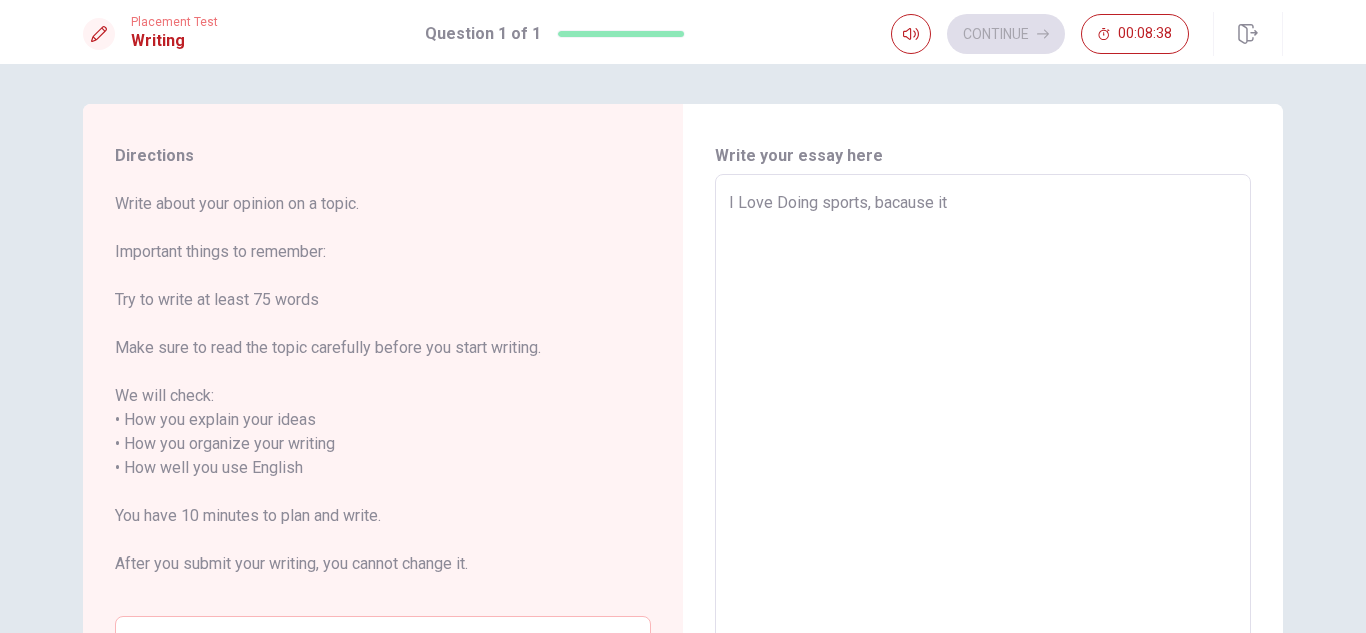 type on "I Love Doing sports, bacause it´s" 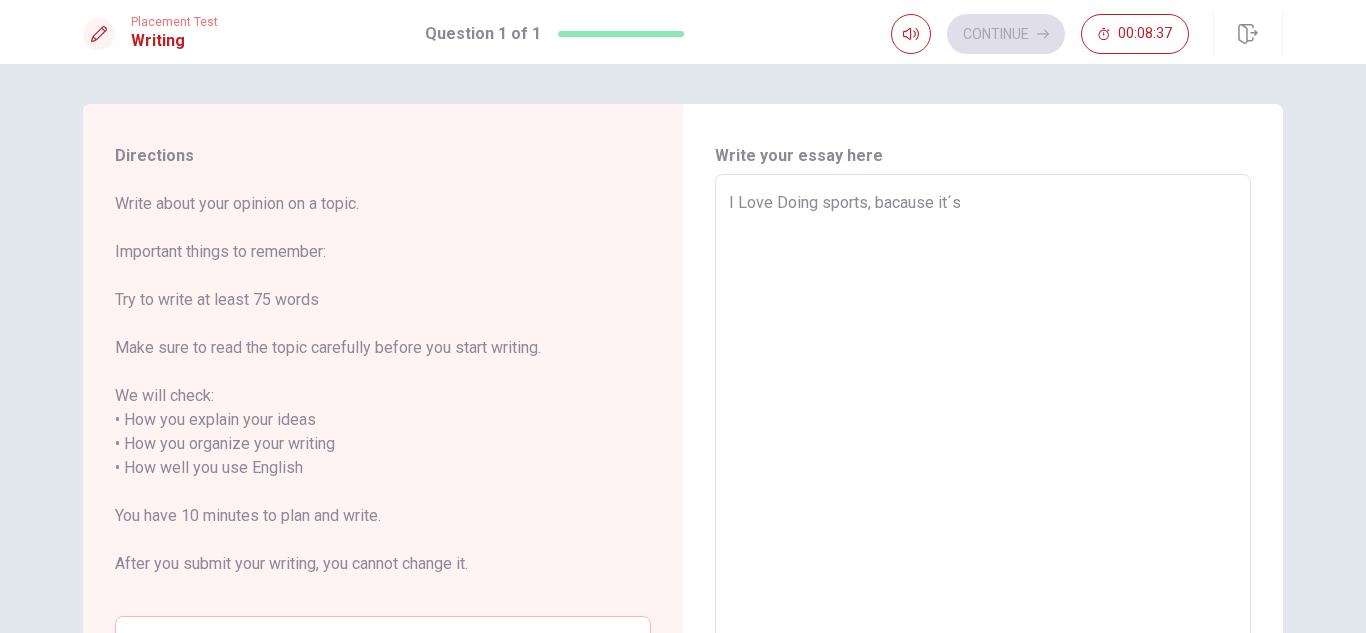 type on "x" 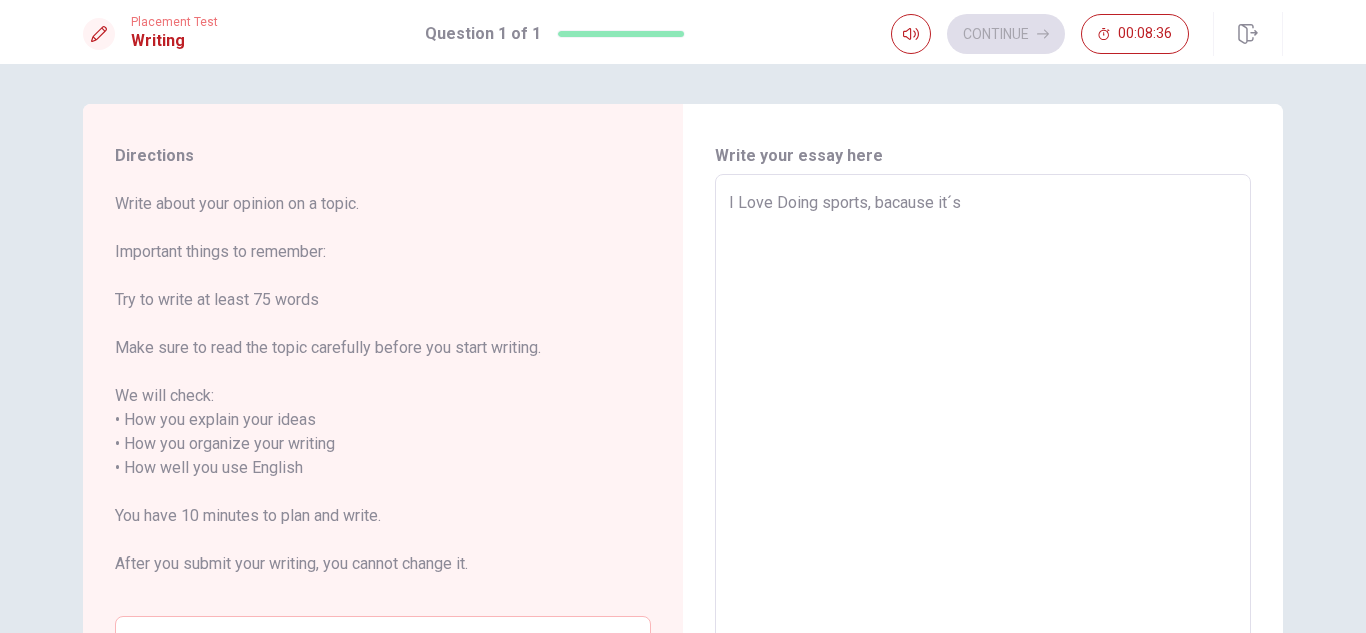 type on "I Love Doing sports, bacause it´s m" 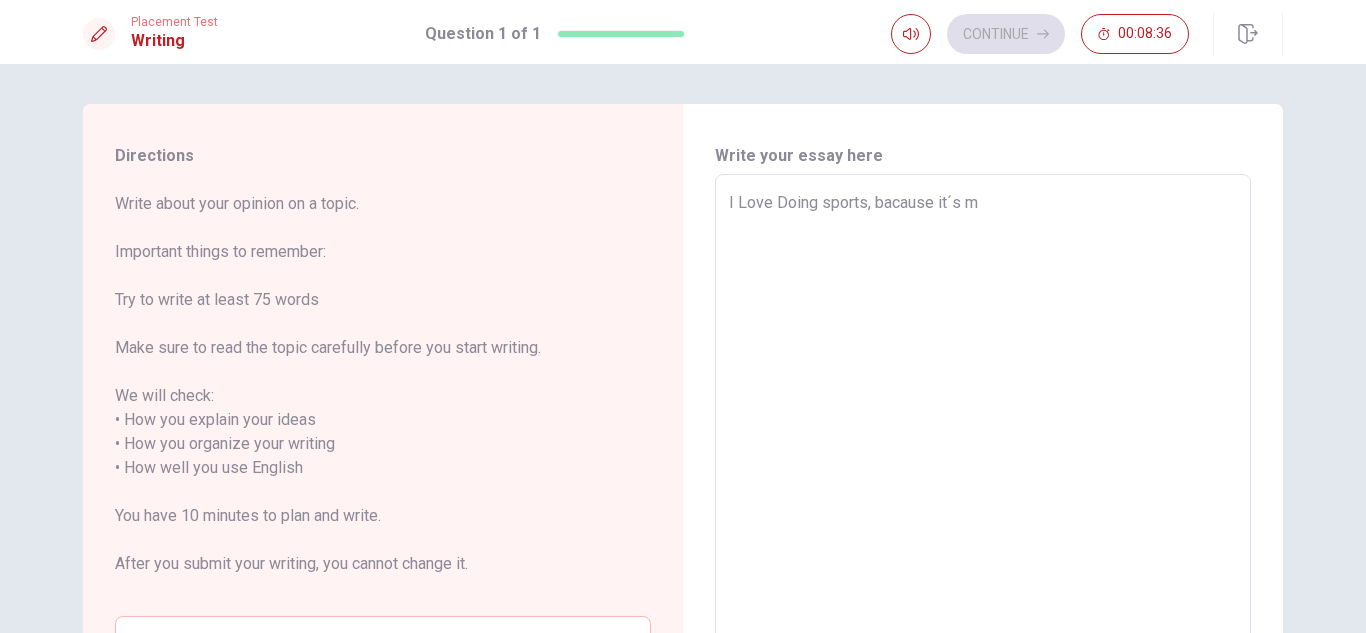 type on "x" 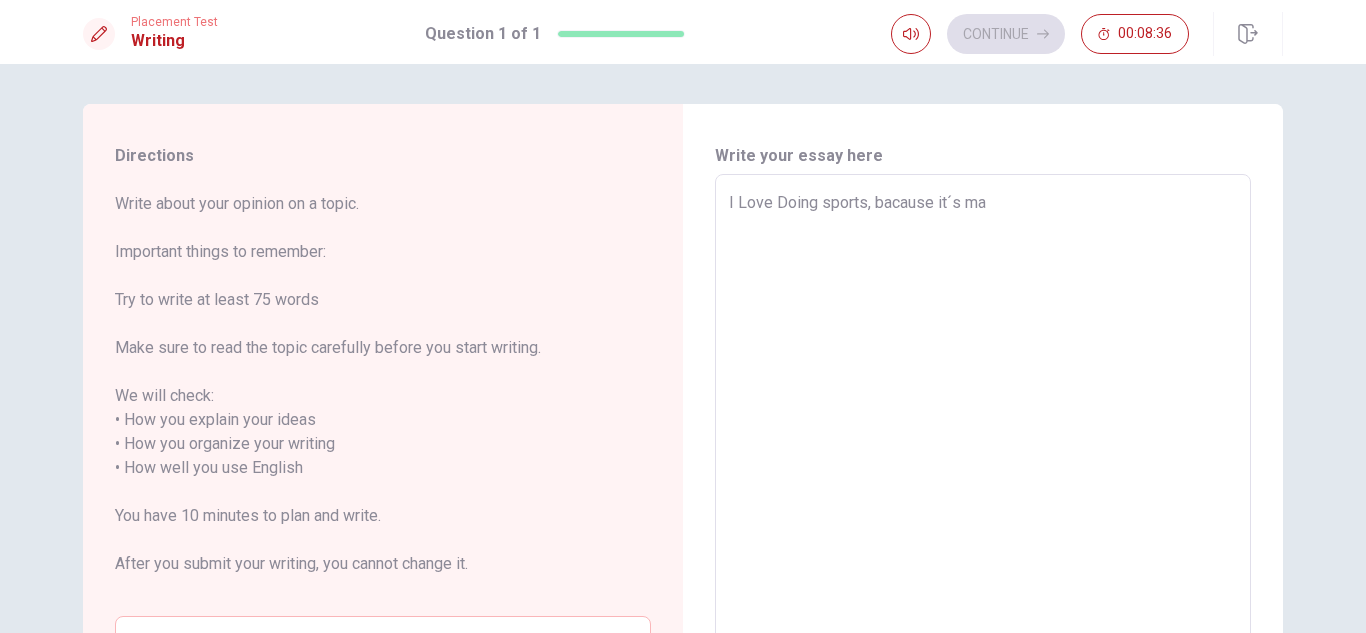 type on "x" 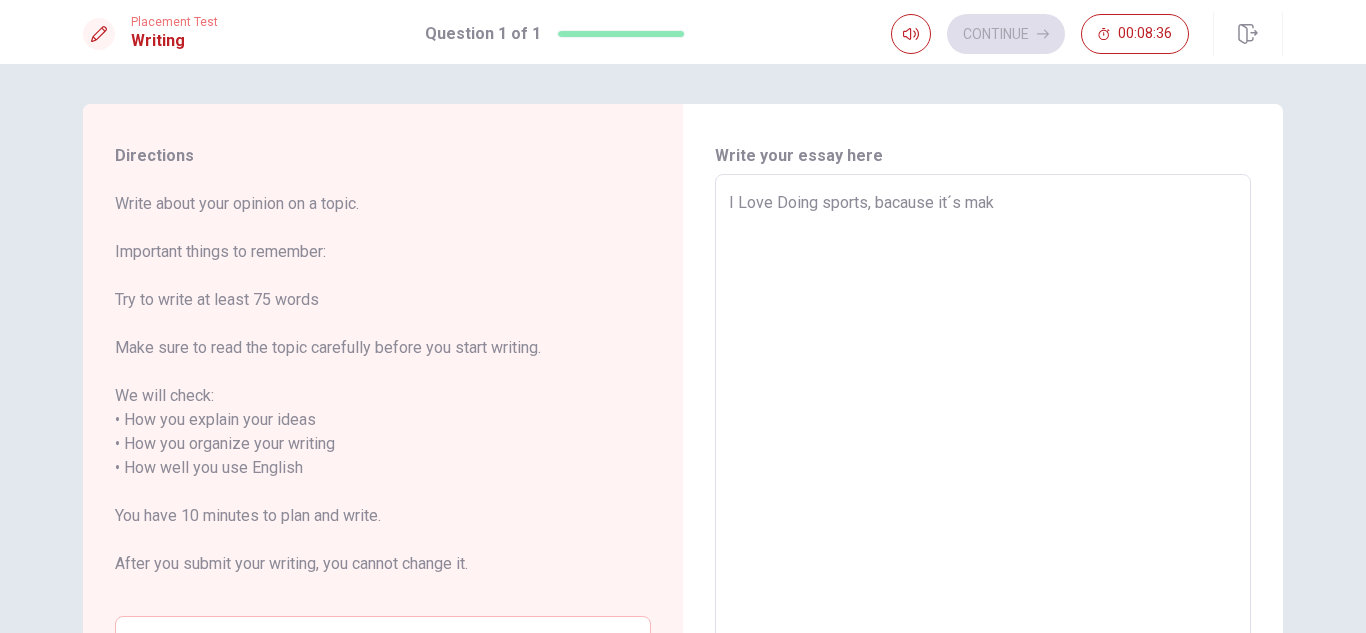 type on "x" 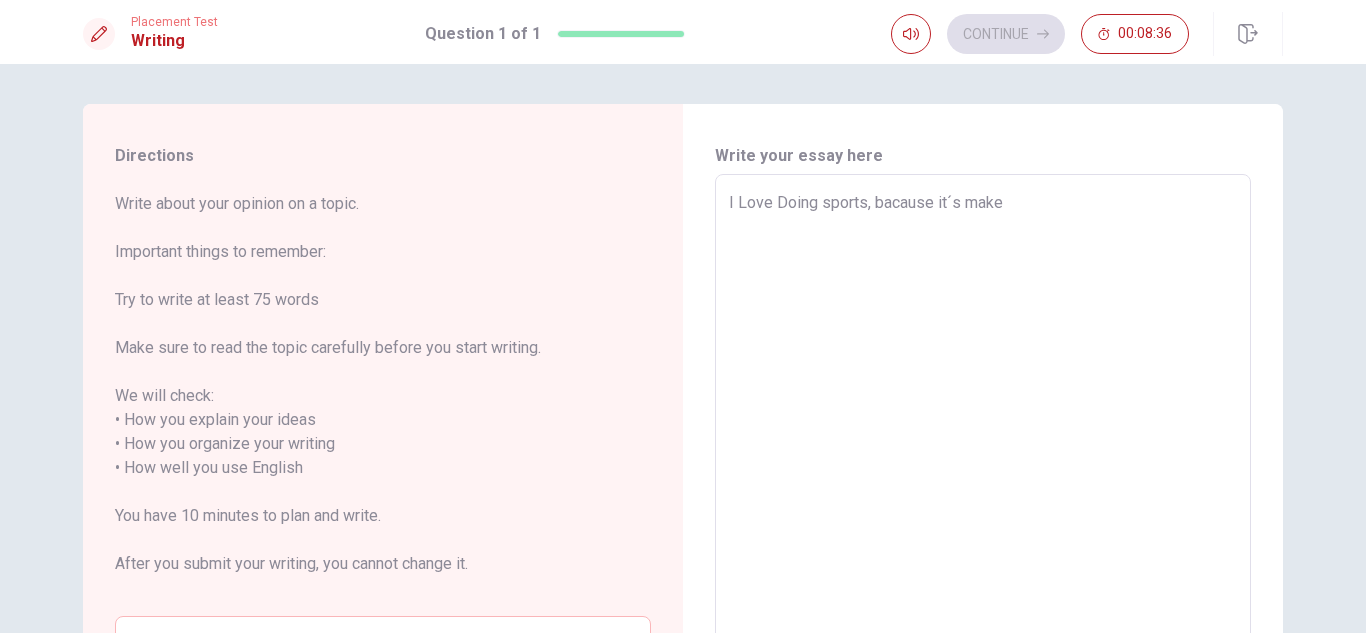 type on "x" 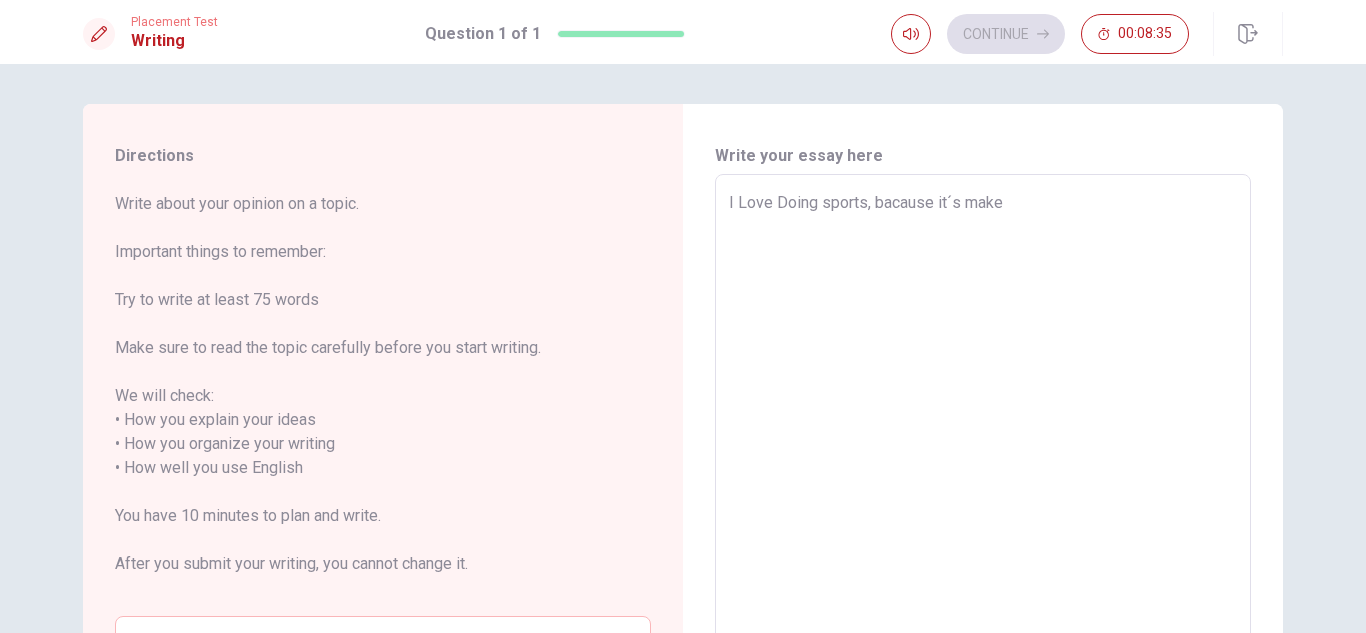 type on "I Love Doing sports, bacause it´s makes" 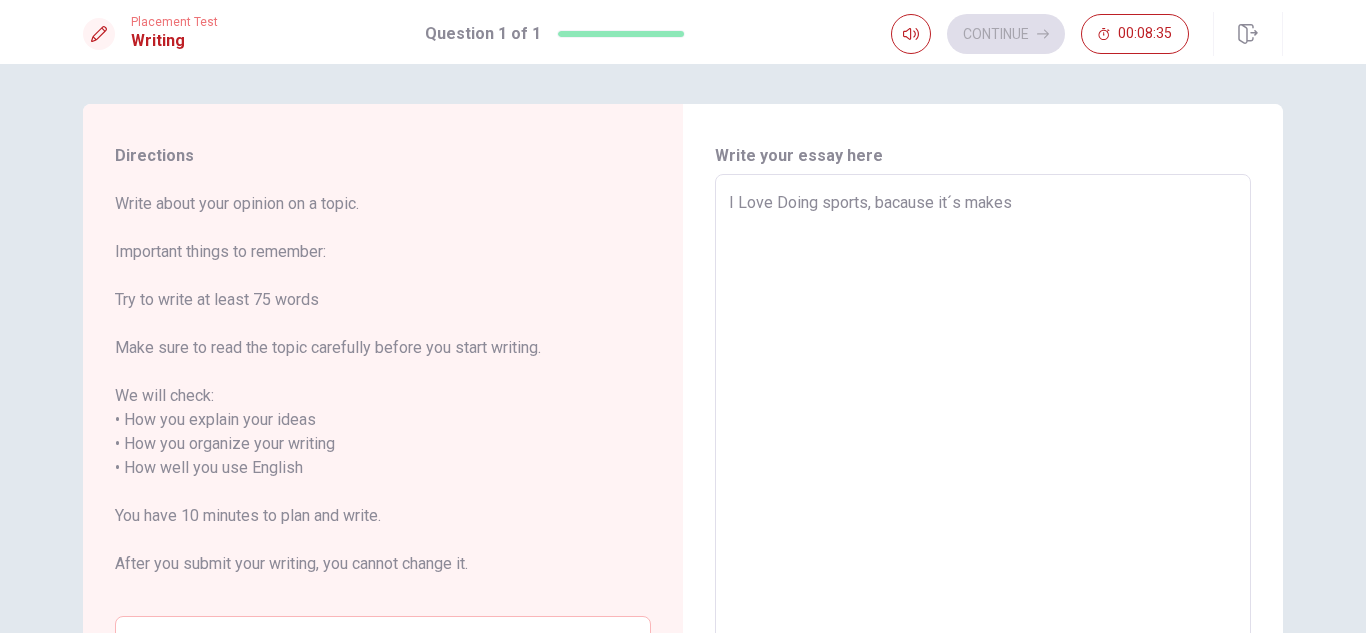 type on "x" 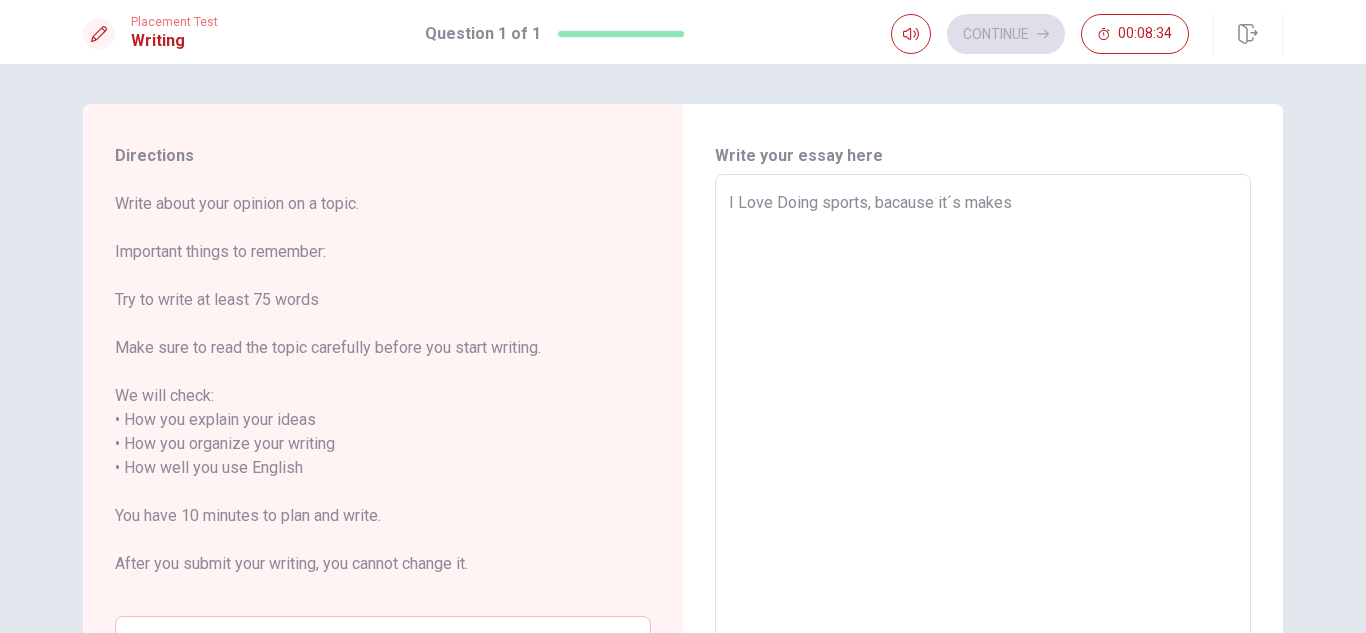 type on "I Love Doing sports, bacause it´s makes" 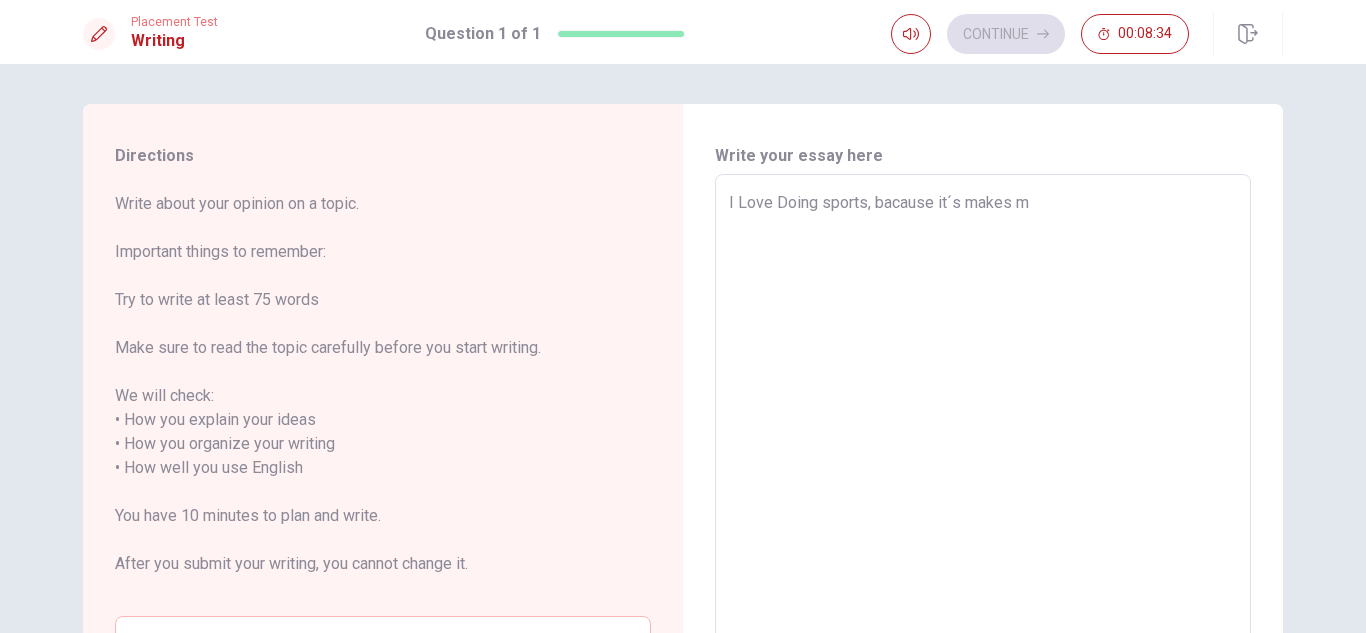 type on "x" 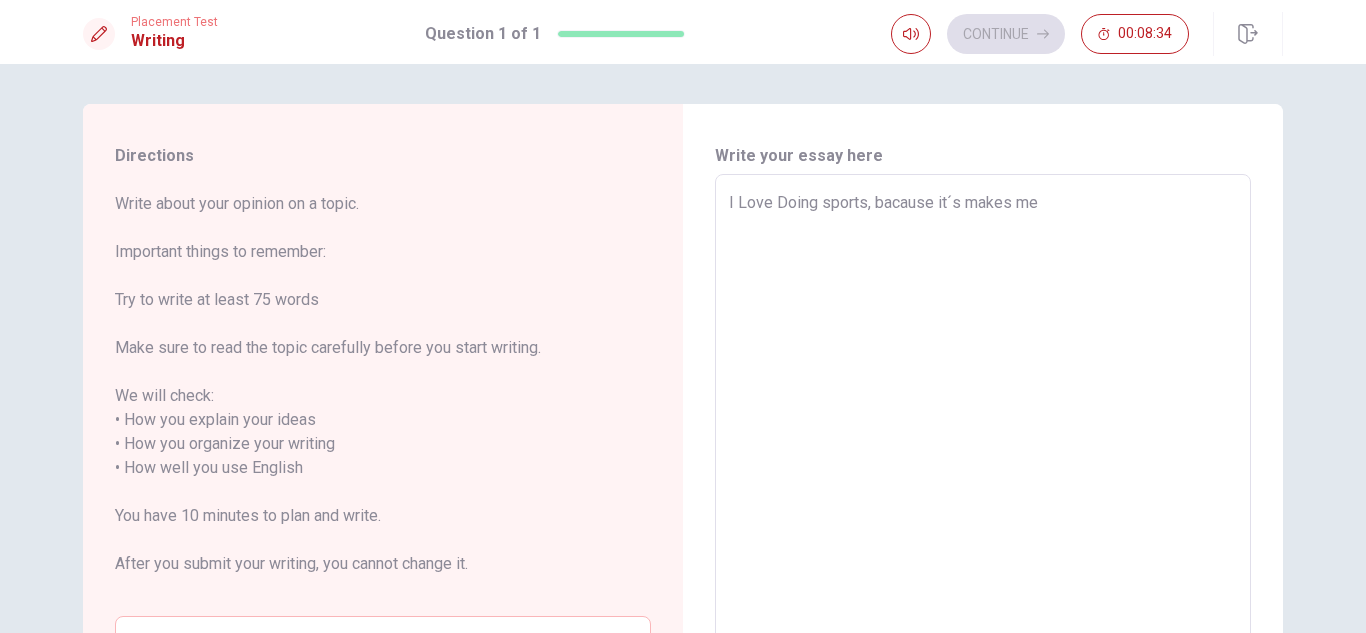 type on "I Love Doing sports, bacause it´s makes me" 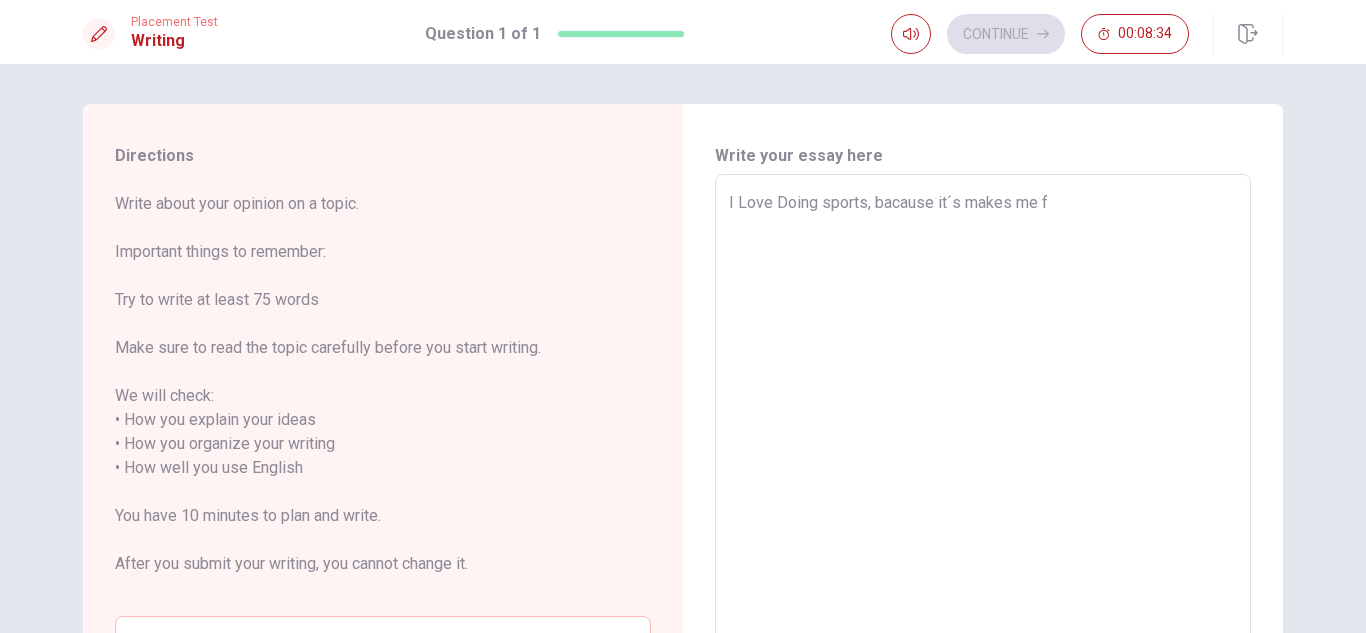 type on "x" 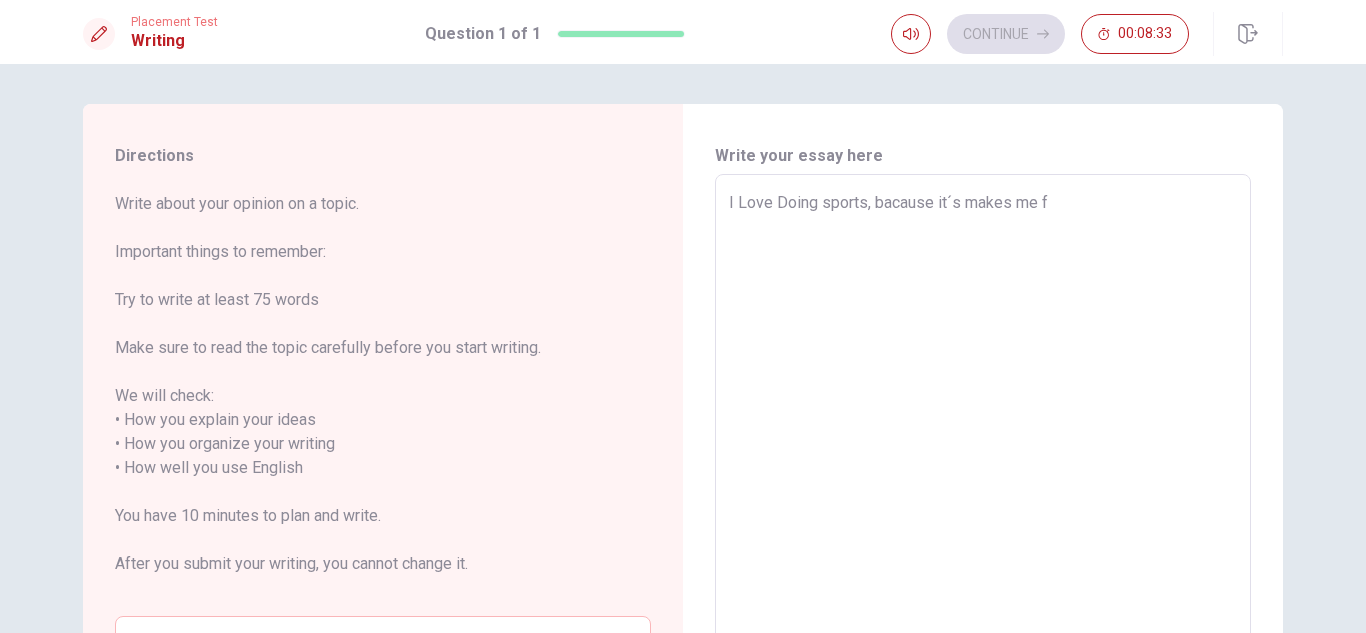 type on "I Love Doing sports, bacause it´s makes me fe" 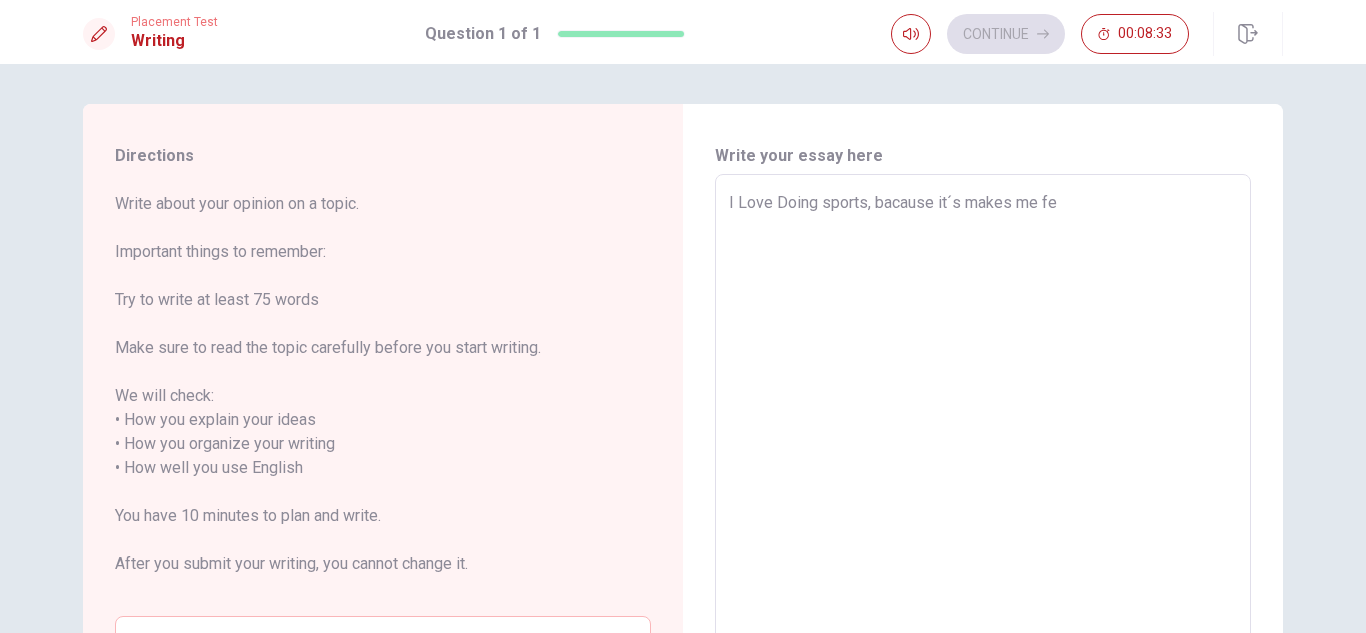 type on "x" 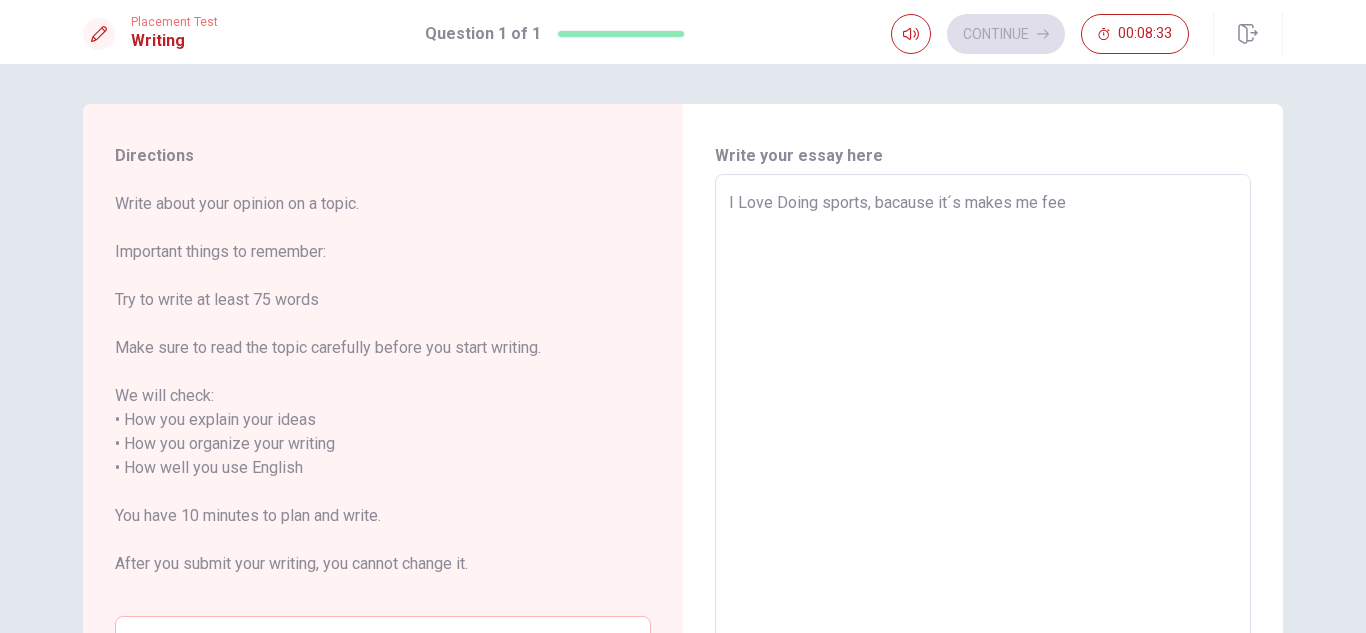 type on "x" 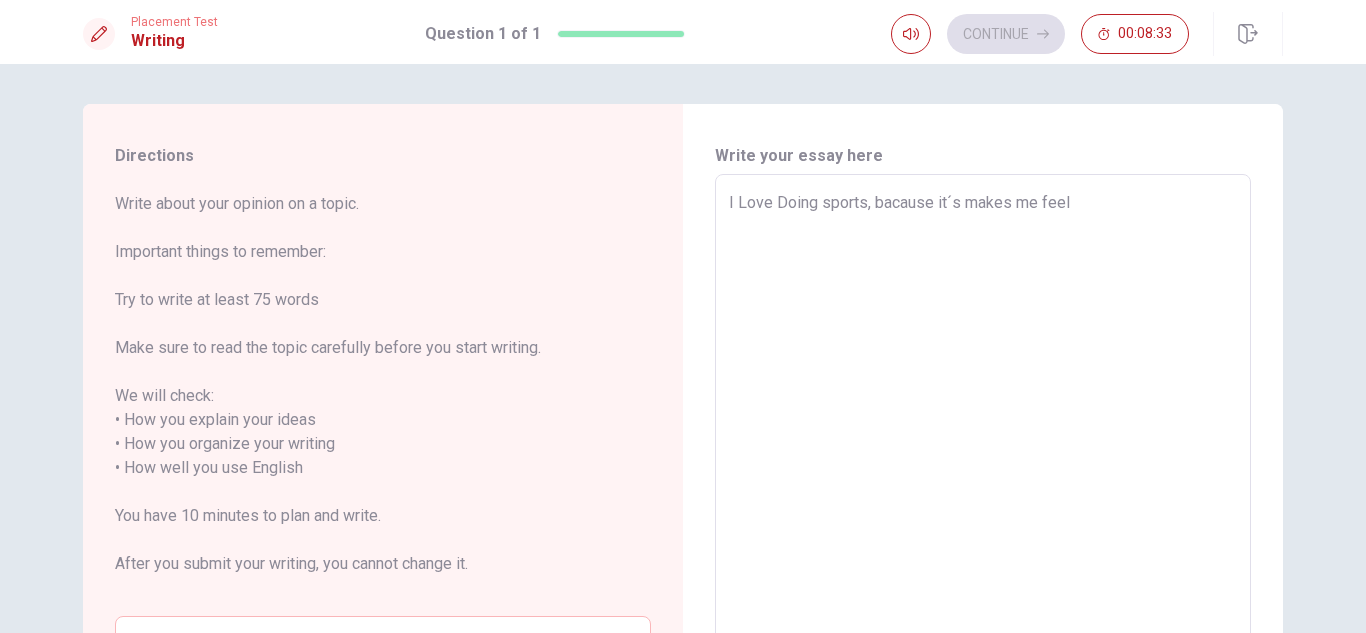 type on "x" 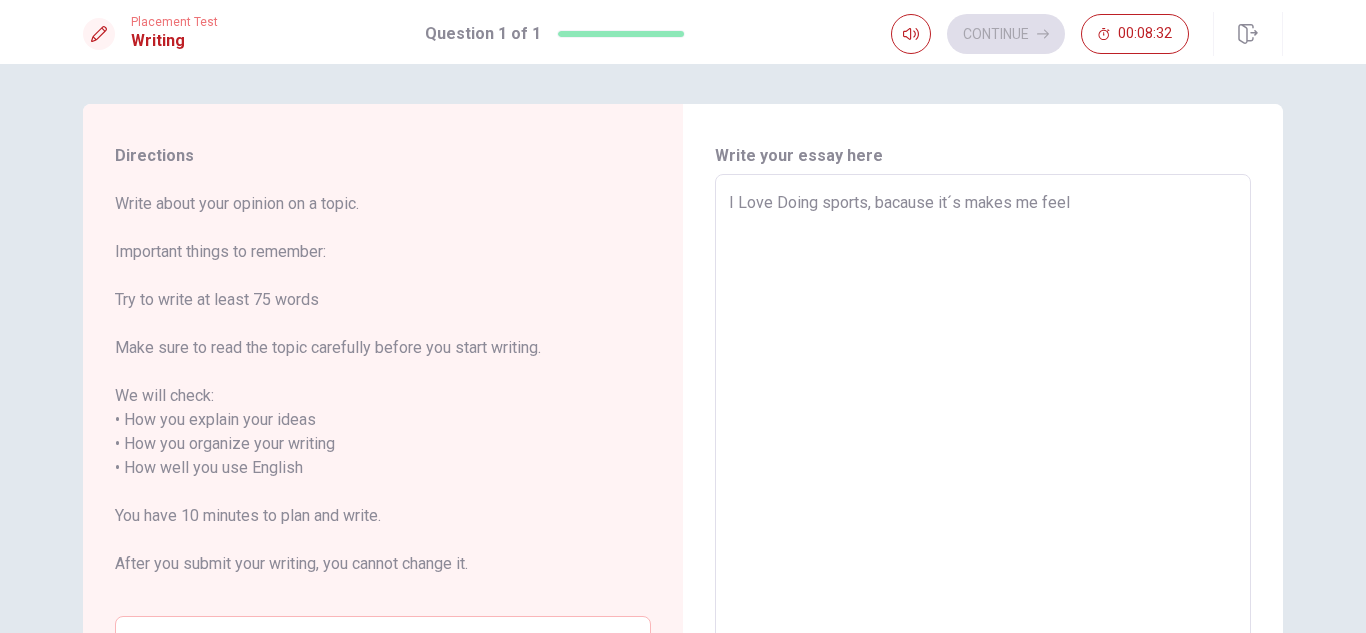 type on "x" 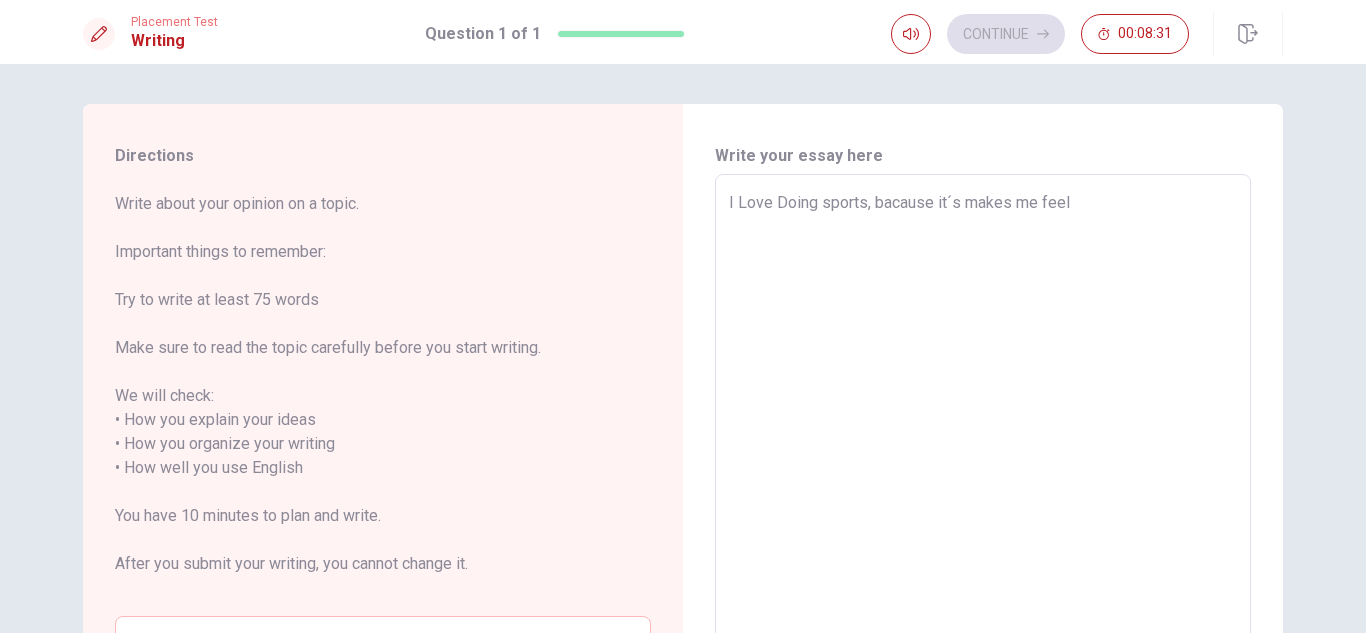 type on "I Love Doing sports, bacause it´s makes me feel s" 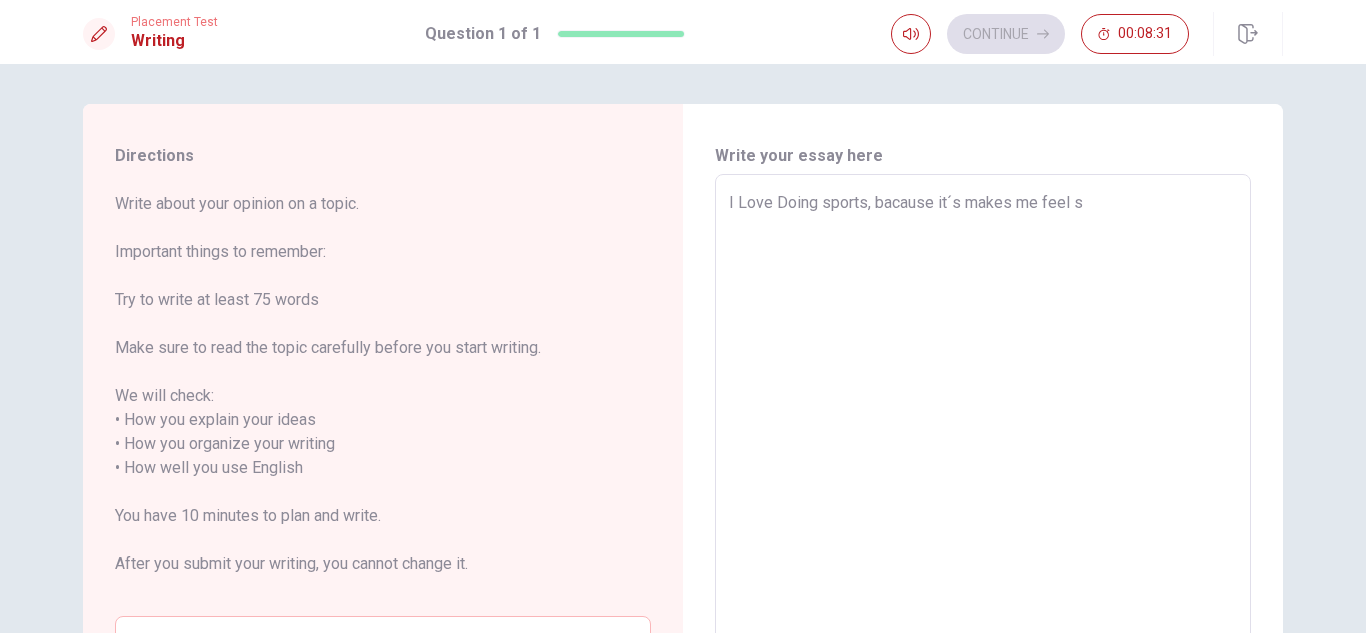 type on "x" 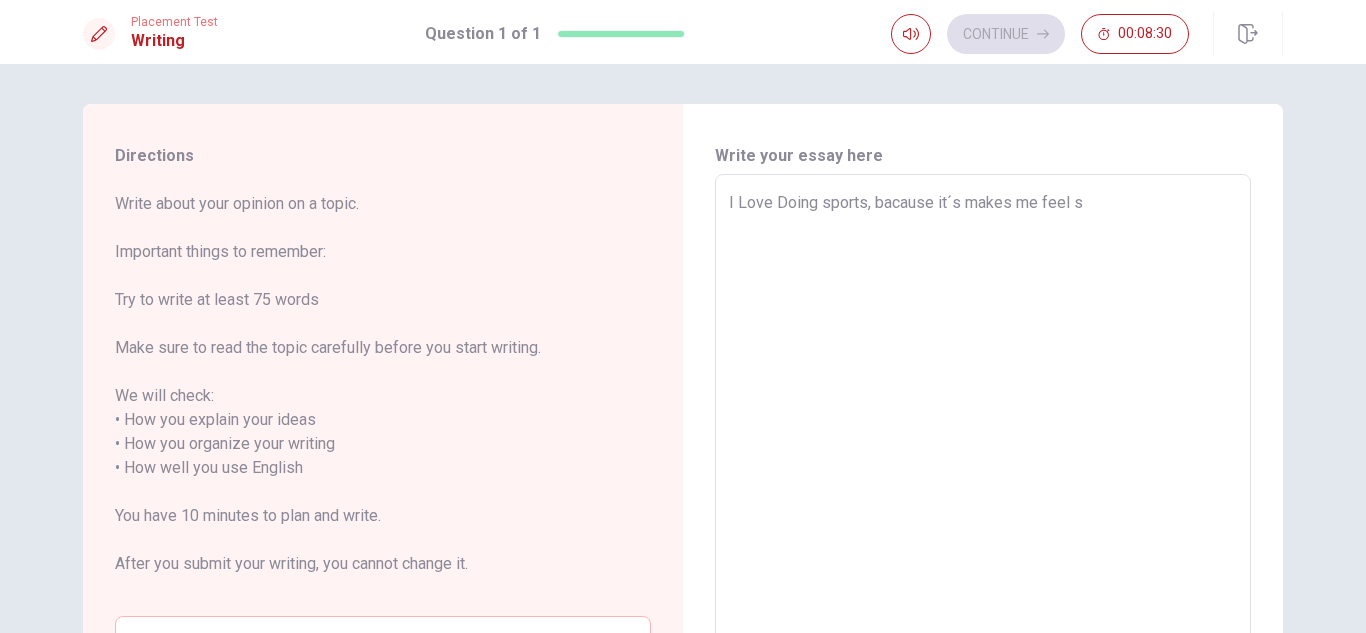 type on "I Love Doing sports, bacause it´s makes me feel st" 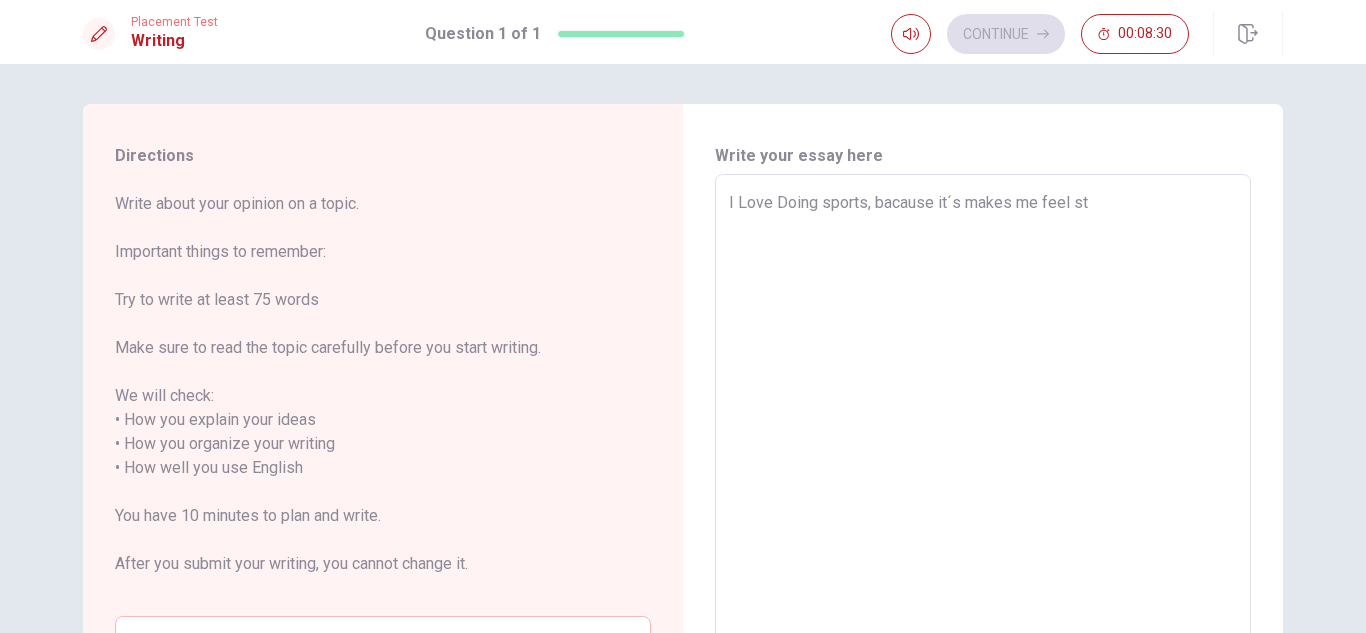 type on "x" 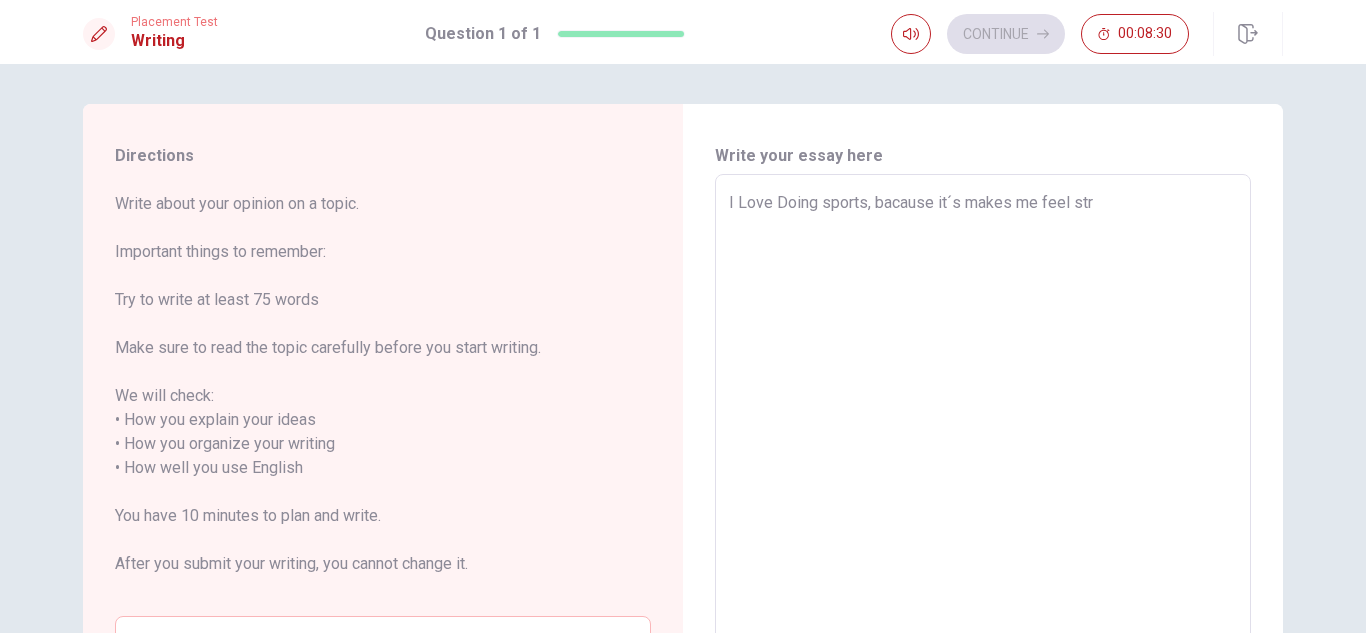 type on "I Love Doing sports, bacause it´s makes me feel stro" 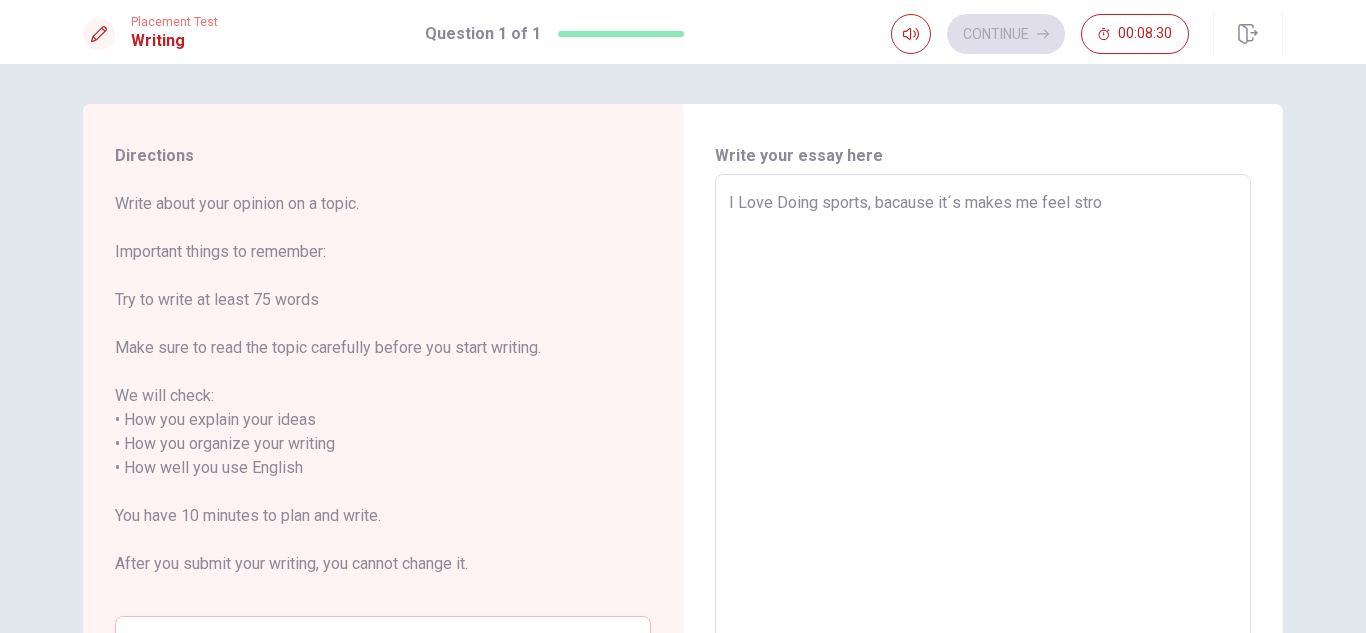 type on "x" 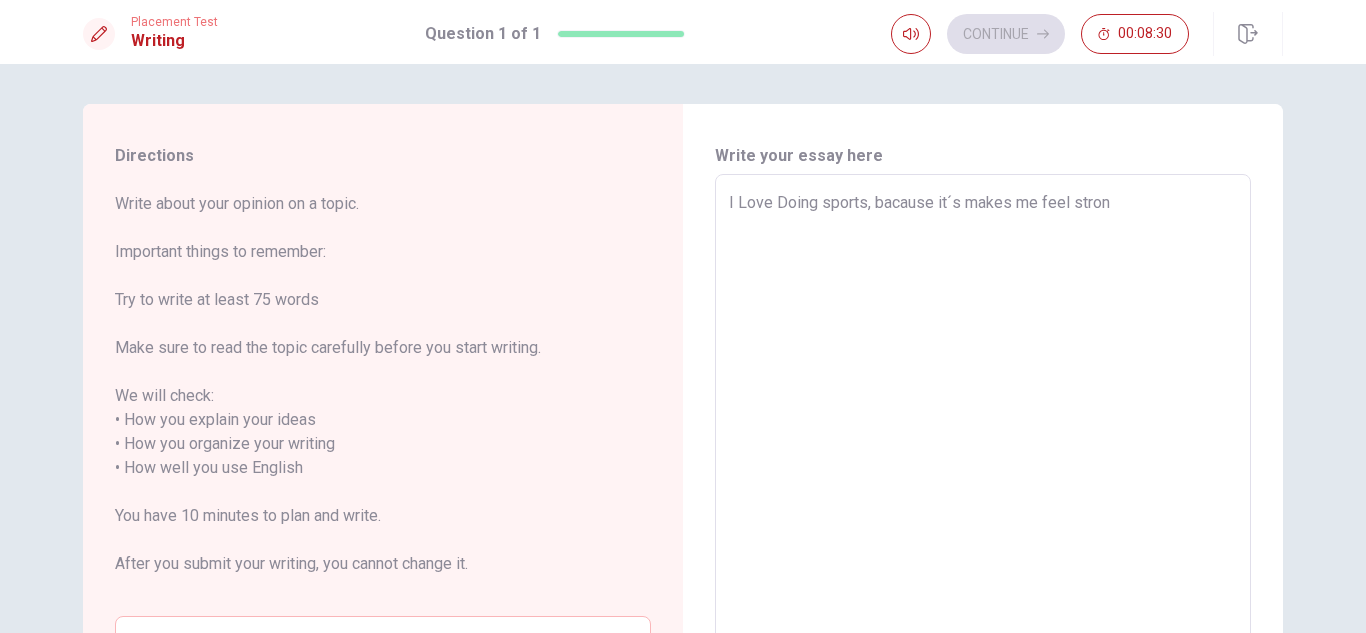 type on "x" 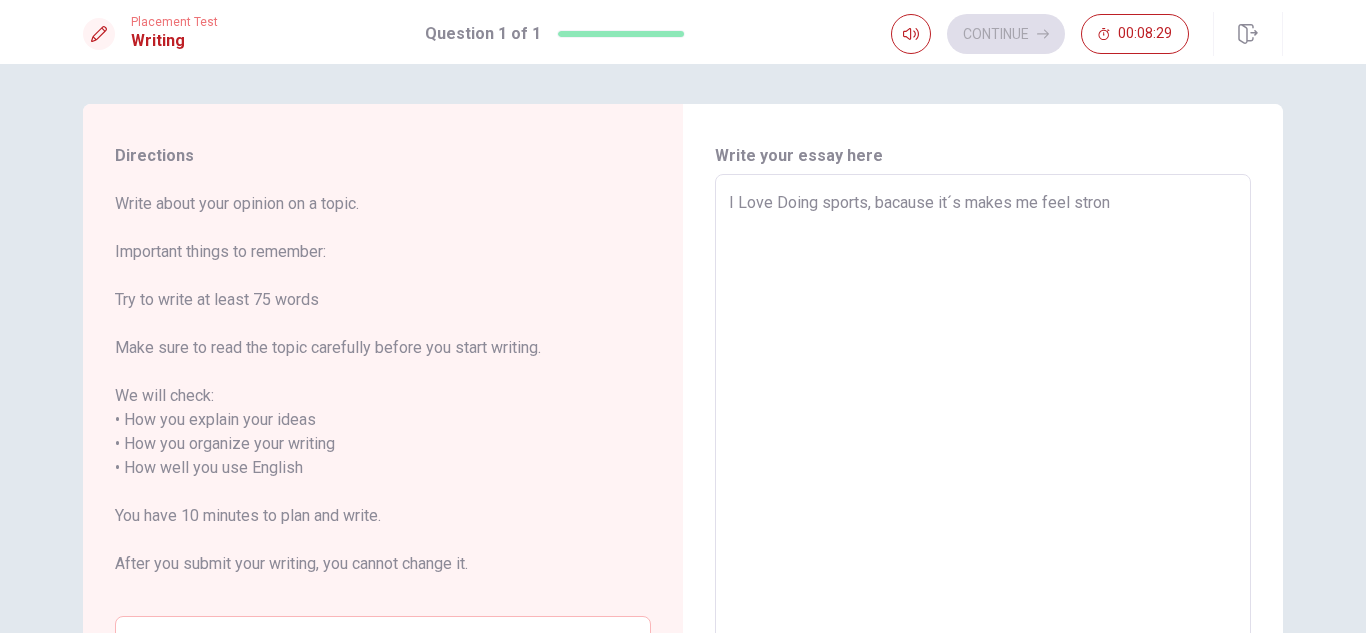 type on "I Love Doing sports, bacause it´s makes me feel strong" 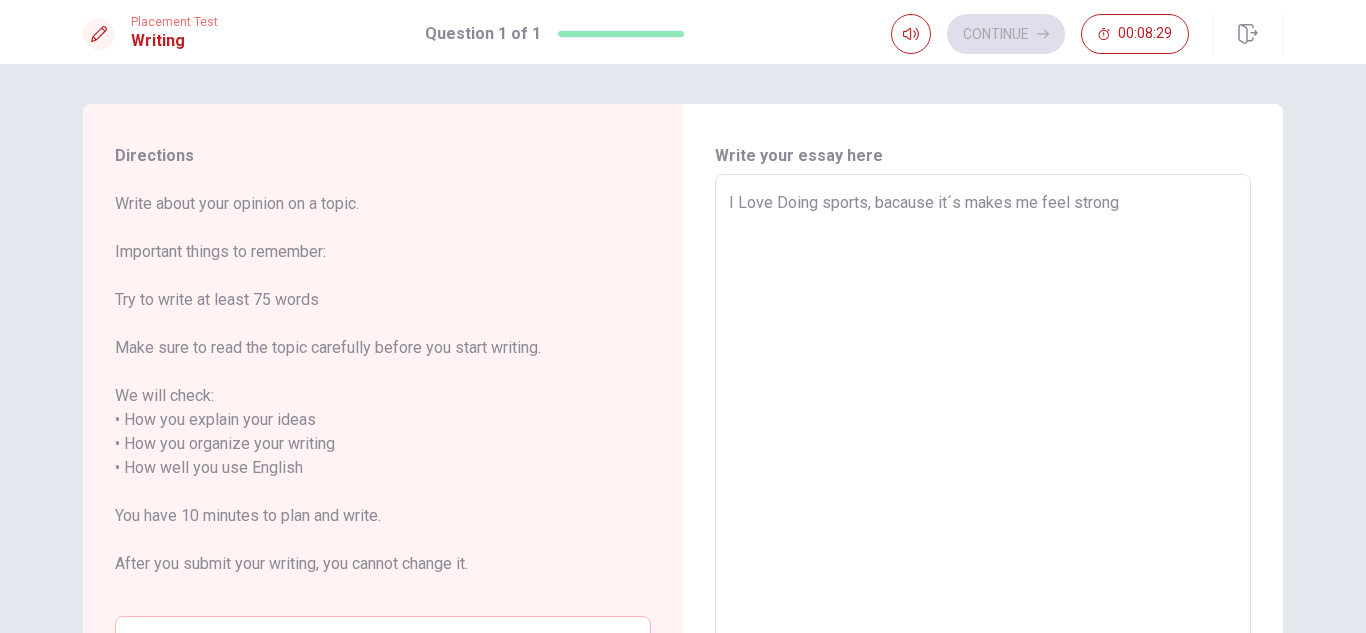type on "x" 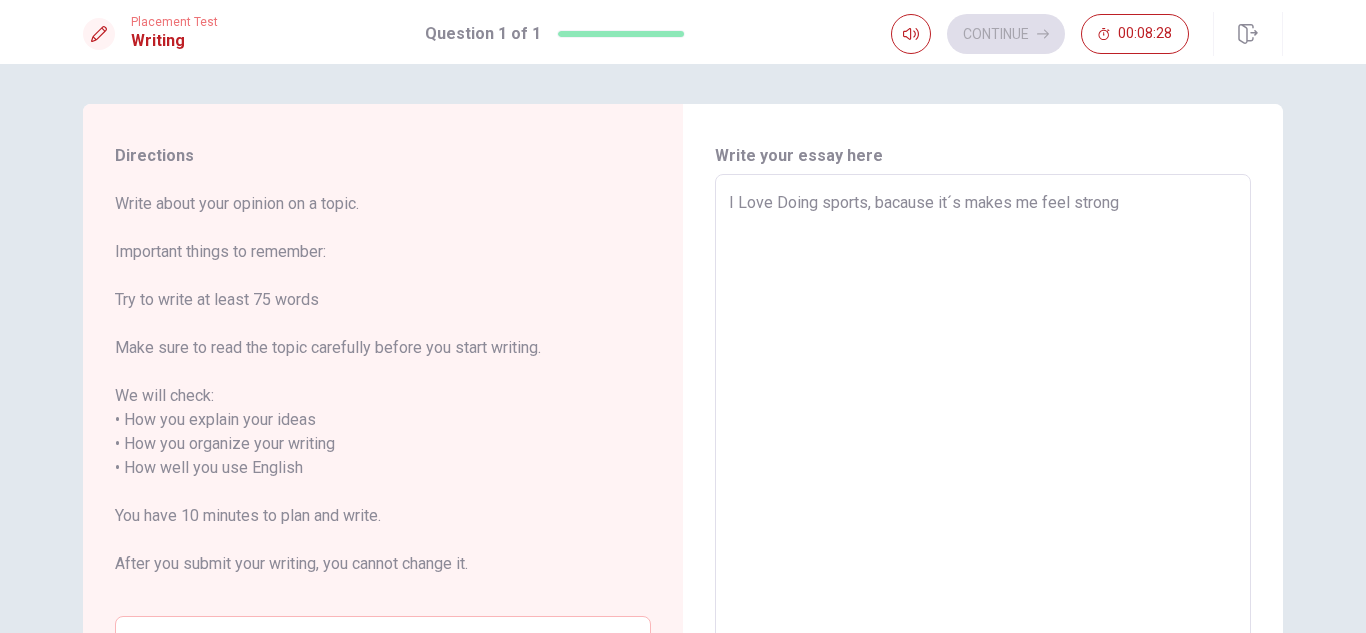 type on "I Love Doing sports, bacause it´s makes me feel strong" 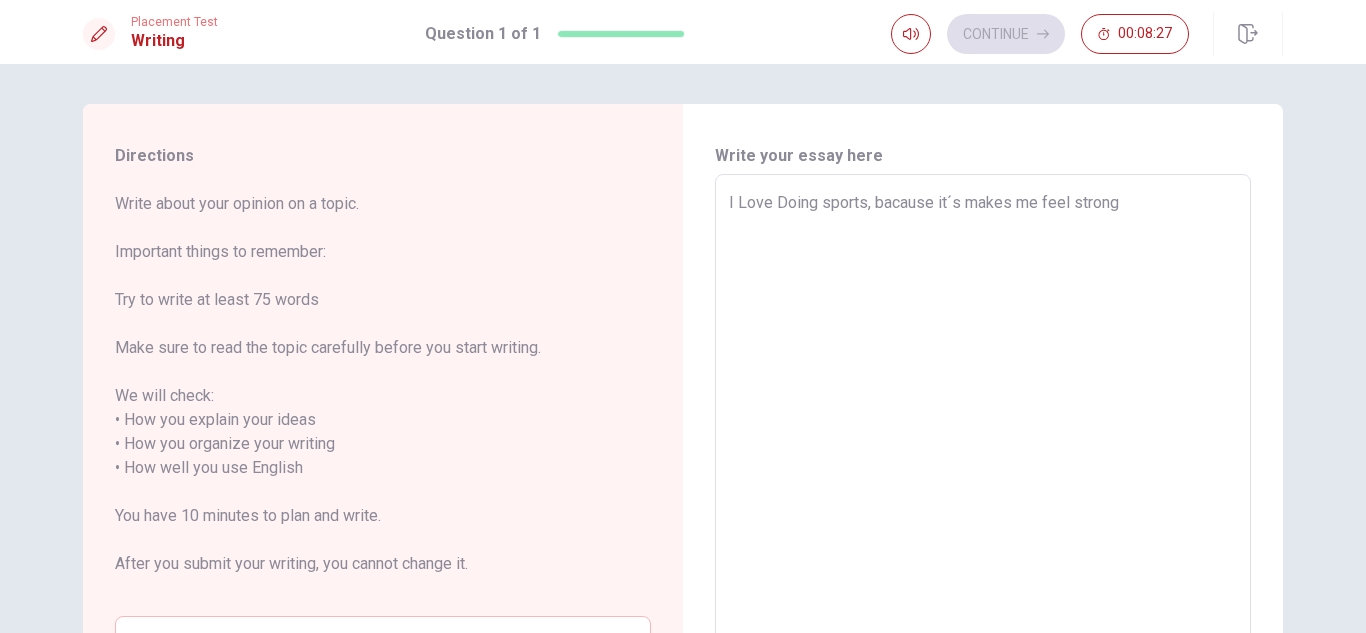 type on "I Love Doing sports, bacause it´s makes me feel strong," 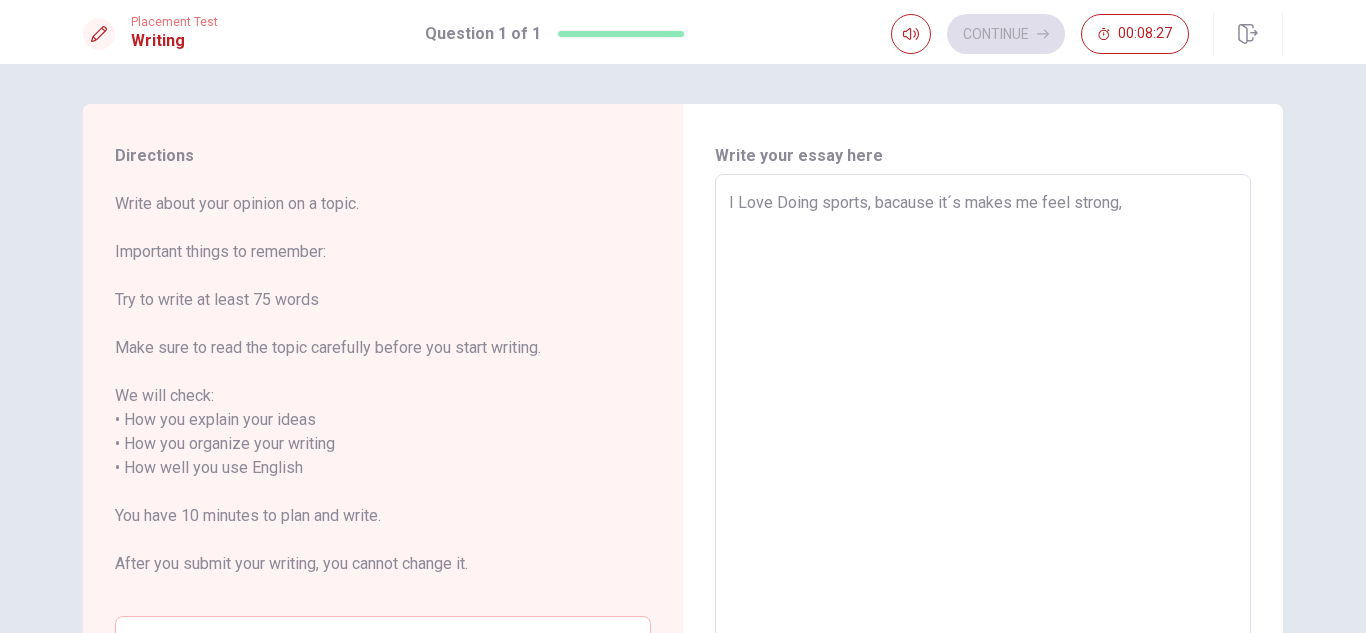 type on "x" 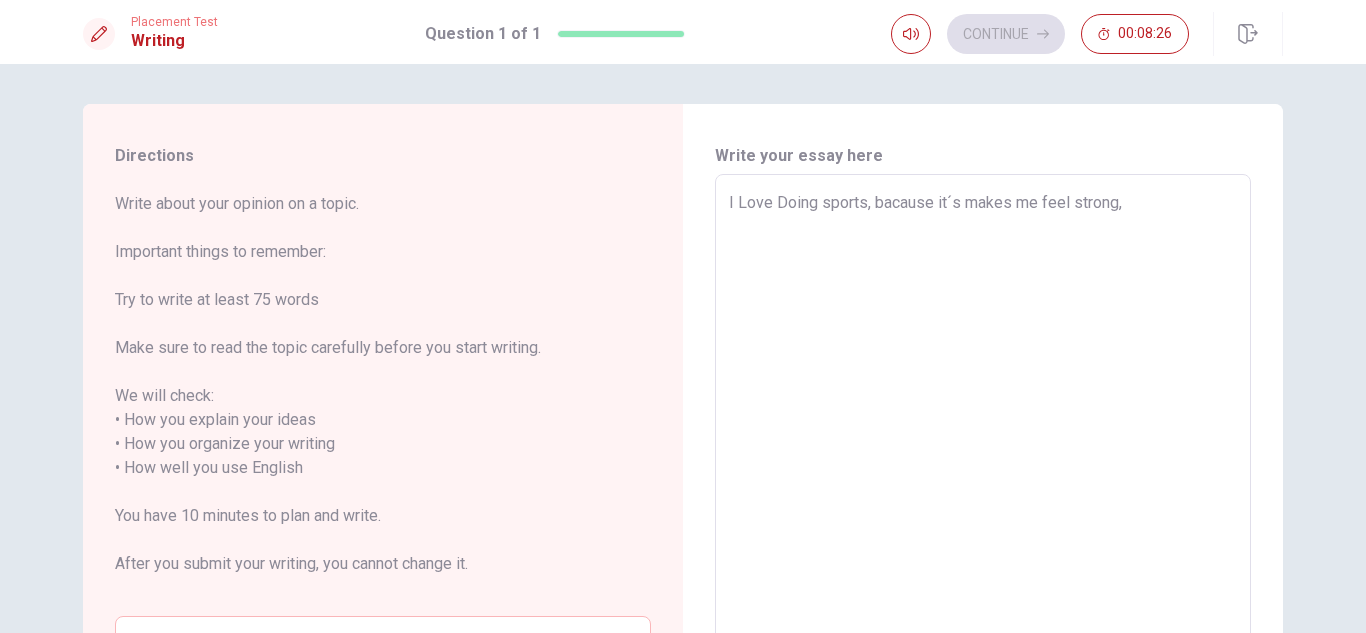 type on "I Love Doing sports, bacause it´s makes me feel strong, f" 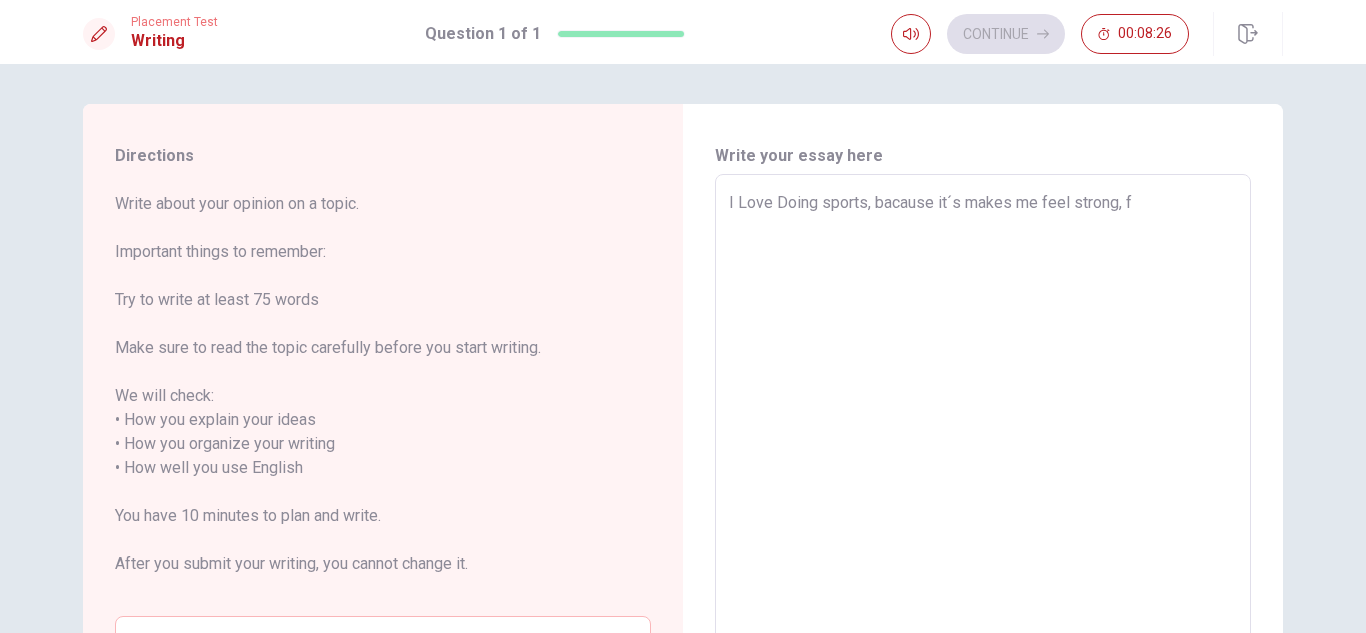type on "x" 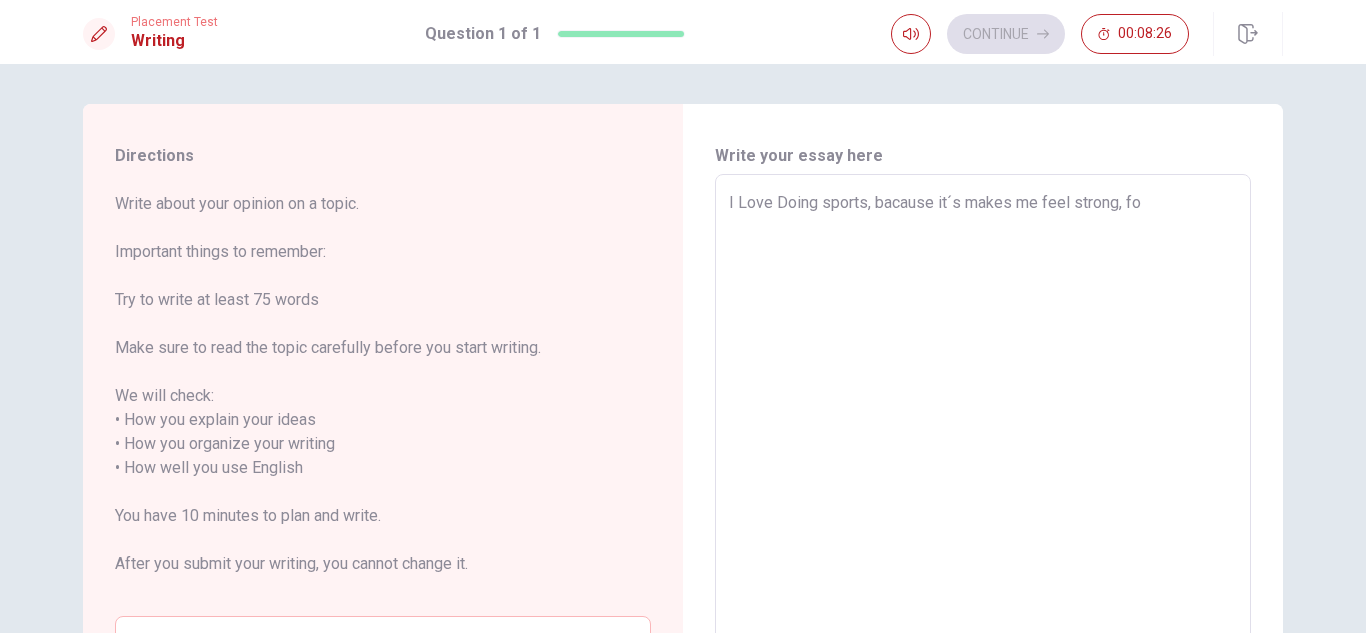 type on "I Love Doing sports, bacause it´s makes me feel strong, foc" 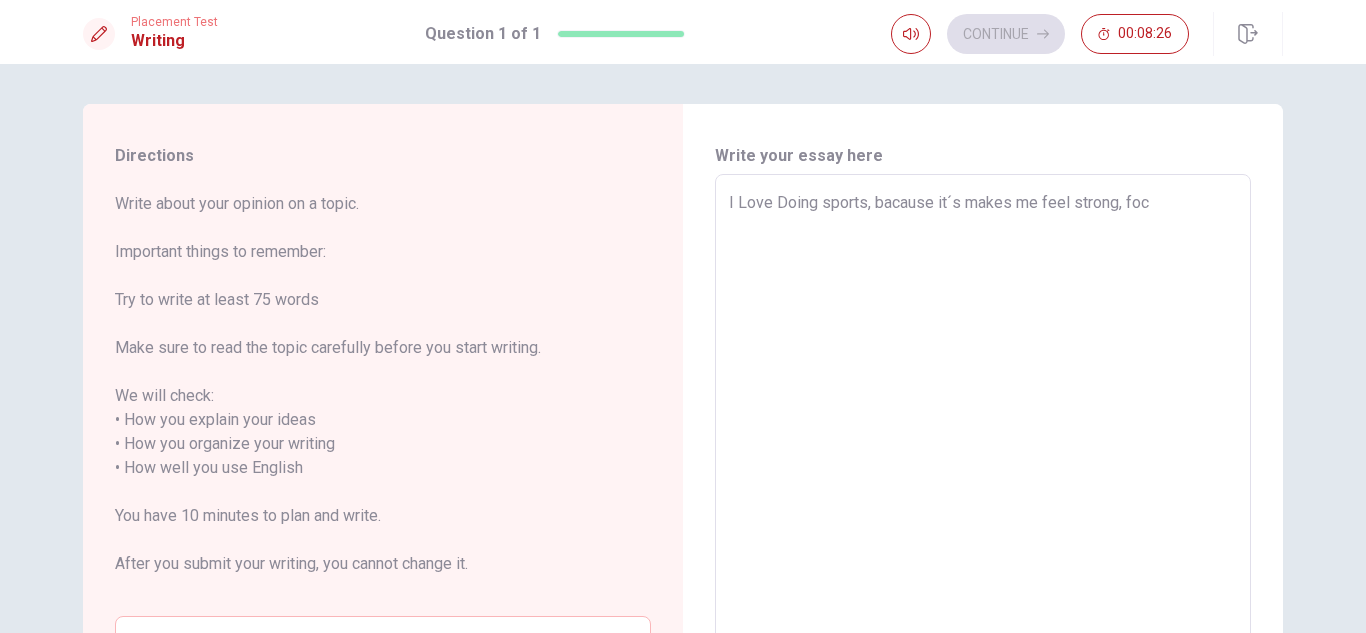 type on "x" 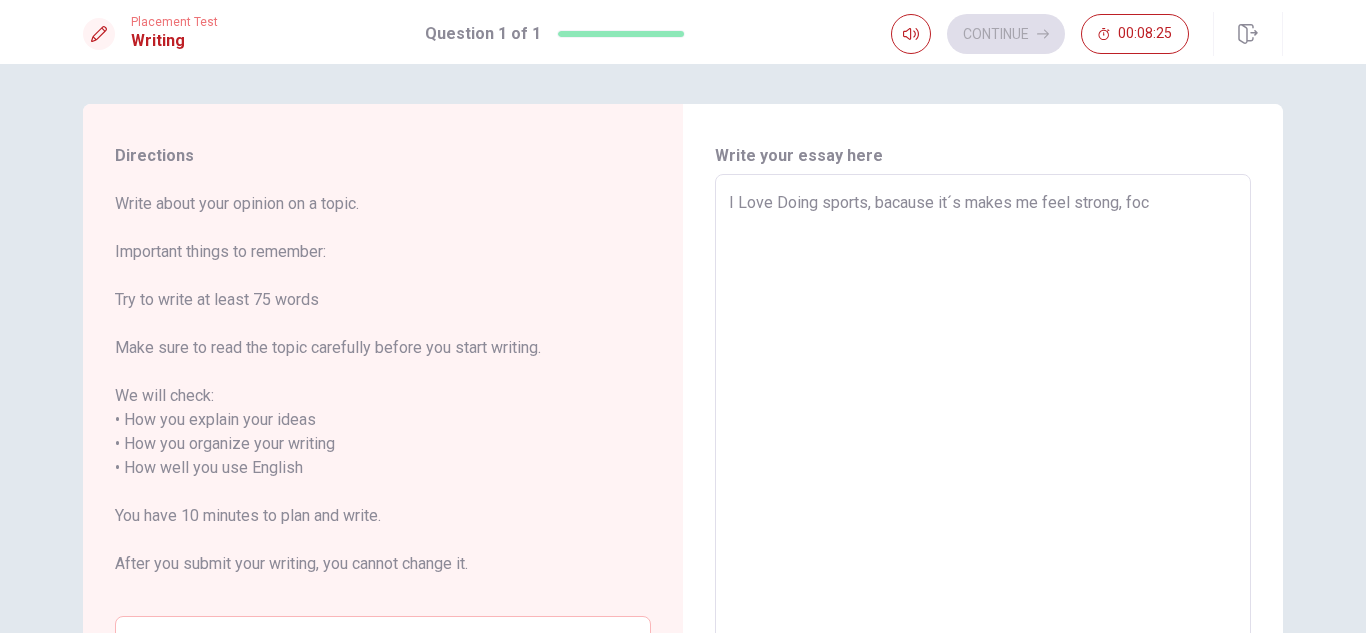 type on "I Love Doing sports, bacause it´s makes me feel strong, focu" 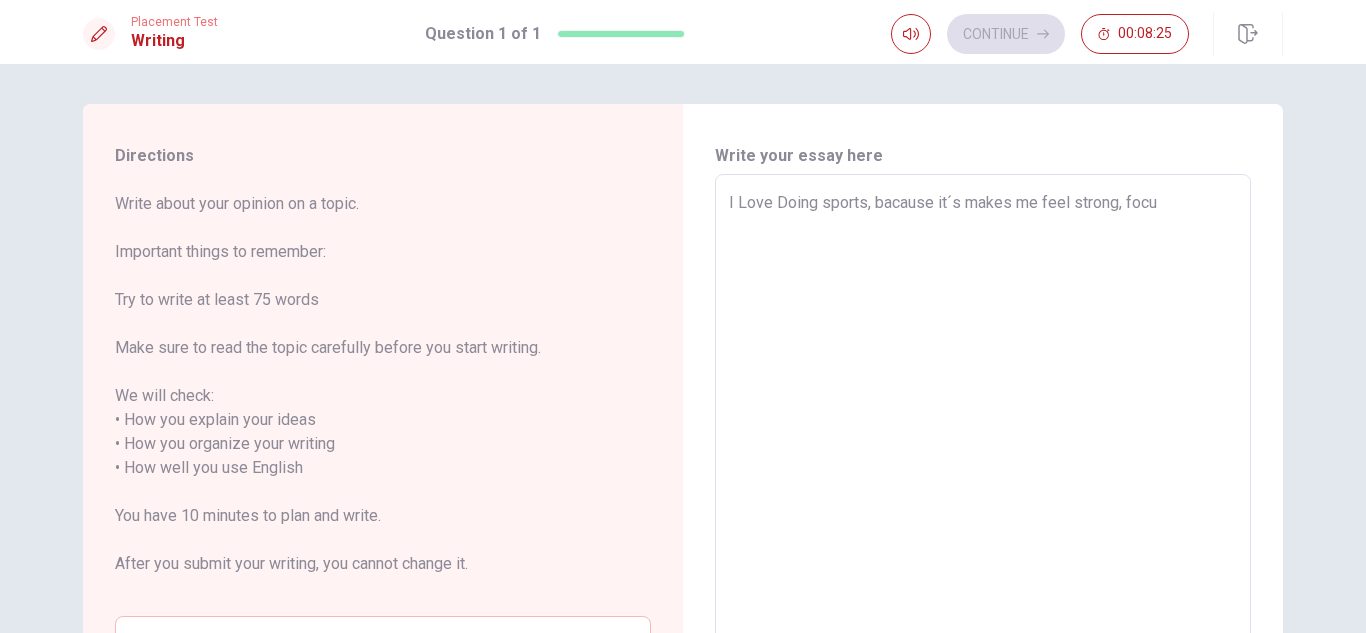 type on "x" 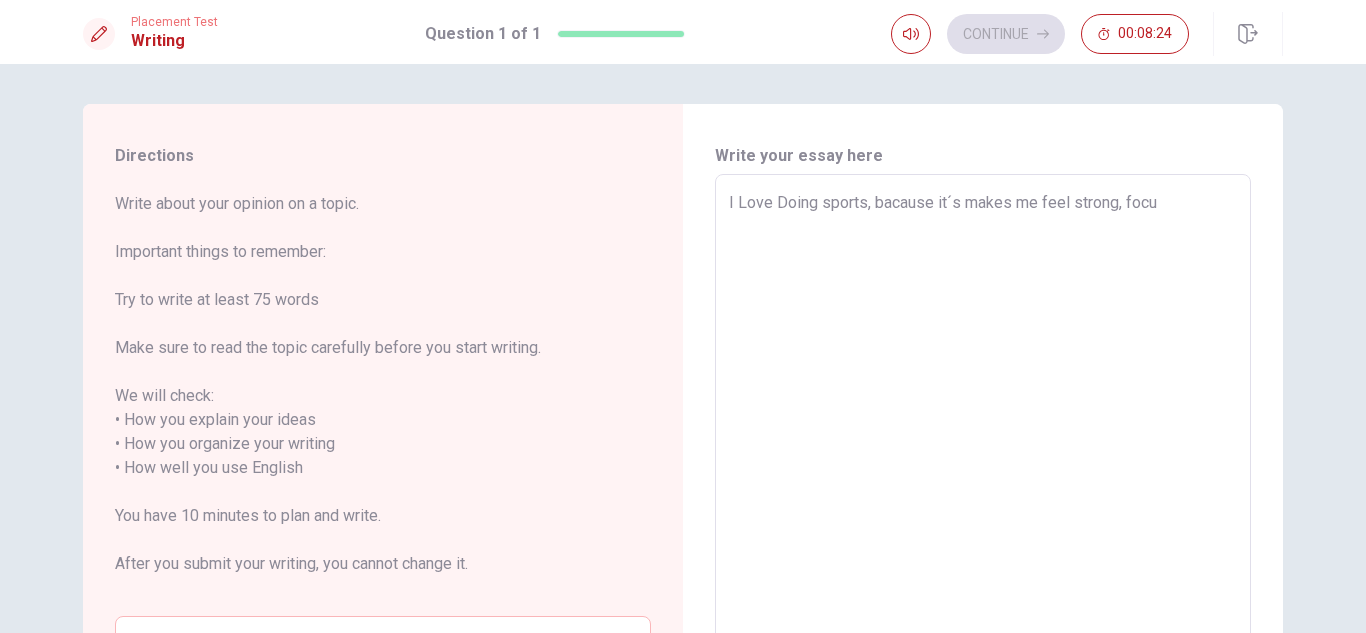 type on "I Love Doing sports, bacause it´s makes me feel strong, focus" 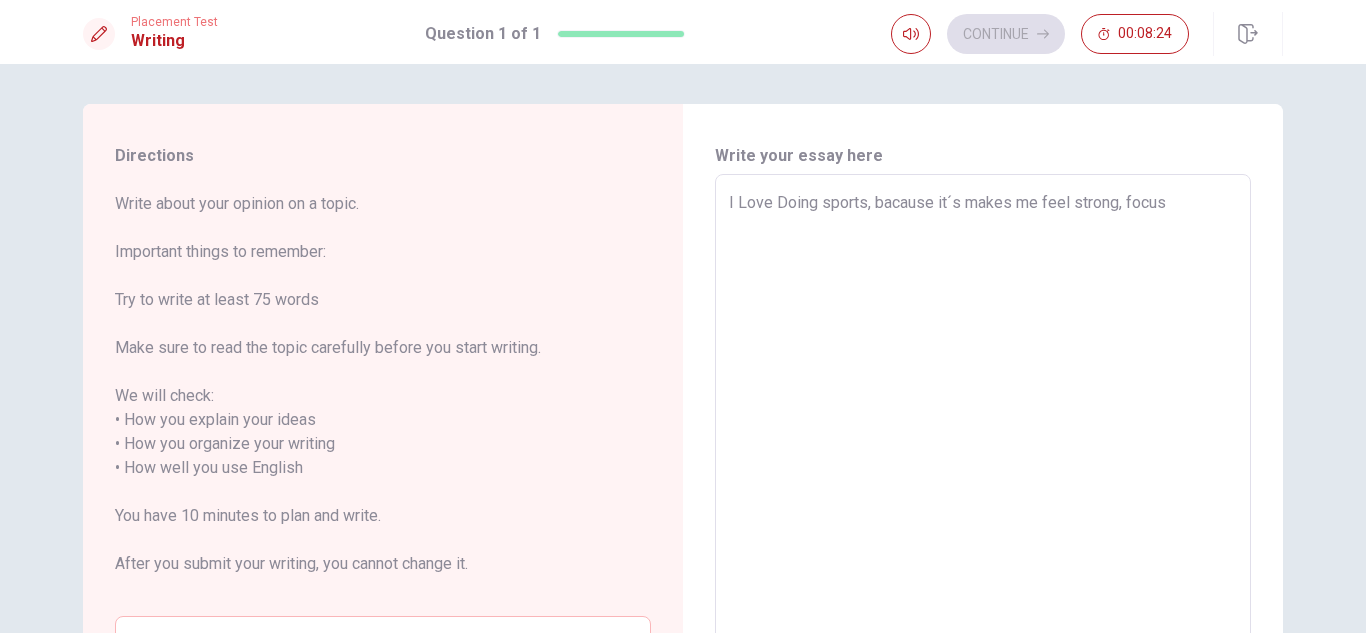 type on "x" 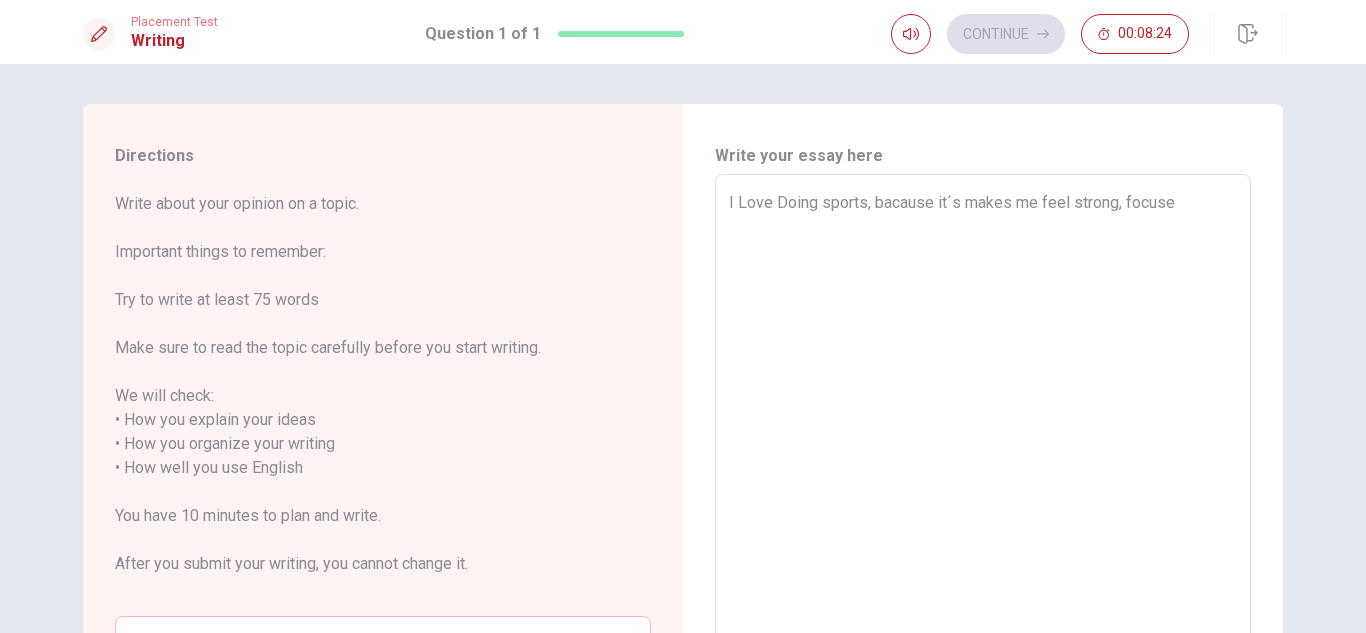 type on "x" 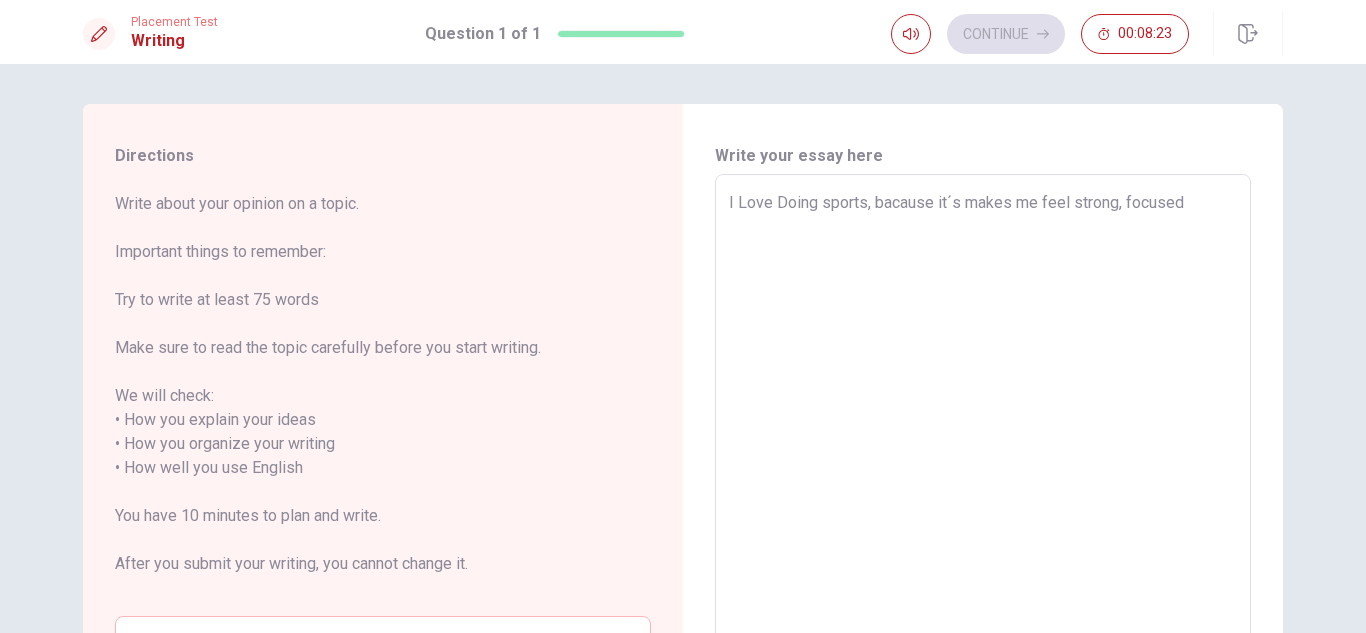 type on "x" 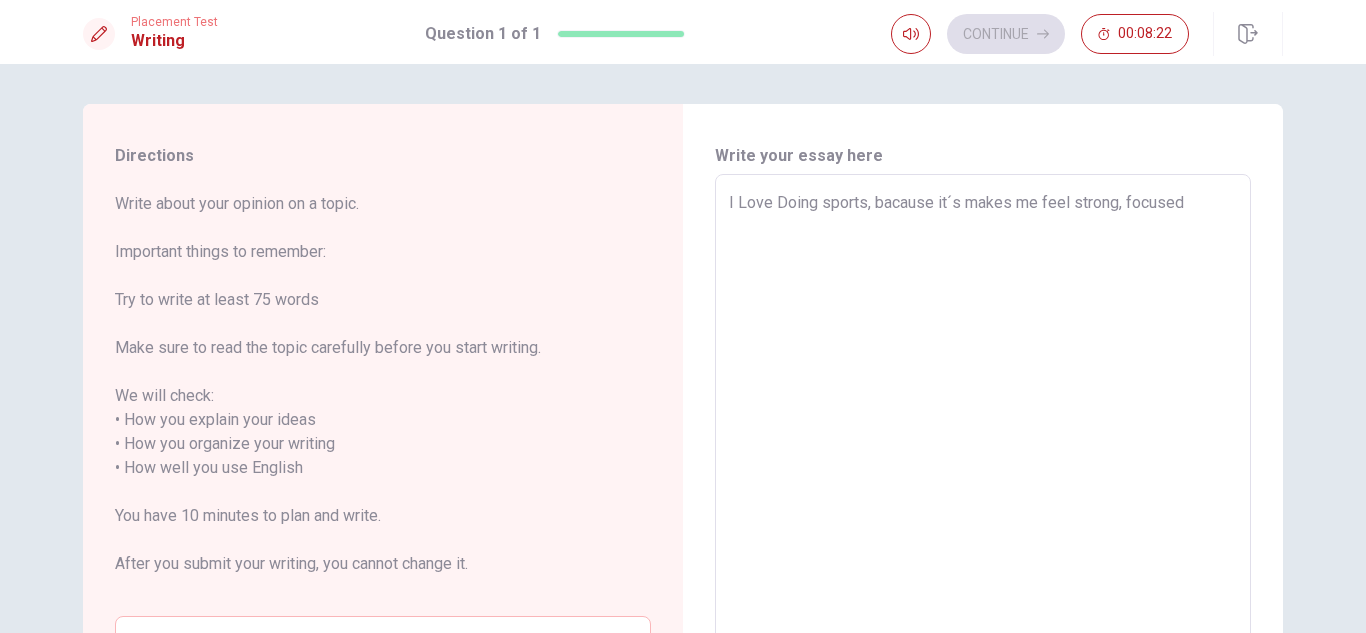 type on "I Love Doing sports, bacause it´s makes me feel strong, focused" 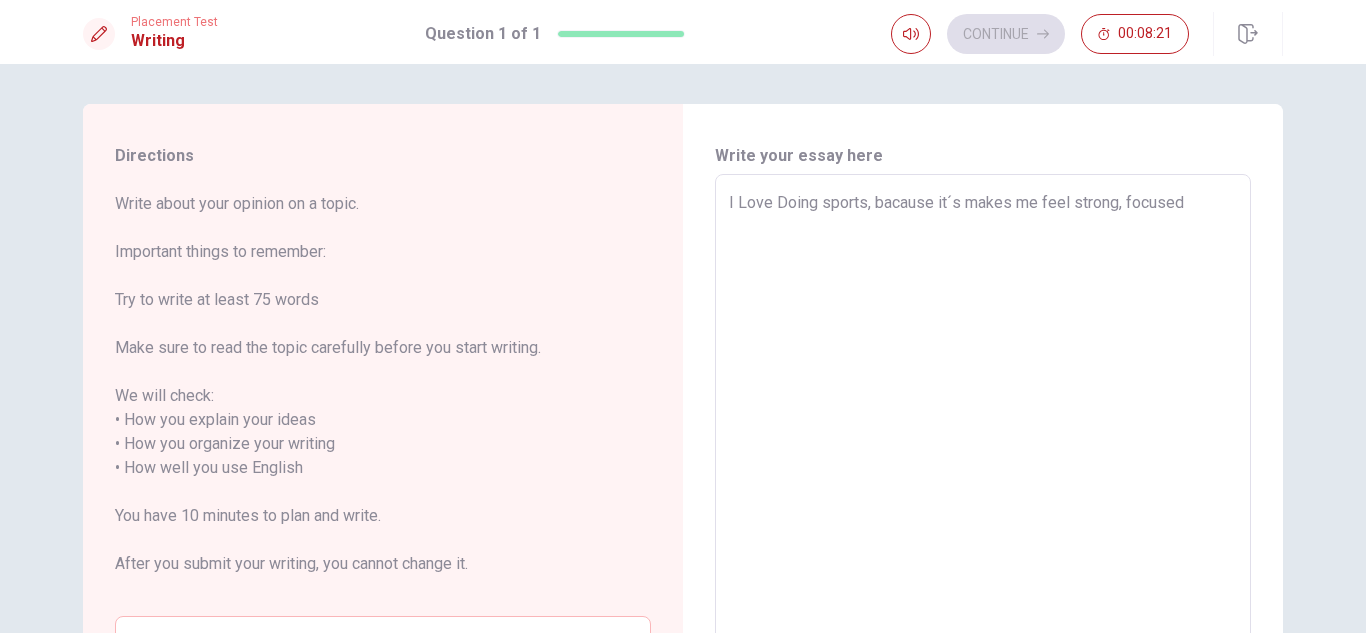 type on "I Love Doing sports, bacause it´s makes me feel strong, focused a" 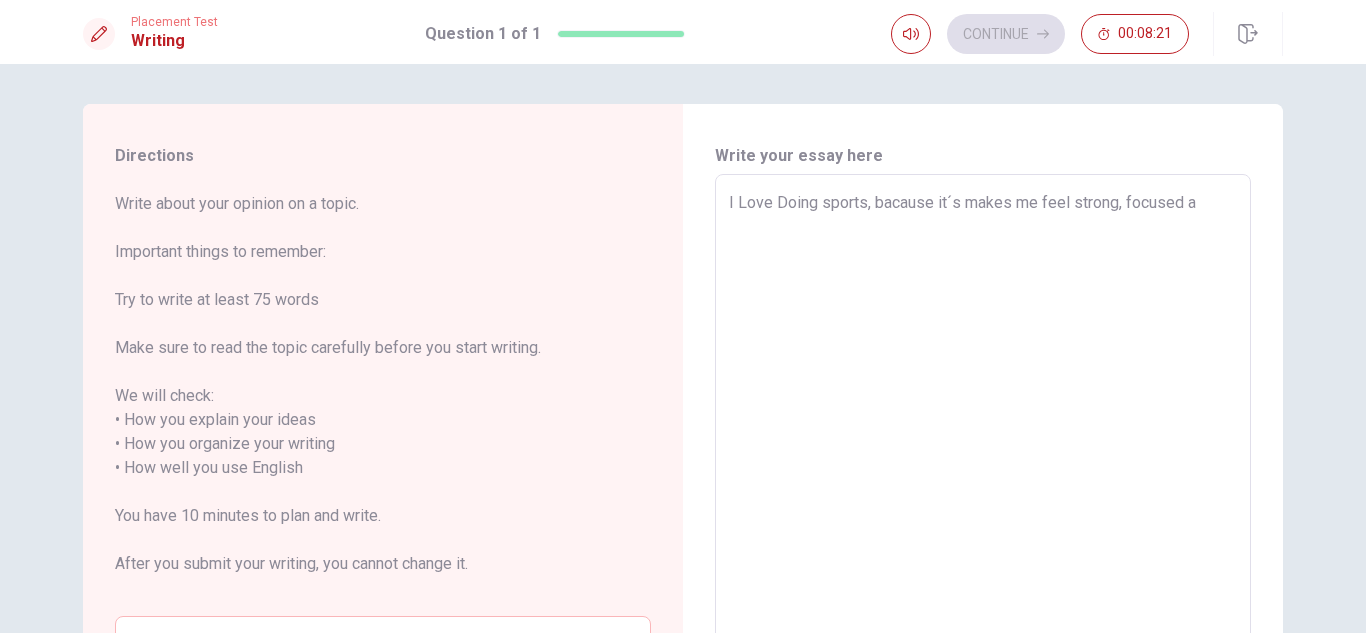 type on "x" 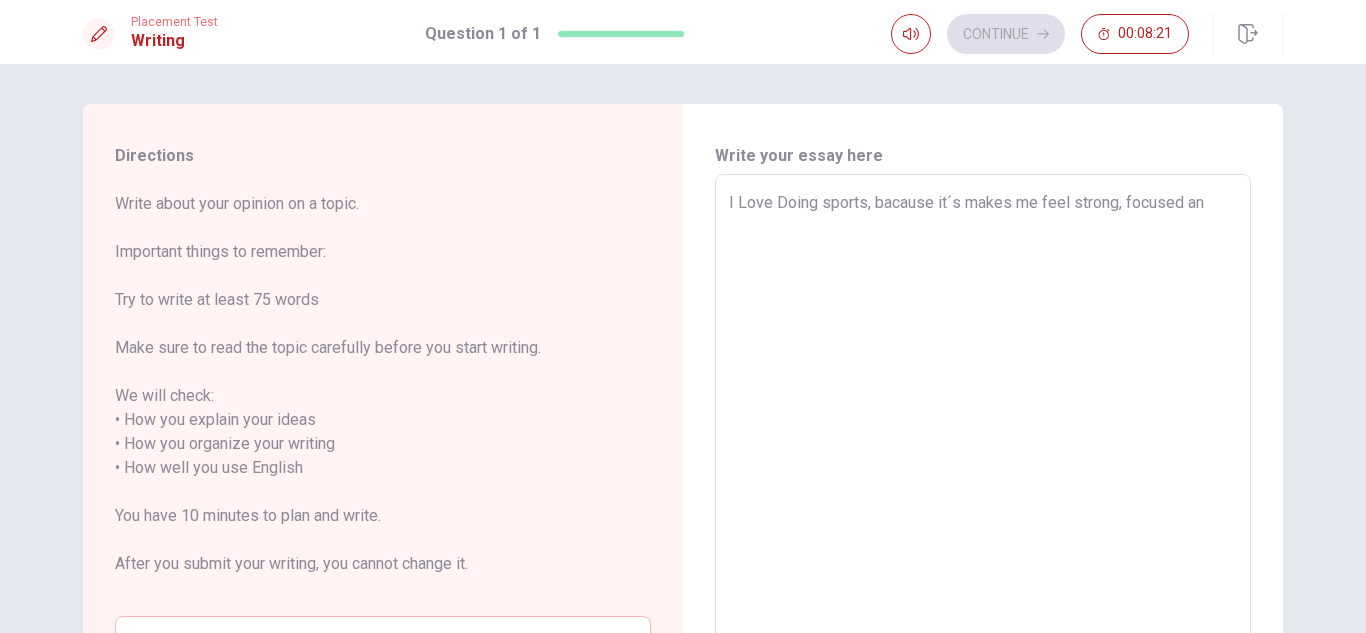 type on "x" 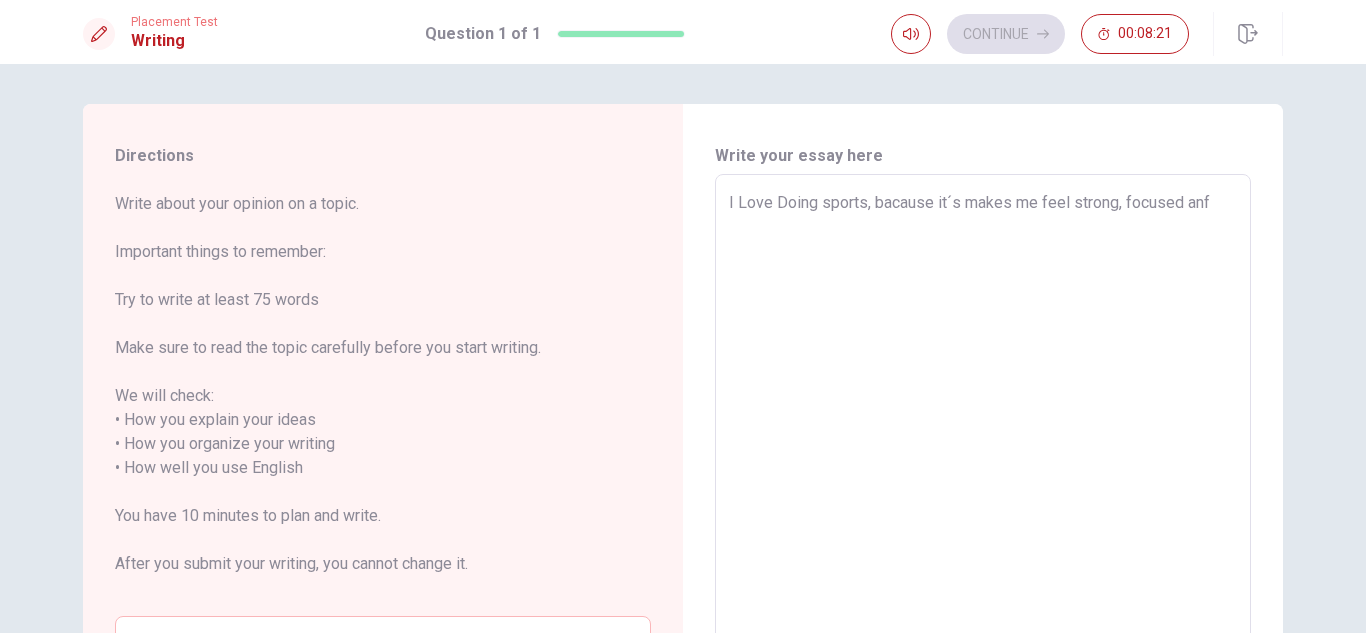 type on "x" 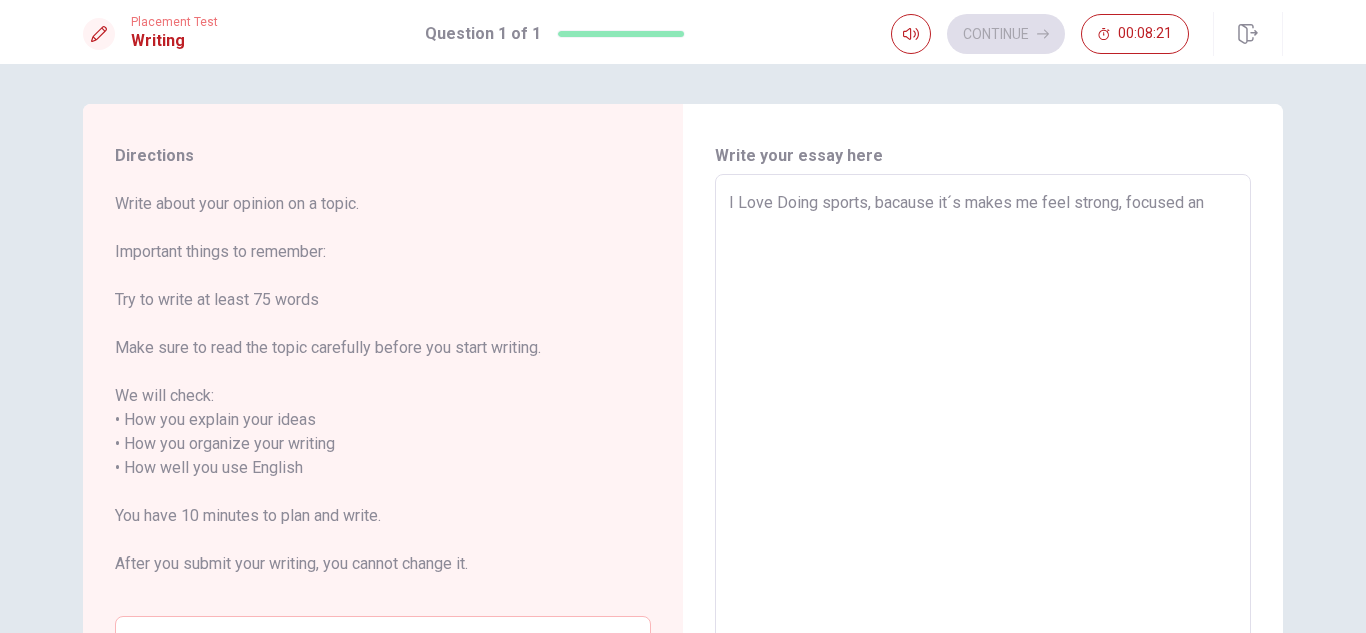 type on "x" 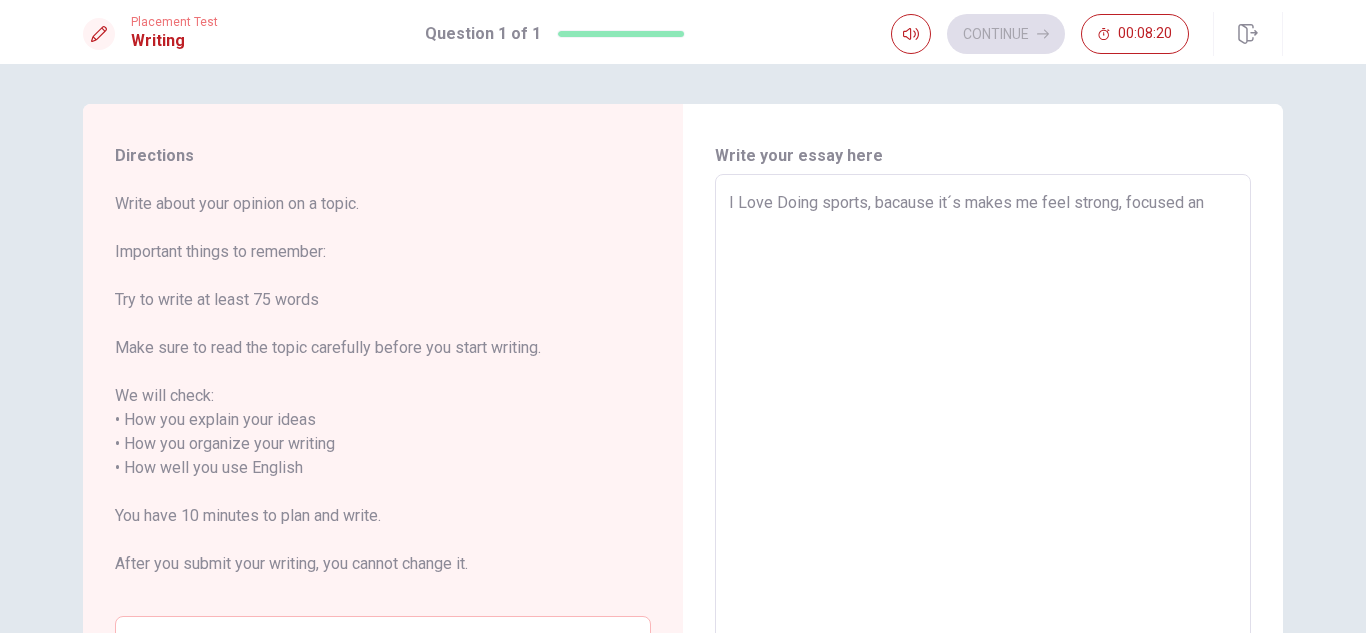 type on "I Love Doing sports, bacause it´s makes me feel strong, focused and" 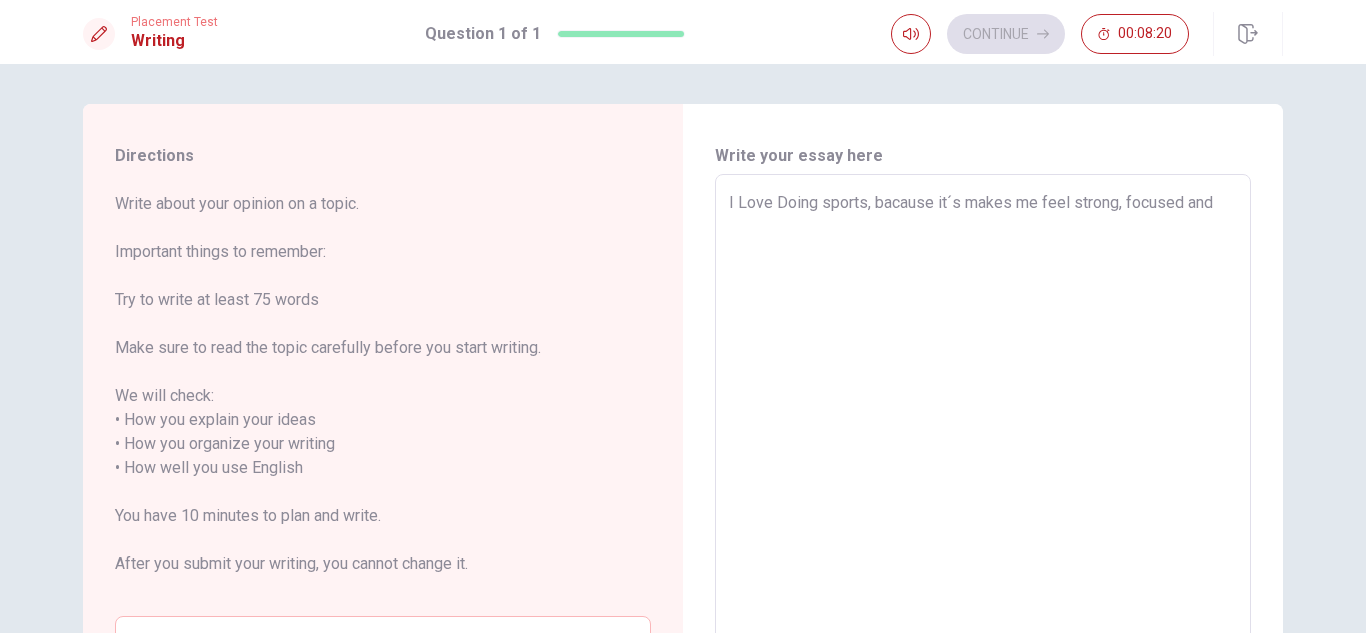 type on "x" 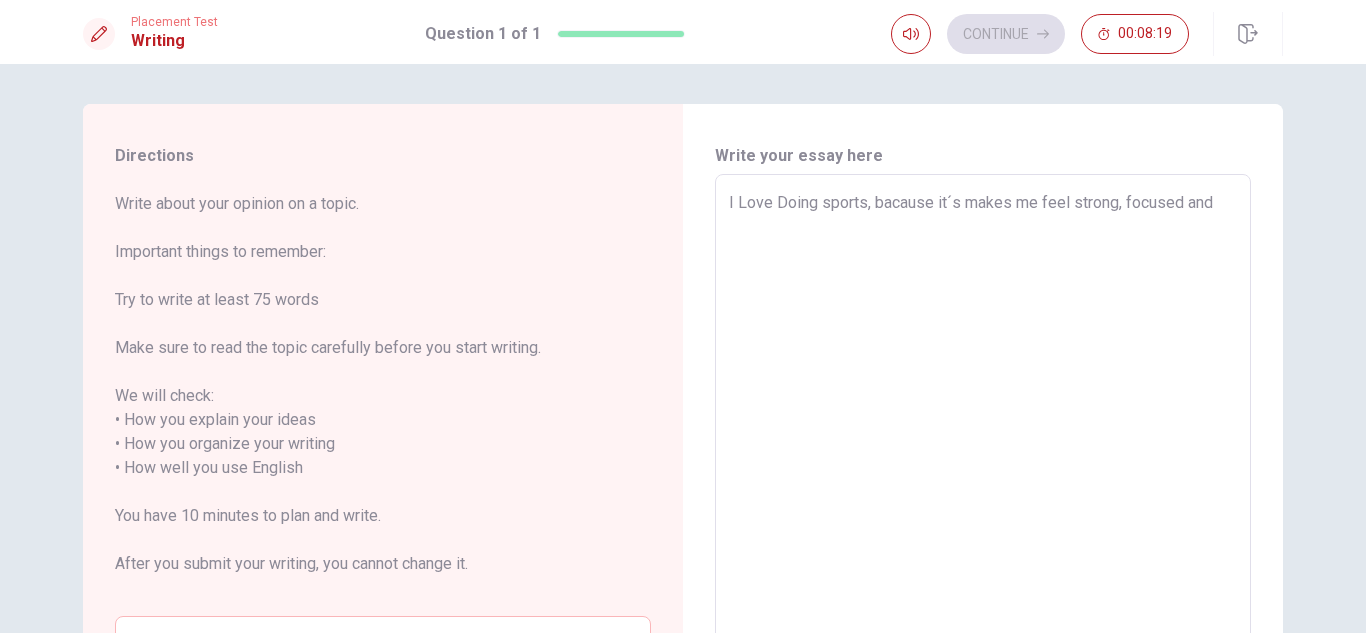 type on "I Love Doing sports, bacause it´s makes me feel strong, focused and" 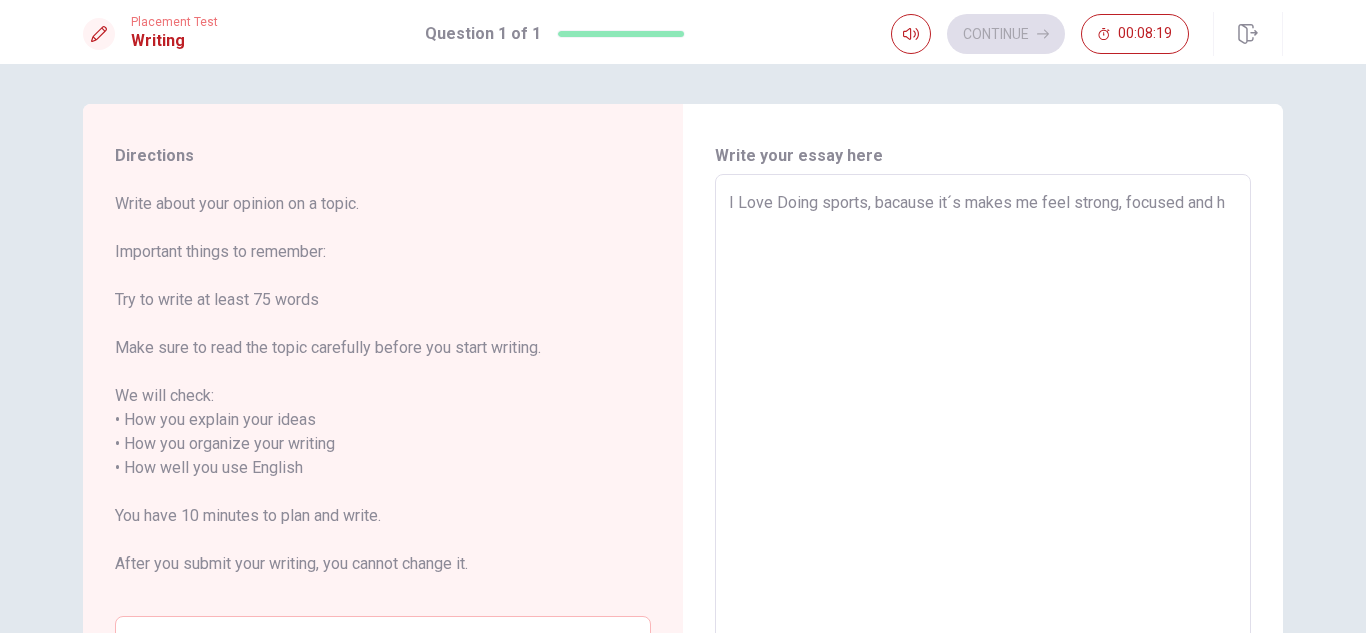 type on "x" 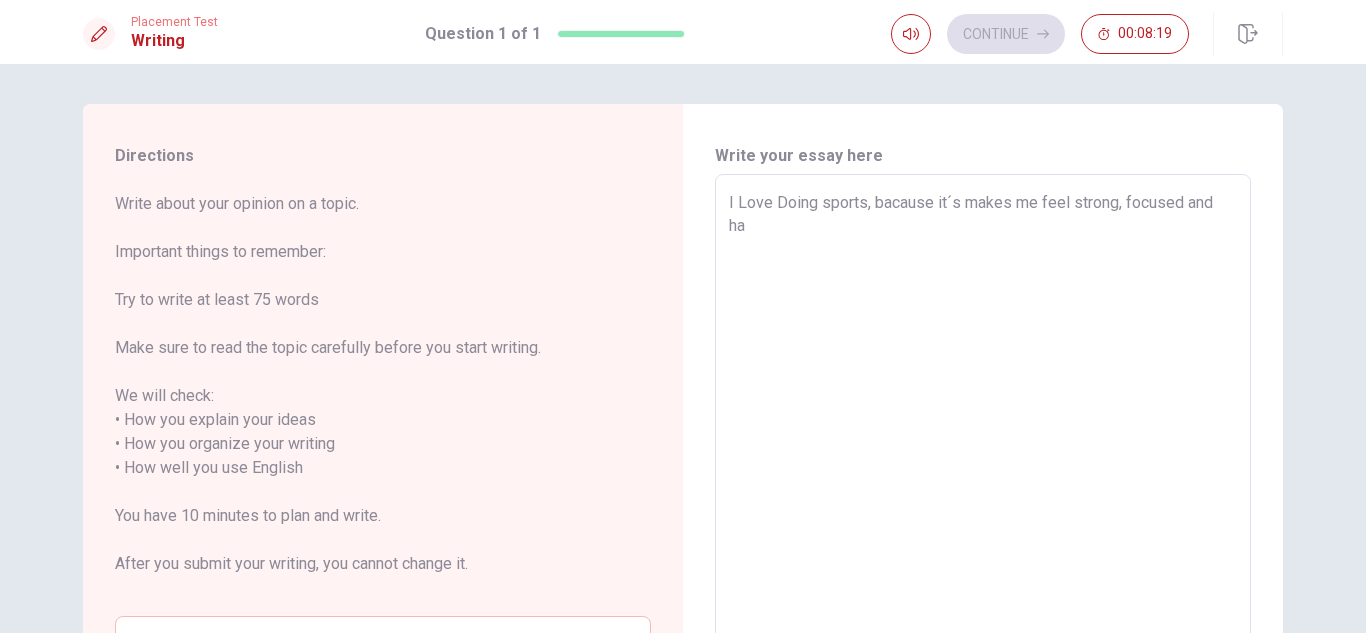 type on "x" 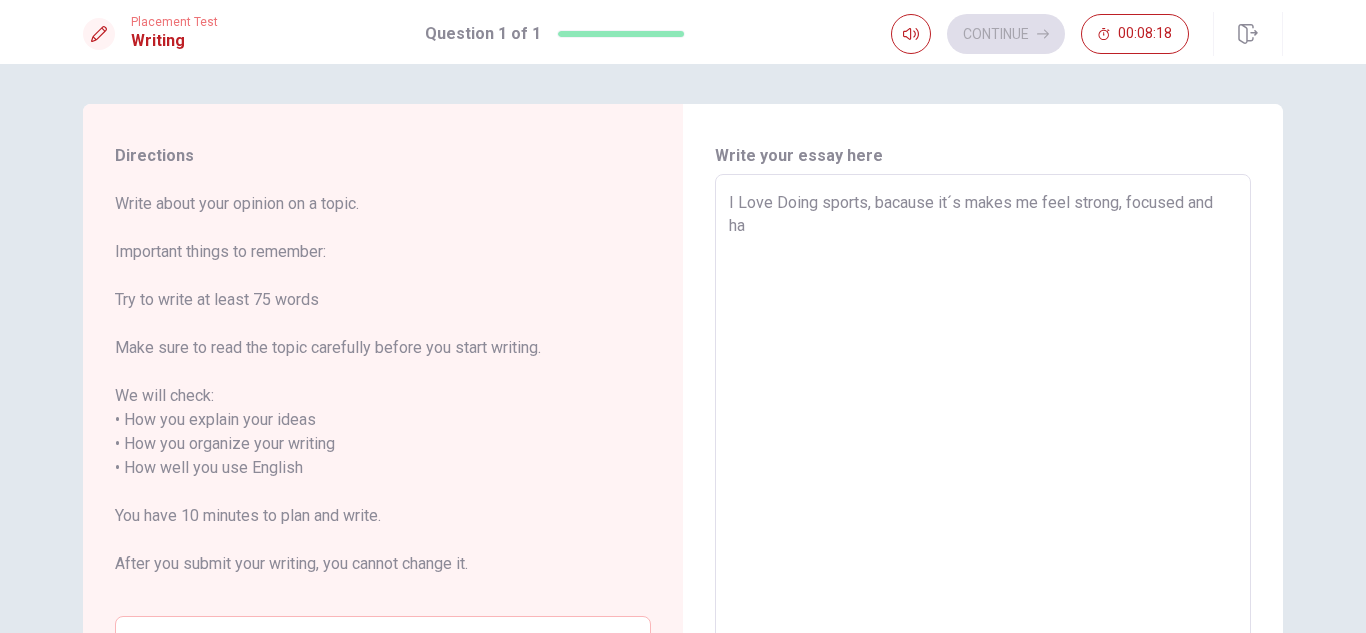 type on "I Love Doing sports, bacause it´s makes me feel strong, focused and [PERSON_NAME]" 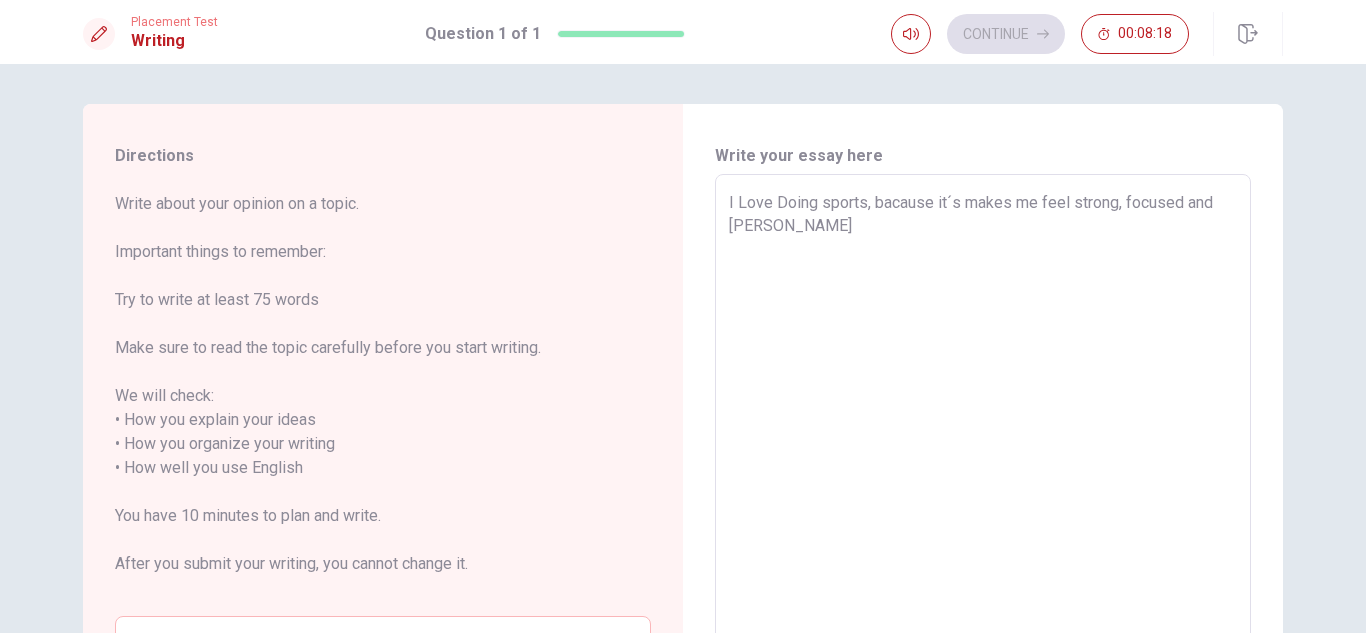 type on "x" 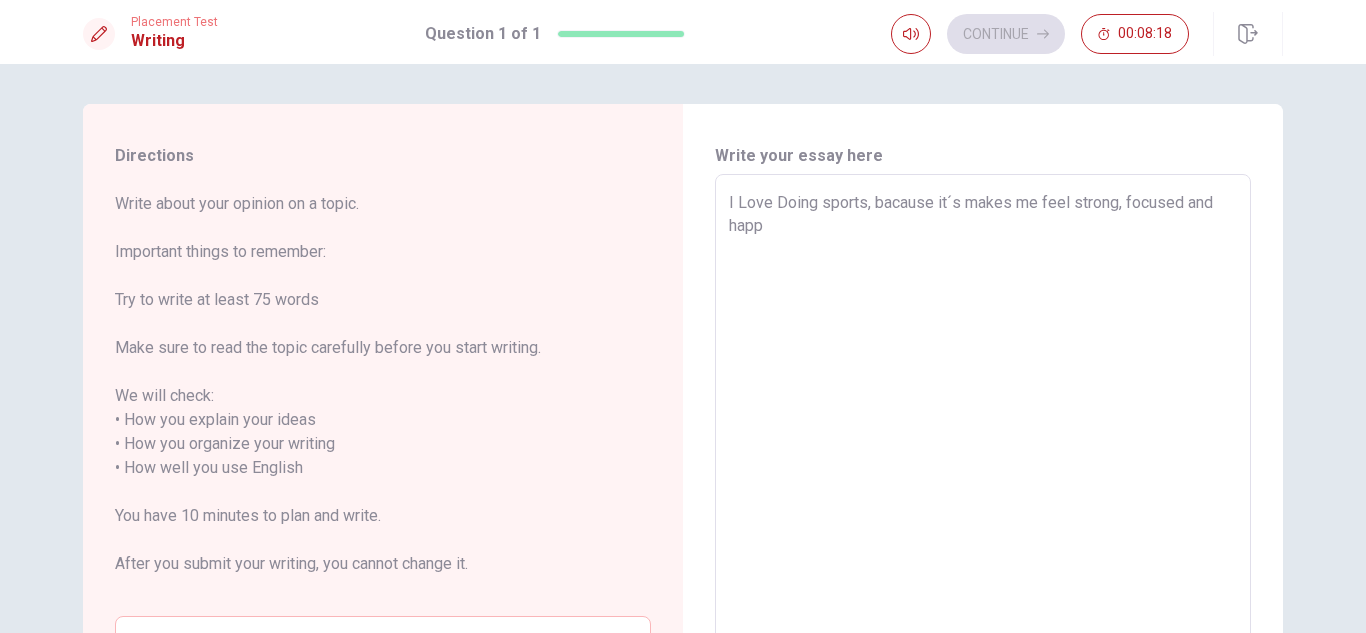 type on "x" 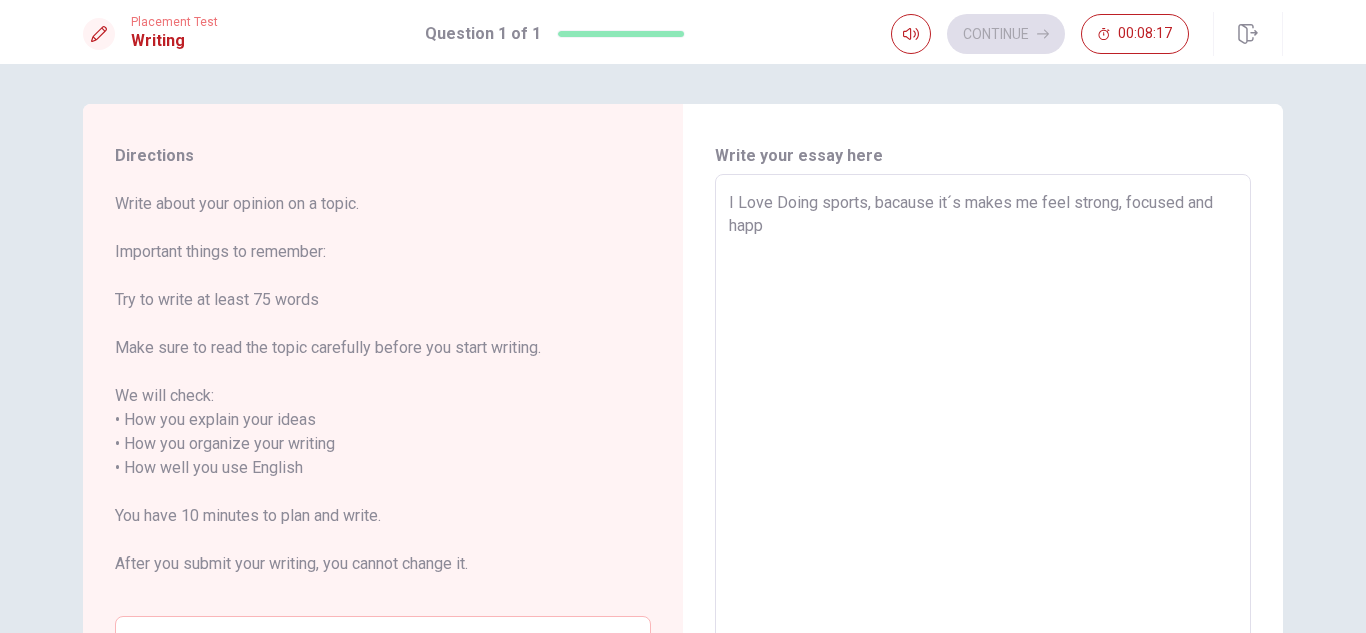 type on "I Love Doing sports, bacause it´s makes me feel strong, focused and happy" 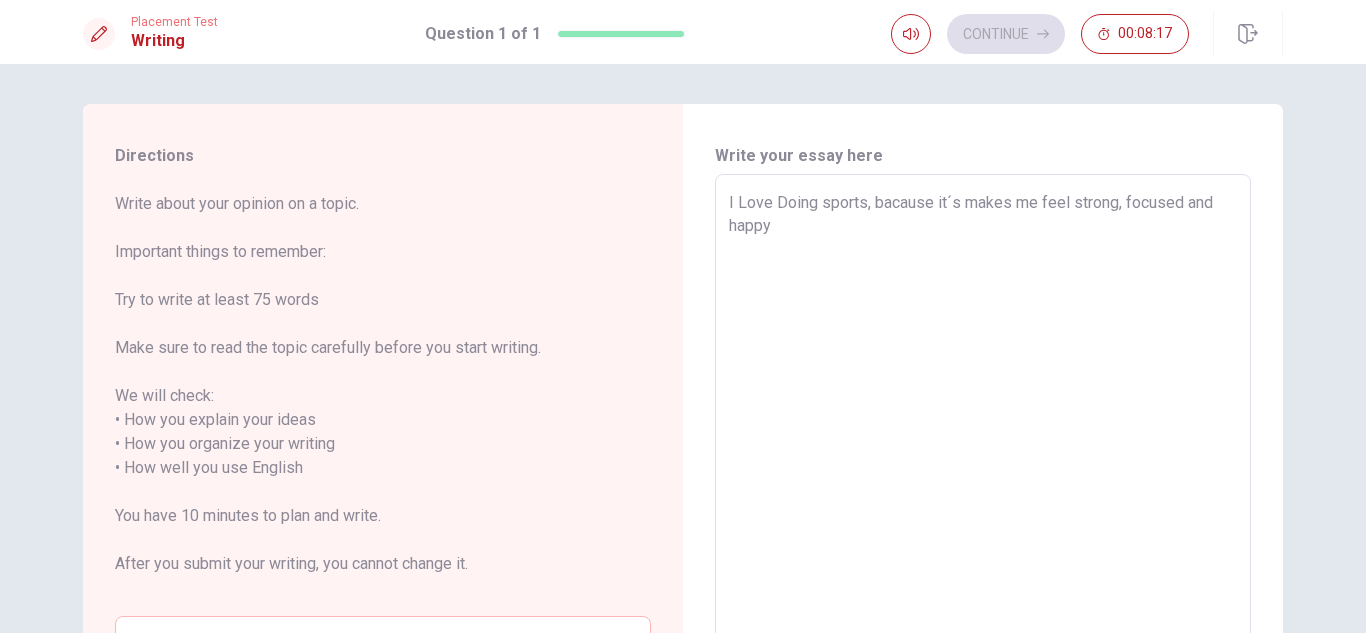 type on "x" 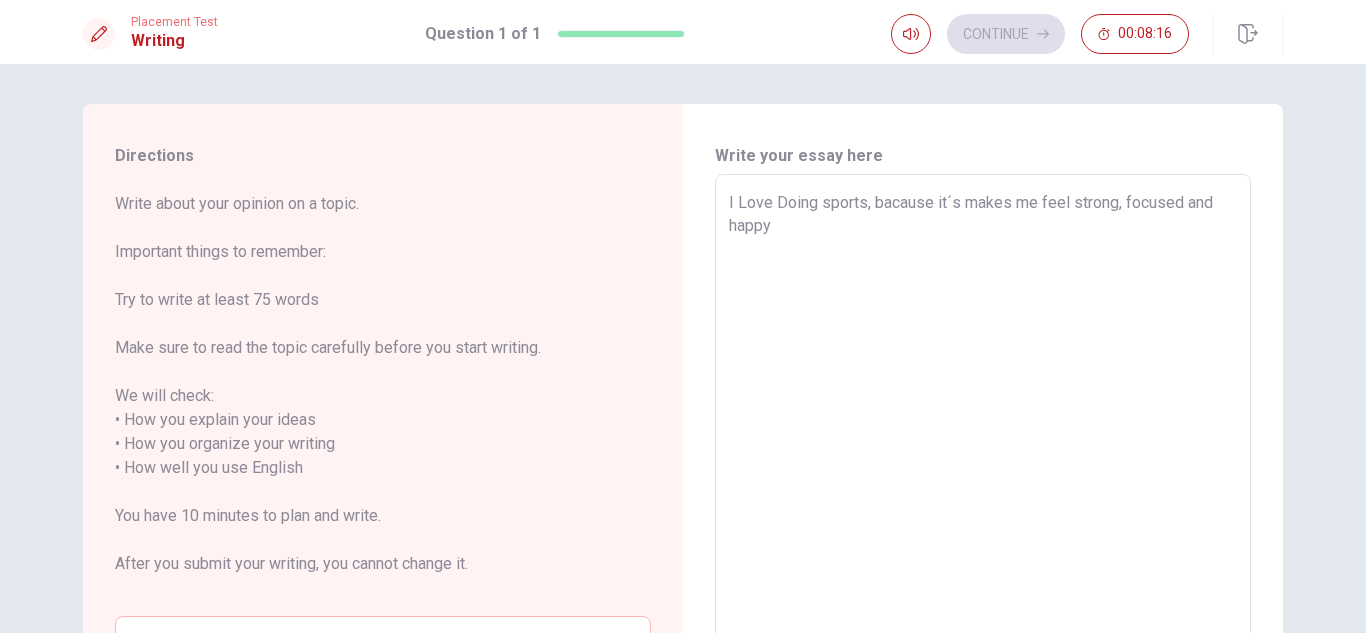 type on "I Love Doing sports, bacause it´s makes me feel strong, focused and happy." 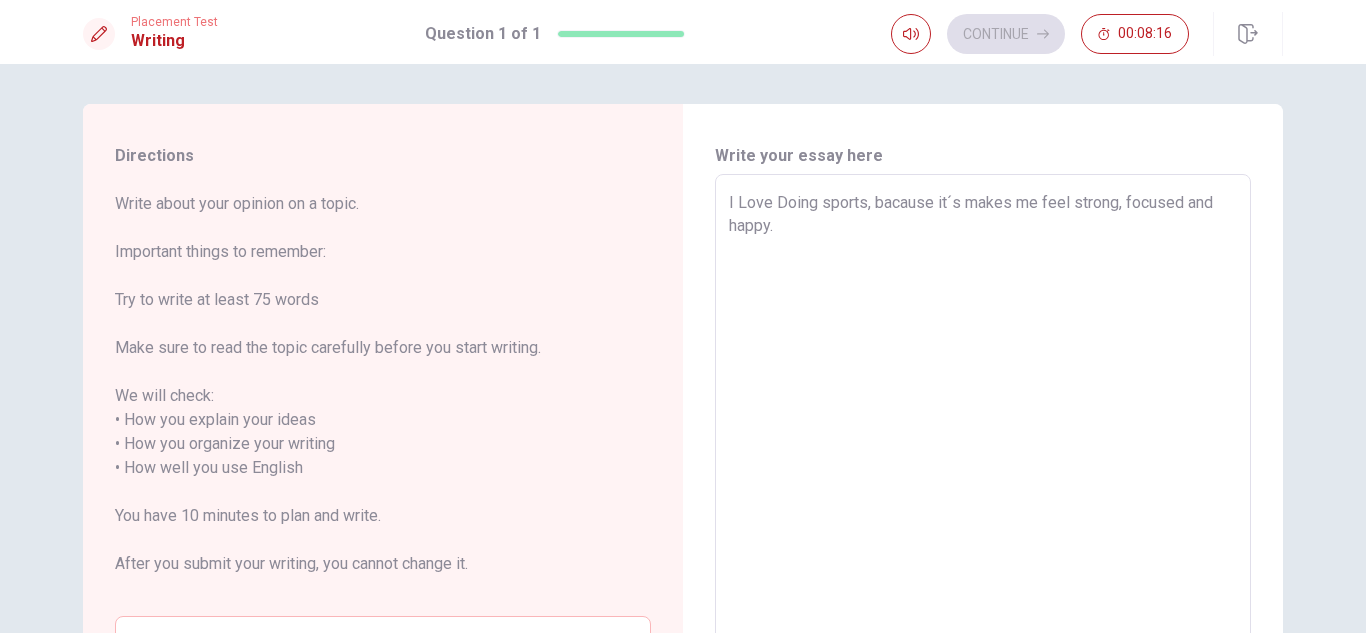 type on "x" 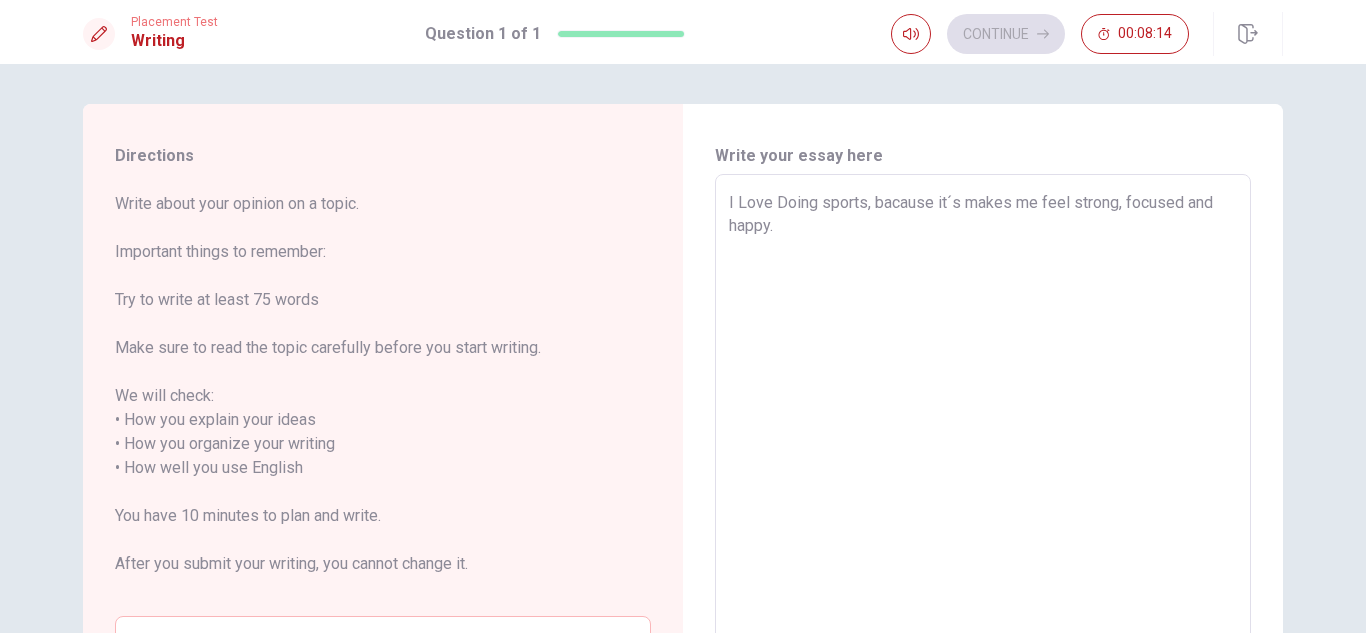 type on "x" 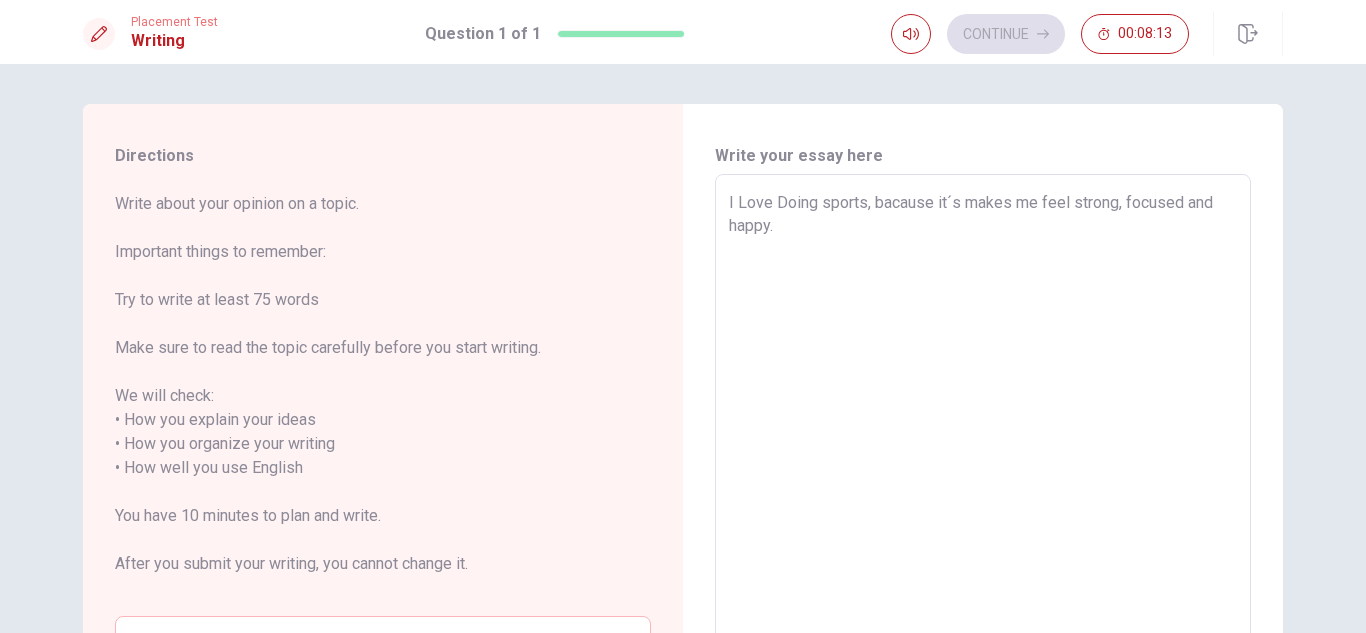 type on "I Love Doing sports, bacause it´s makes me feel strong, focused and happy. y" 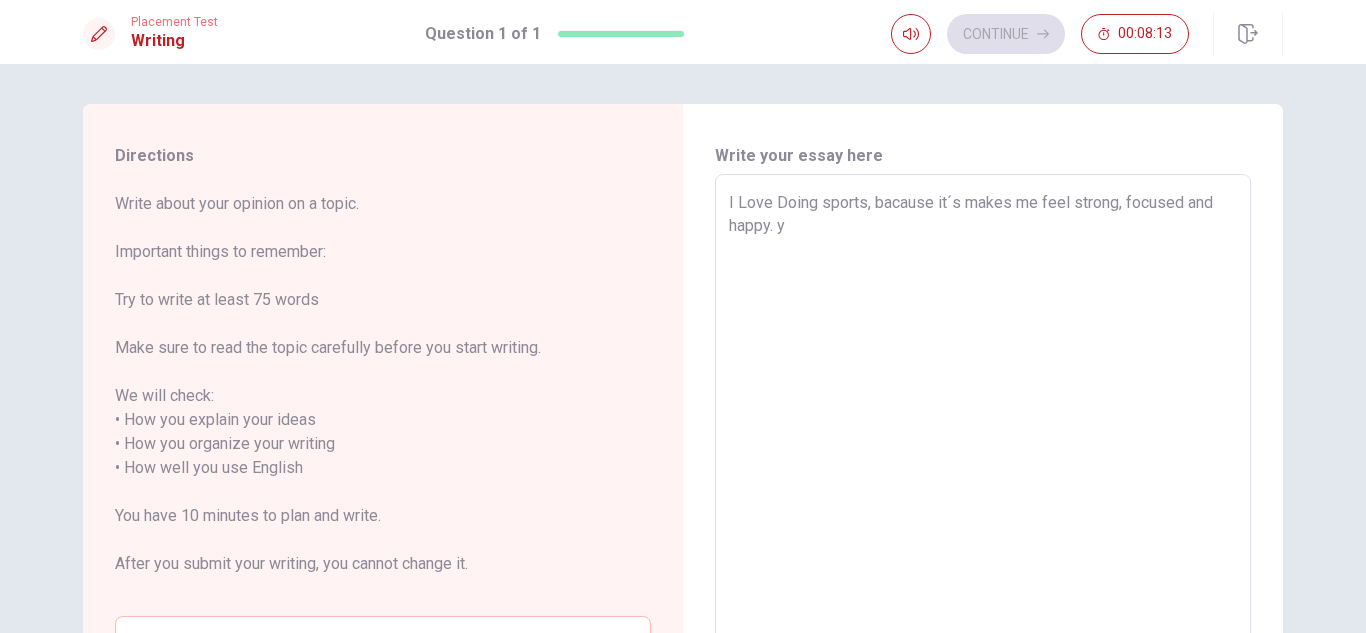 type on "x" 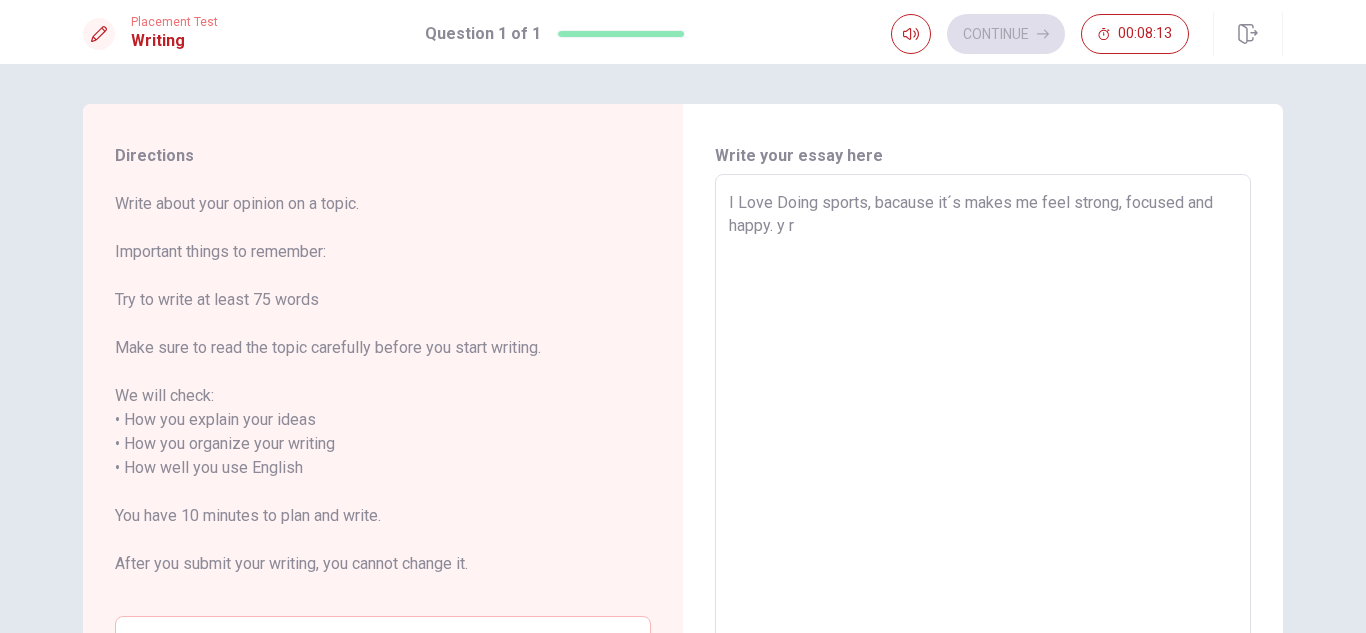 type on "x" 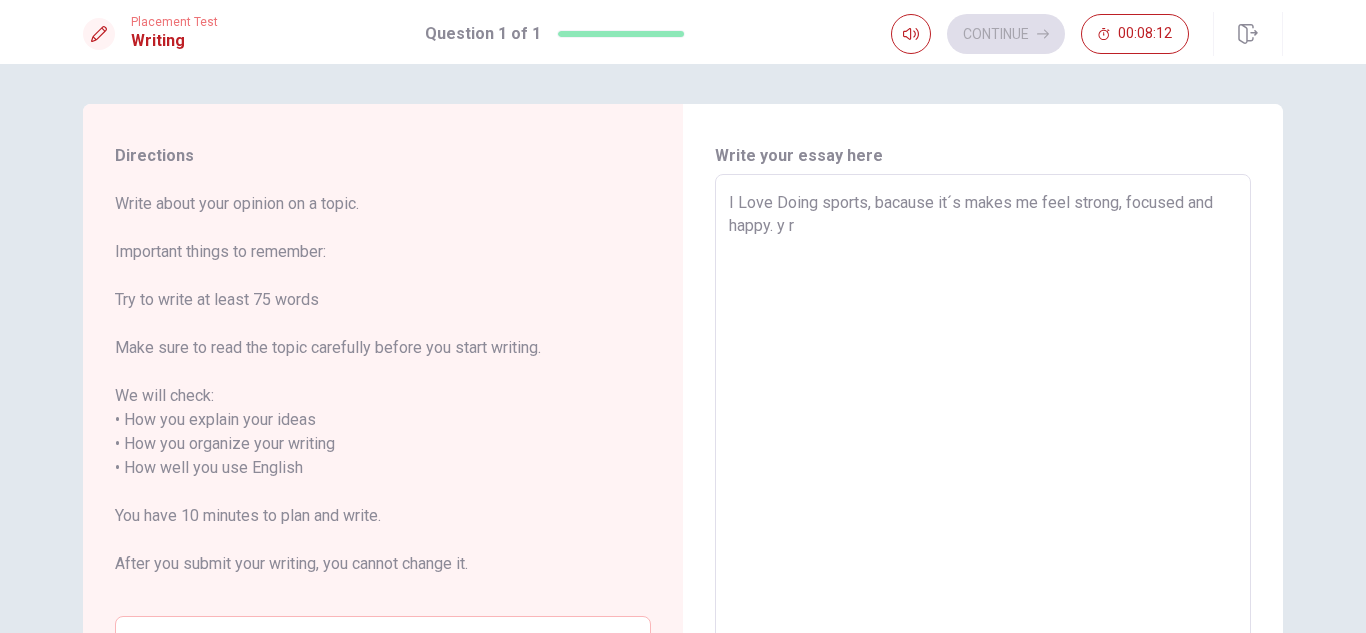 type on "I Love Doing sports, bacause it´s makes me feel strong, focused and happy. y re" 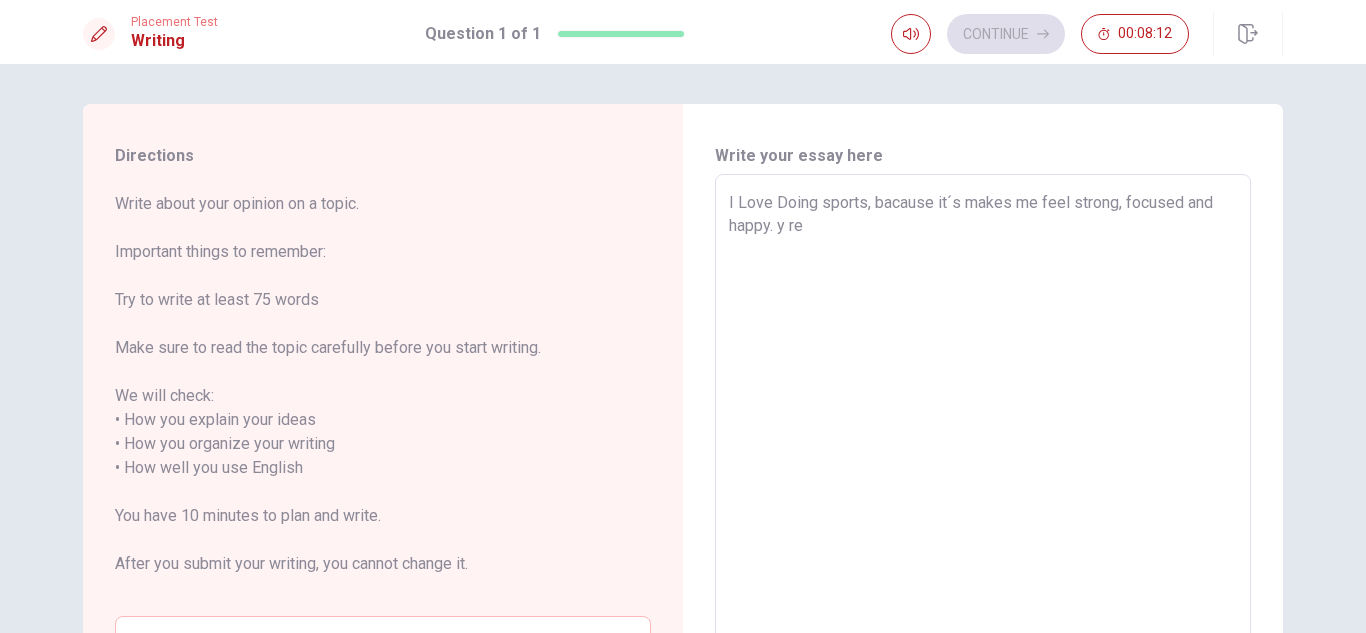 type on "x" 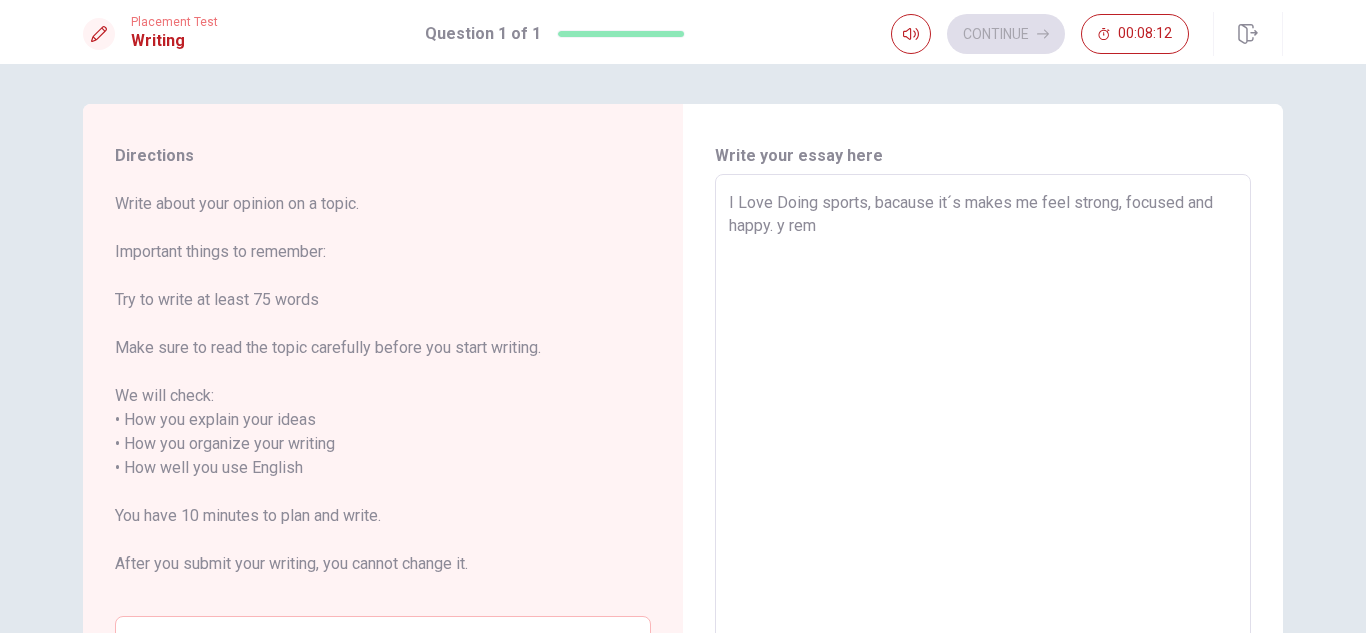 type on "I Love Doing sports, bacause it´s makes me feel strong, focused and happy. y reme" 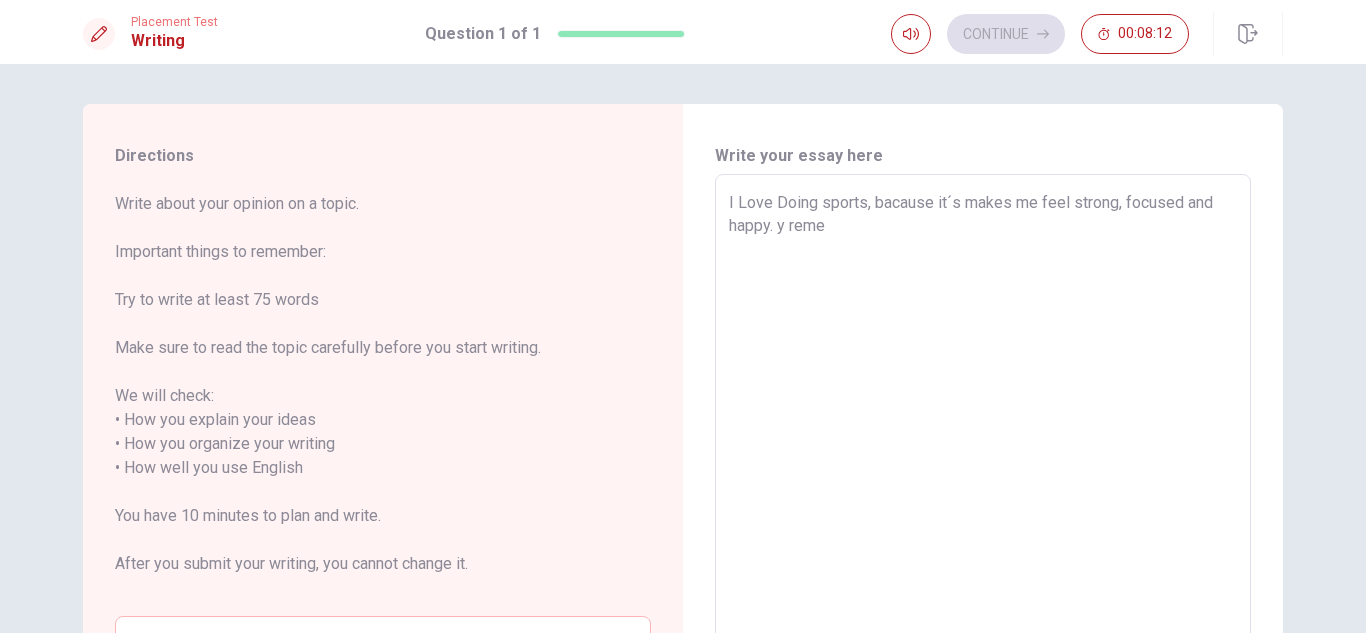 type on "x" 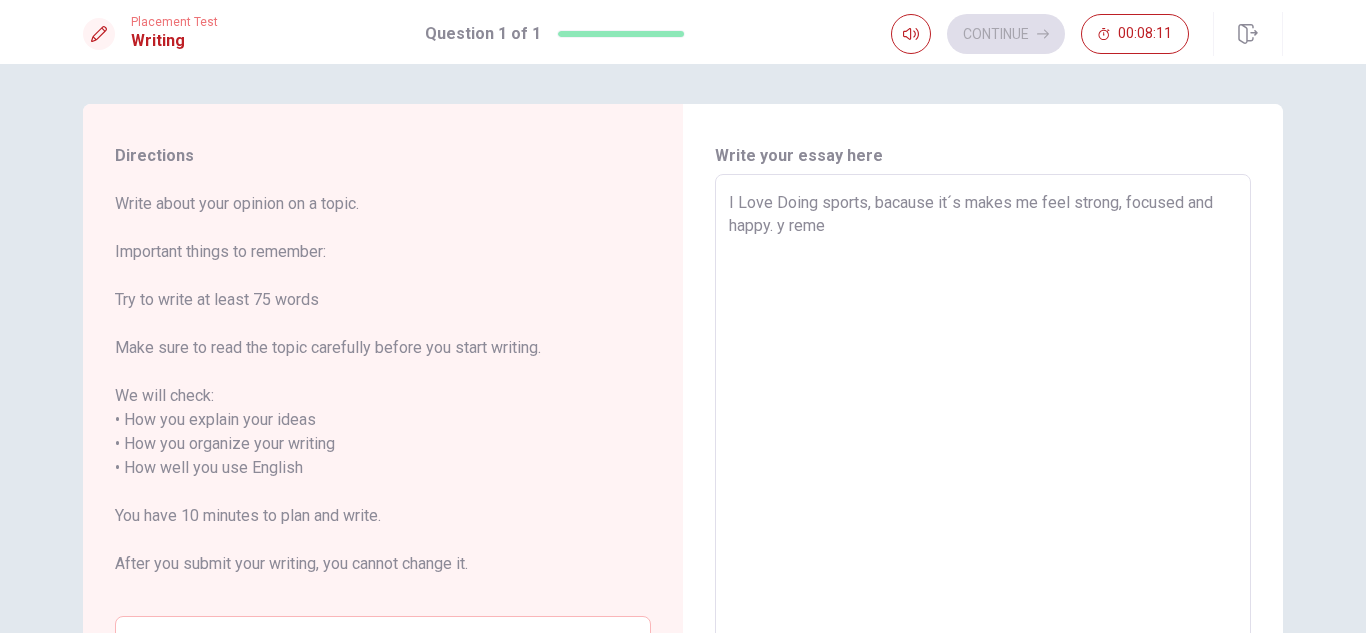 type on "I Love Doing sports, bacause it´s makes me feel strong, focused and happy. y remem" 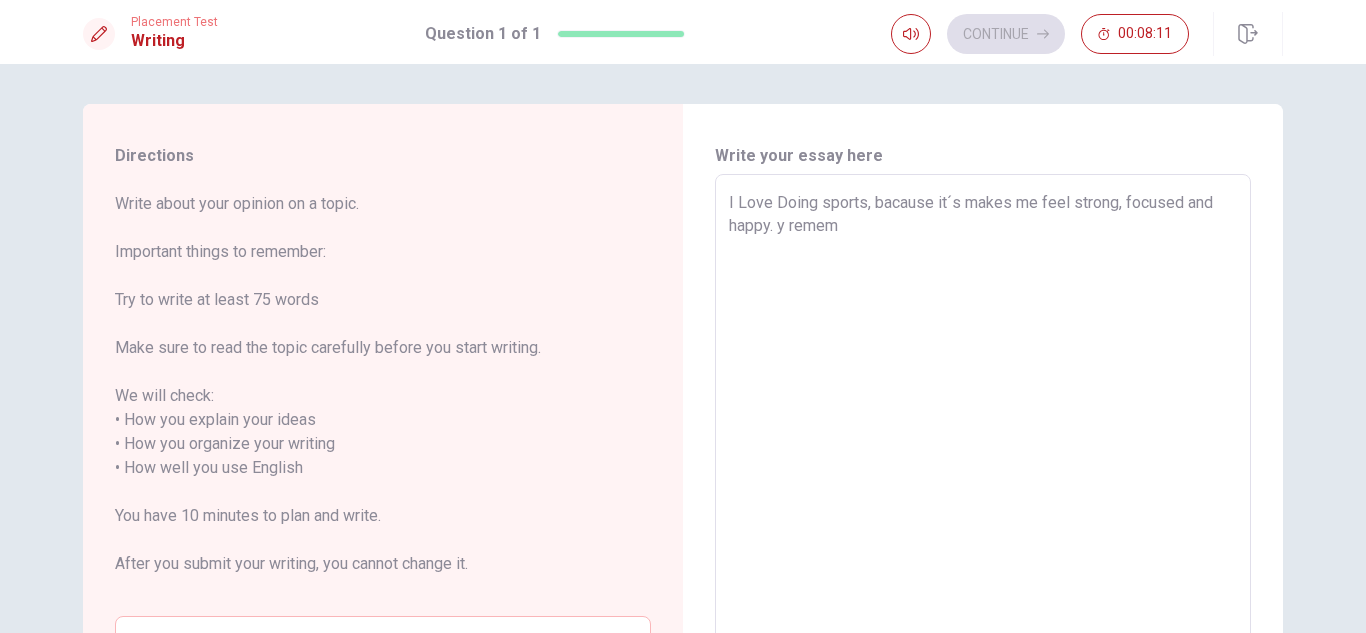 type on "x" 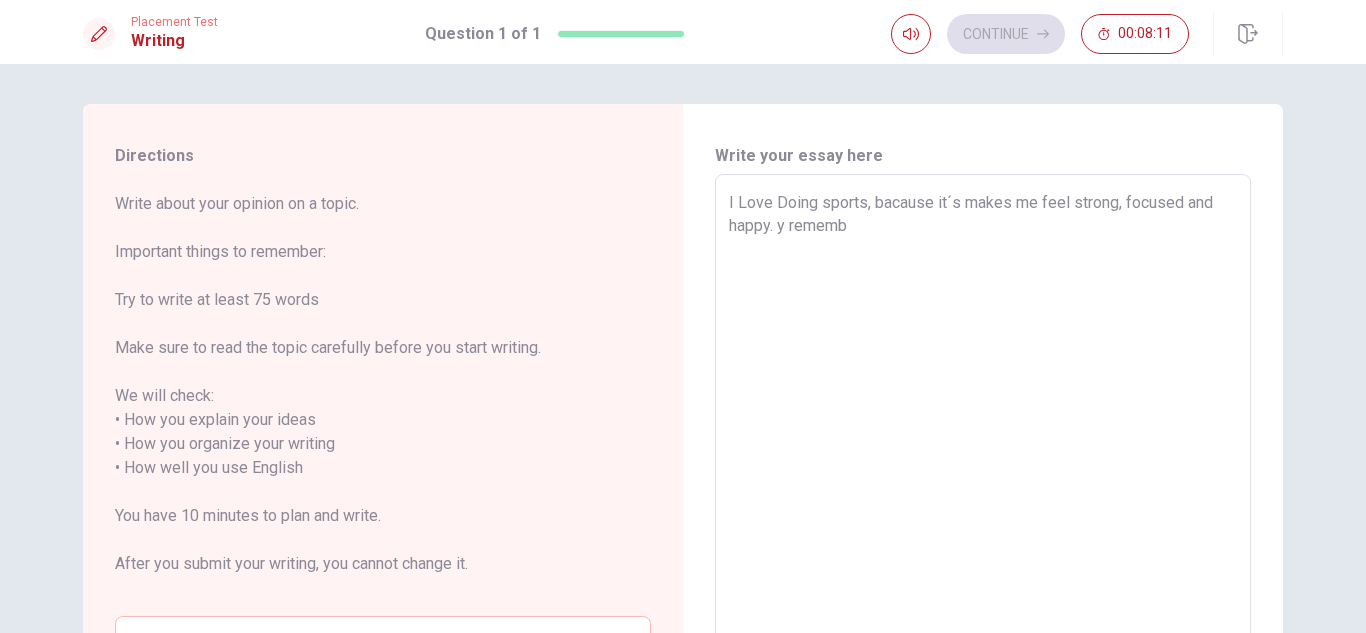 type on "x" 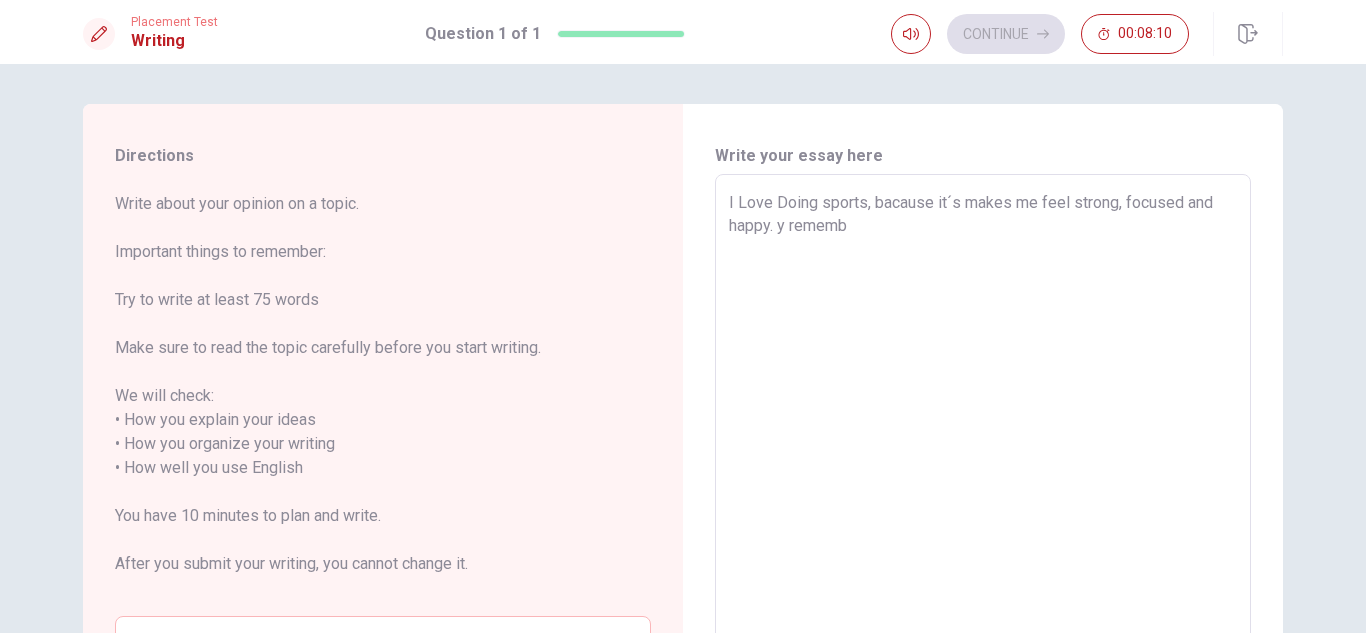 type on "I Love Doing sports, bacause it´s makes me feel strong, focused and happy. y remembe" 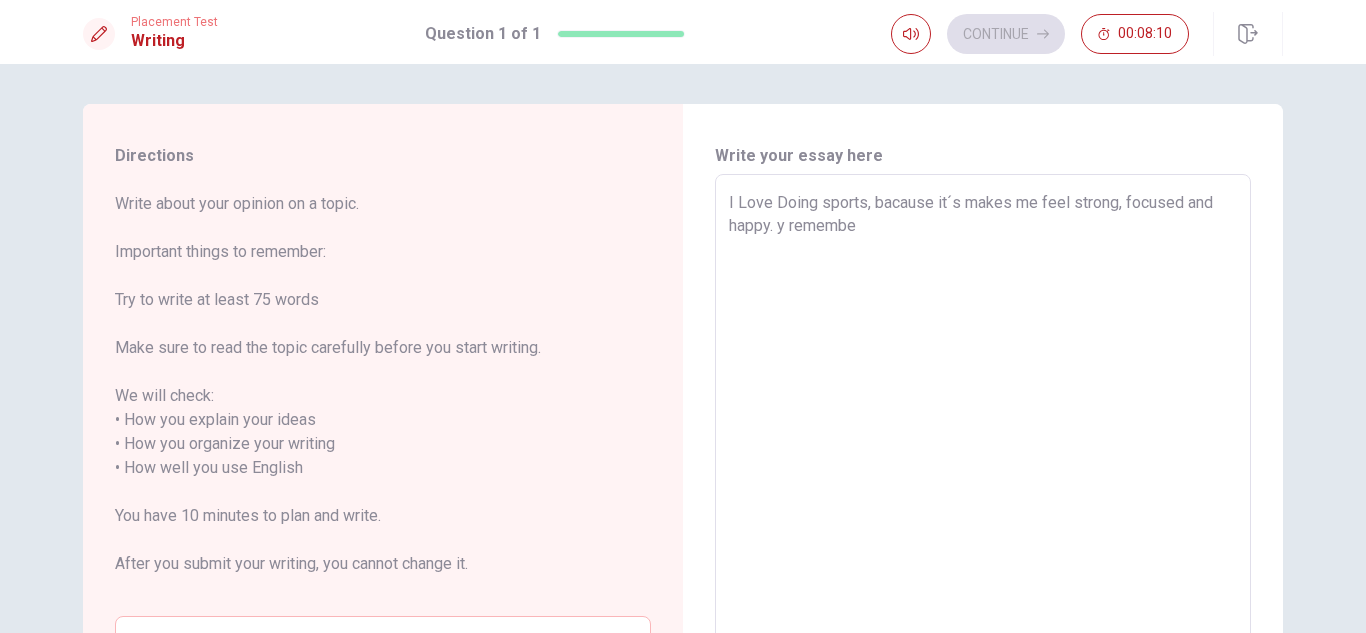 type on "x" 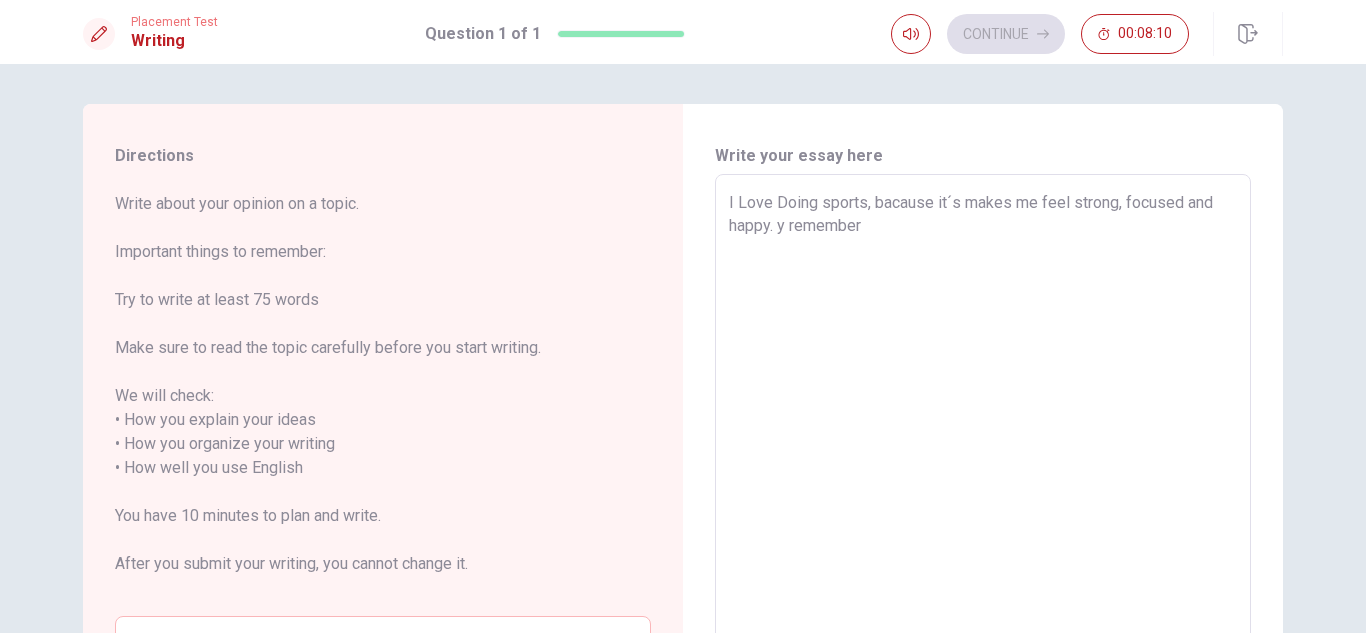 type on "x" 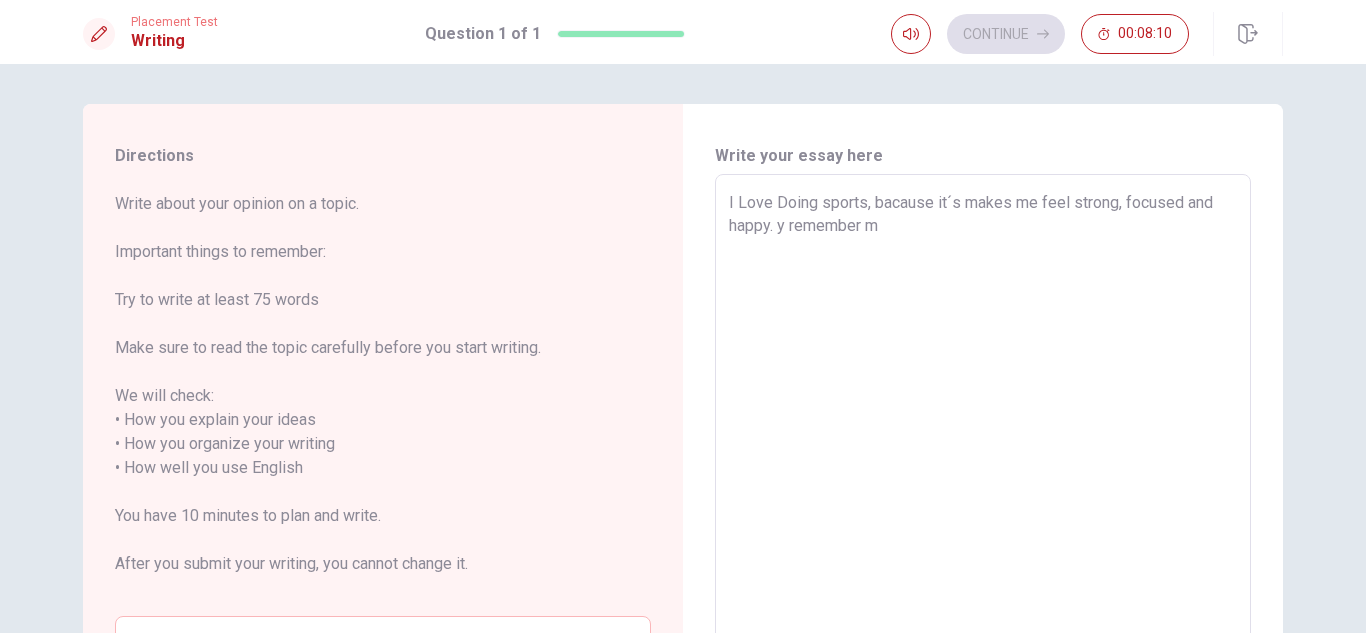 type on "x" 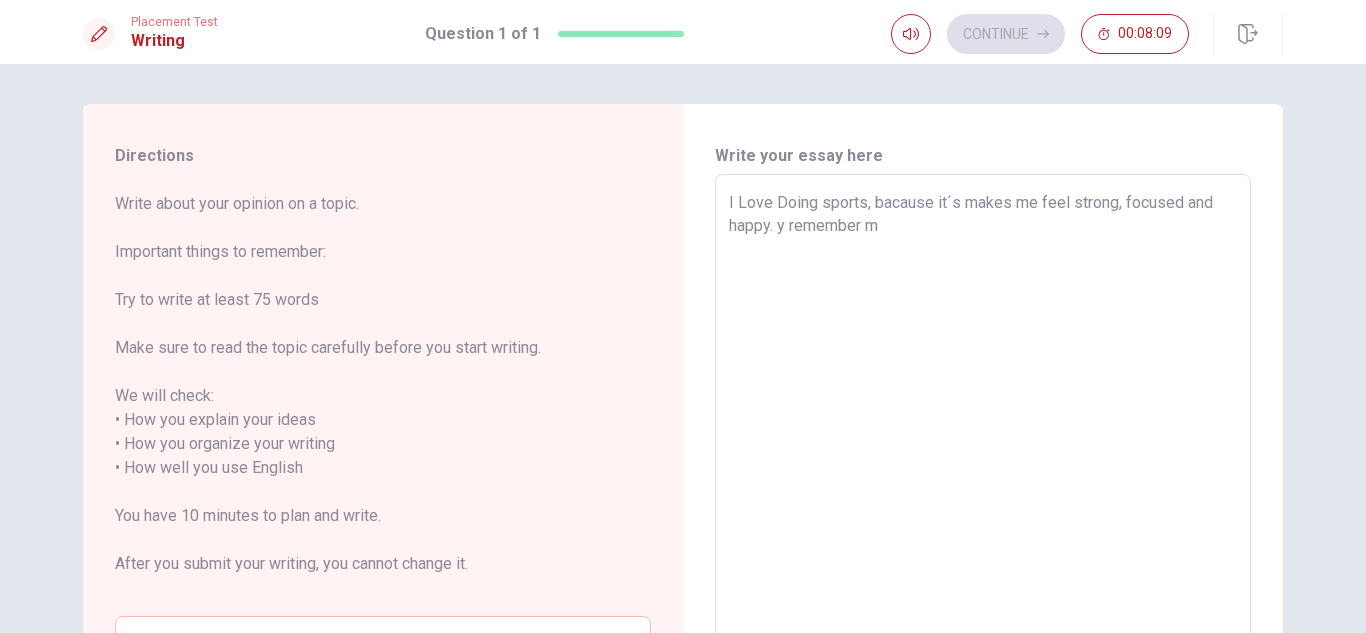 type on "I Love Doing sports, bacause it´s makes me feel strong, focused and happy. y remember mi" 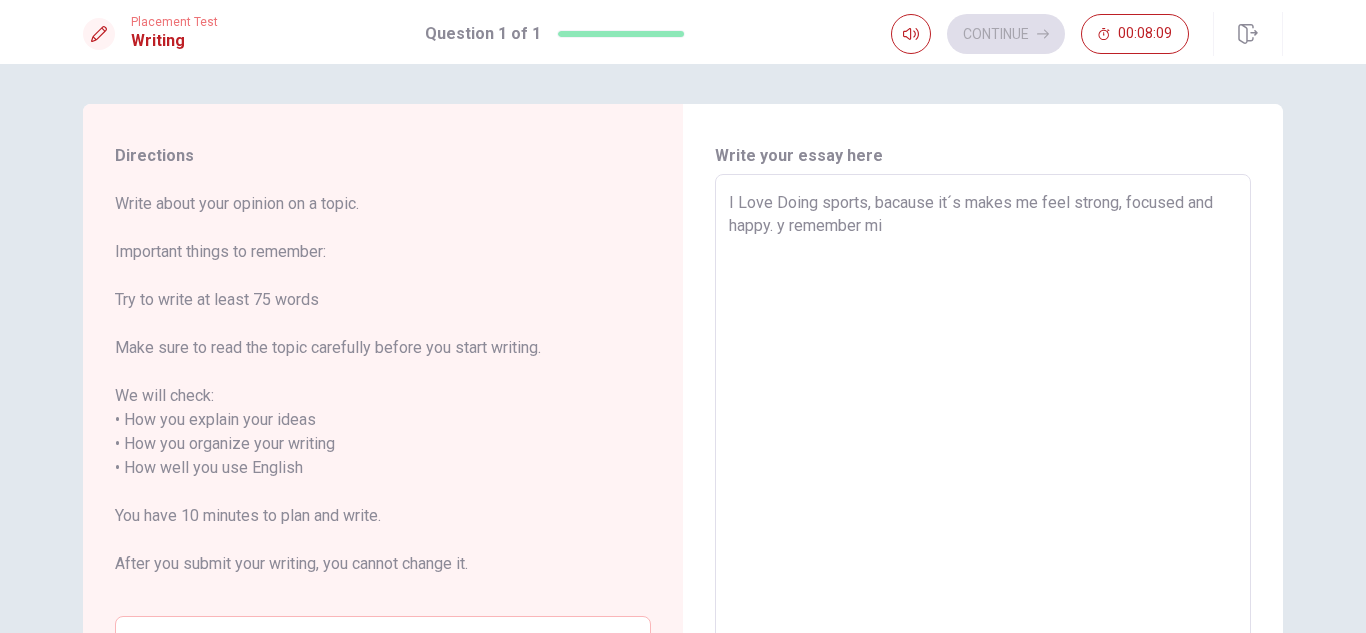 type on "x" 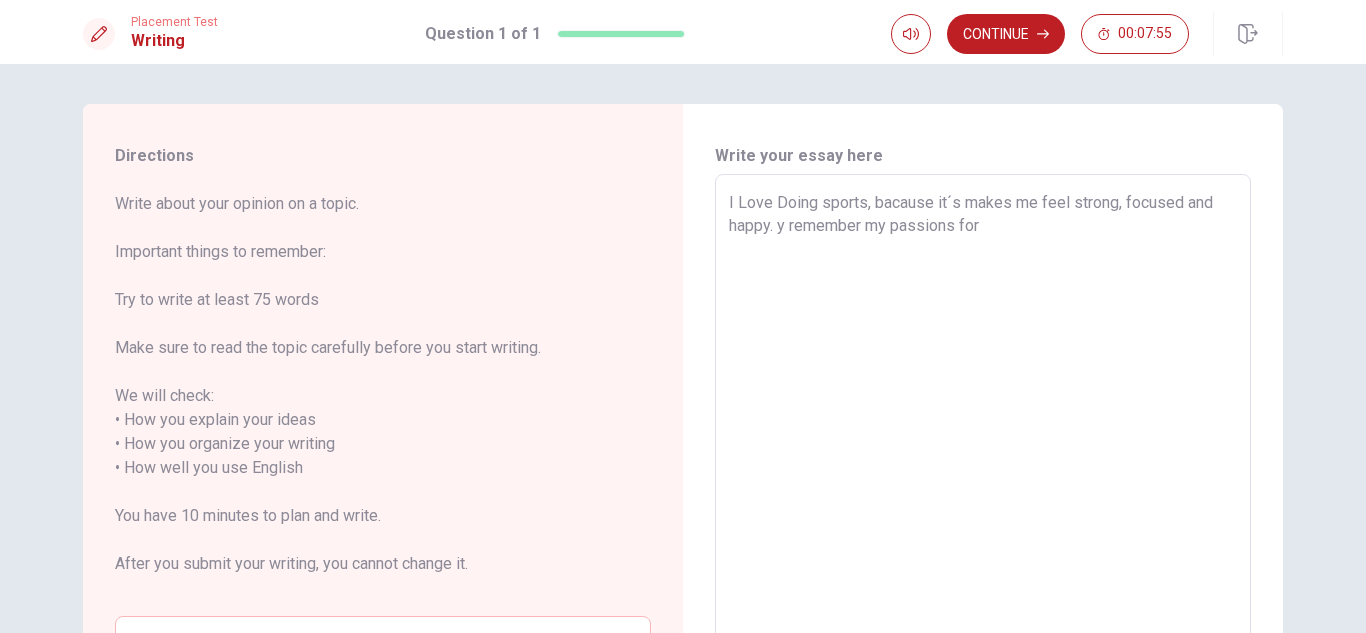 drag, startPoint x: 817, startPoint y: 197, endPoint x: 863, endPoint y: 202, distance: 46.270943 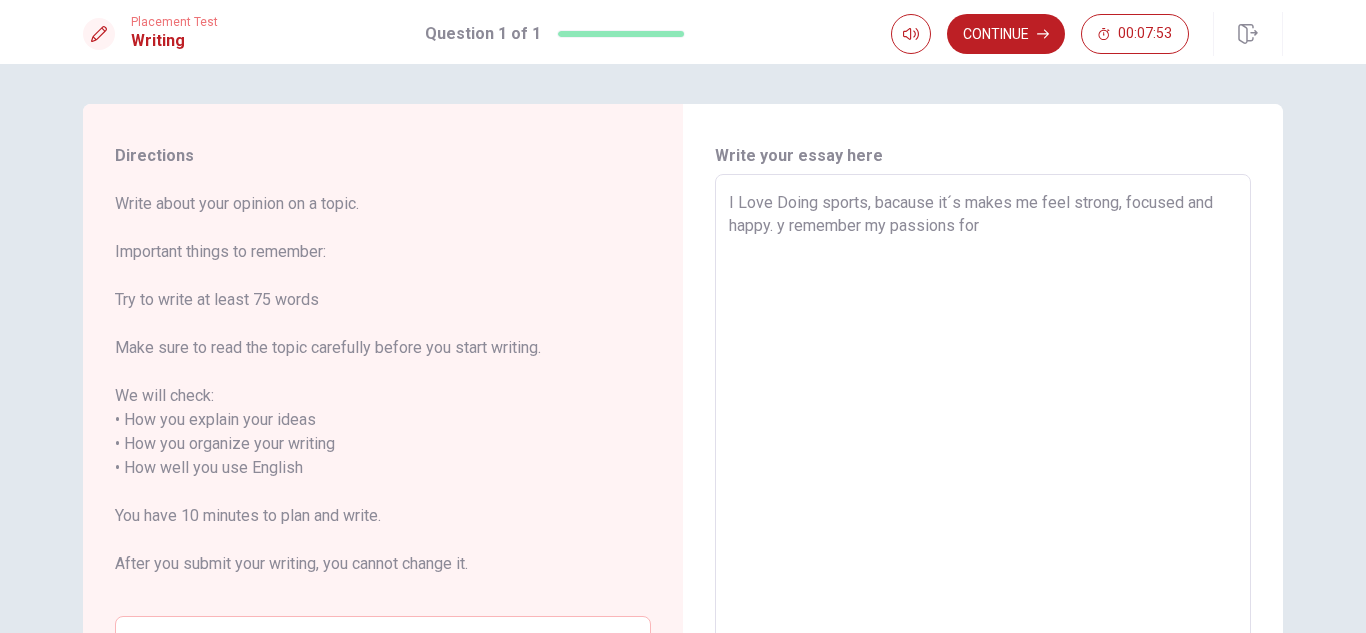 click on "I Love Doing sports, bacause it´s makes me feel strong, focused and happy. y remember my passions for" at bounding box center (983, 468) 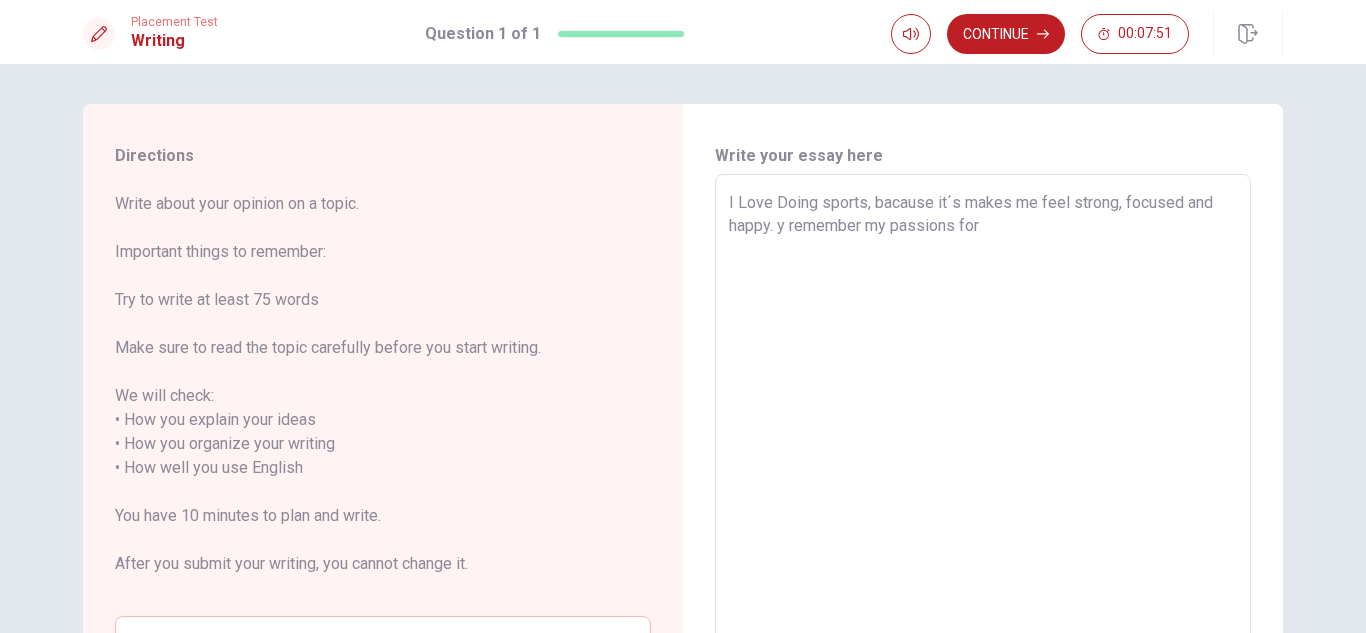 paste on "s" 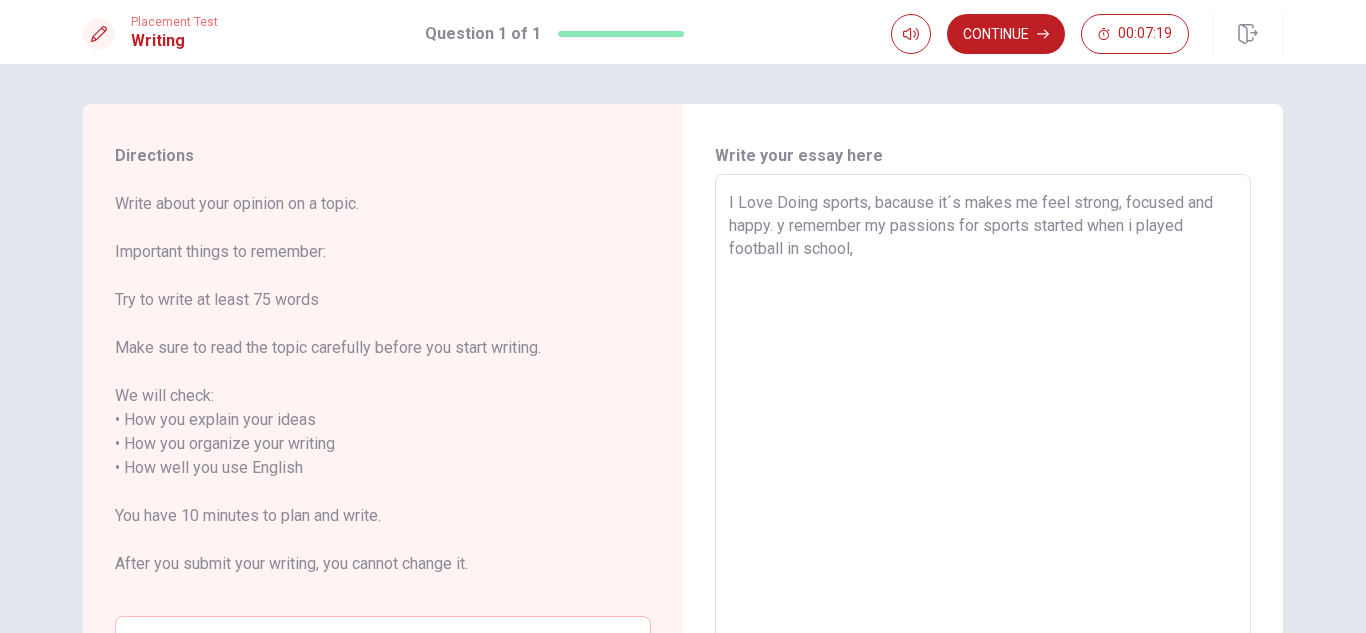 click on "I Love Doing sports, bacause it´s makes me feel strong, focused and happy. y remember my passions for sports started when i played football in school," at bounding box center (983, 468) 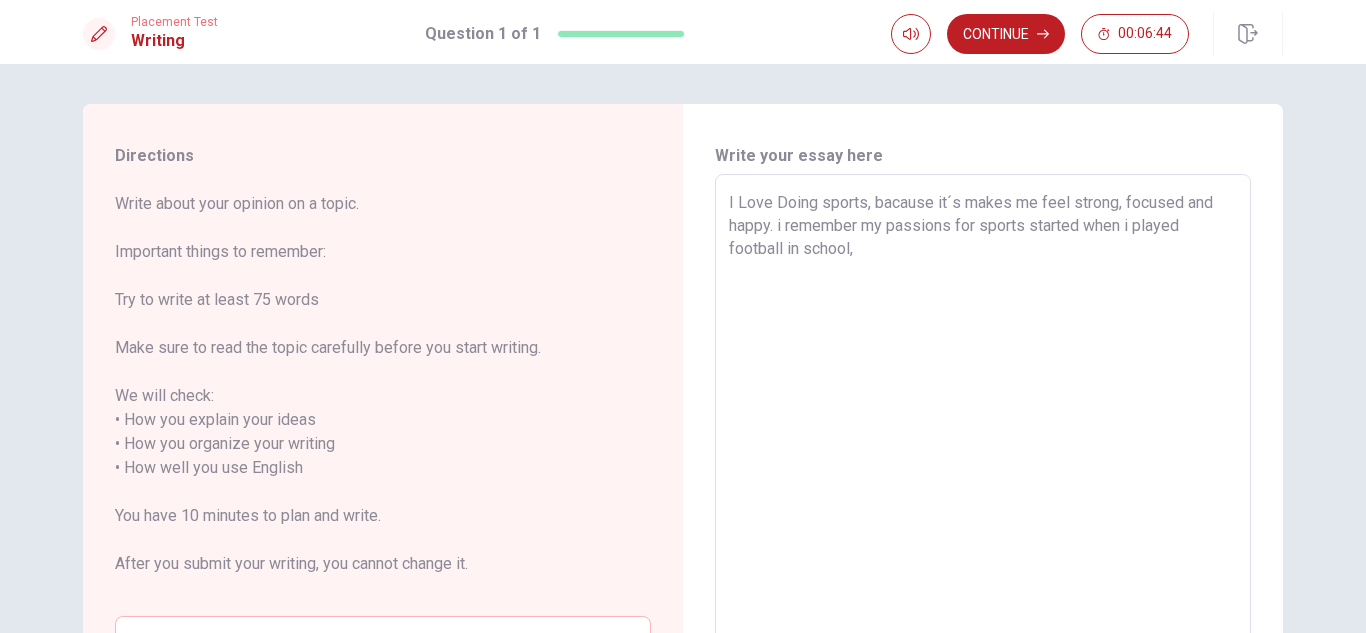 click on "I Love Doing sports, bacause it´s makes me feel strong, focused and happy. i remember my passions for sports started when i played football in school," at bounding box center (983, 468) 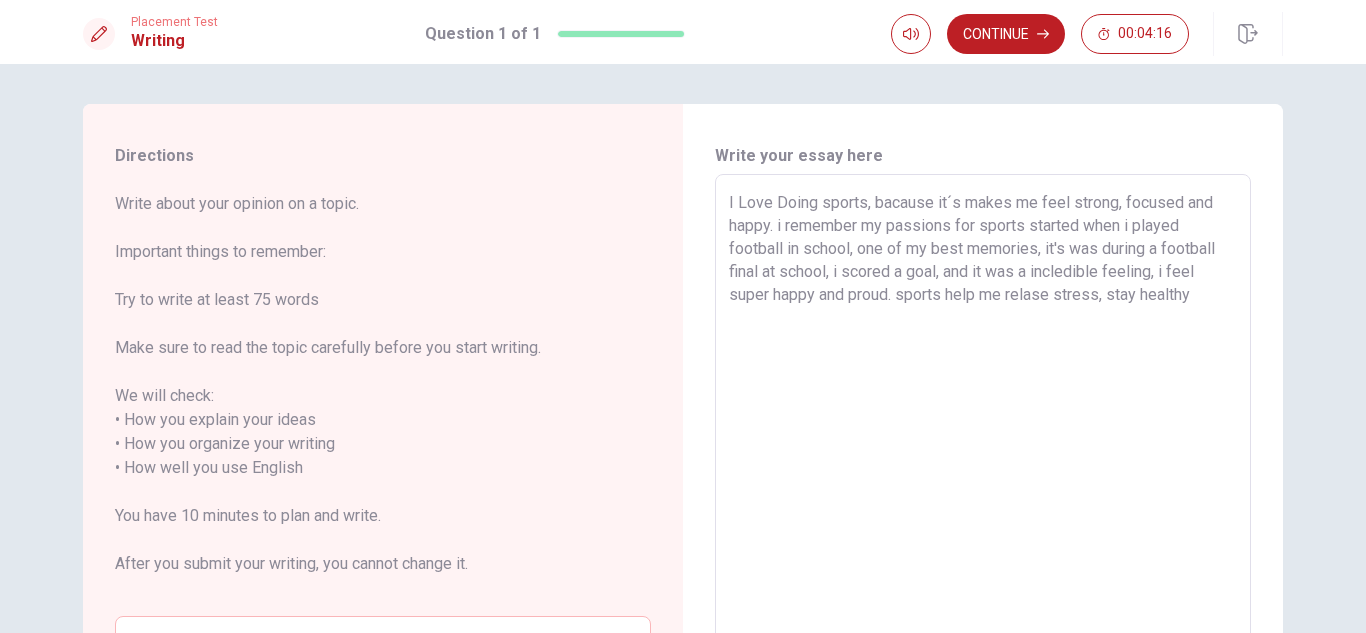 click on "I Love Doing sports, bacause it´s makes me feel strong, focused and happy. i remember my passions for sports started when i played football in school, one of my best memories, it's was during a football final at school, i scored a goal, and it was a incledible feeling, i feel super happy and proud. sports help me relase stress, stay healthy" at bounding box center [983, 468] 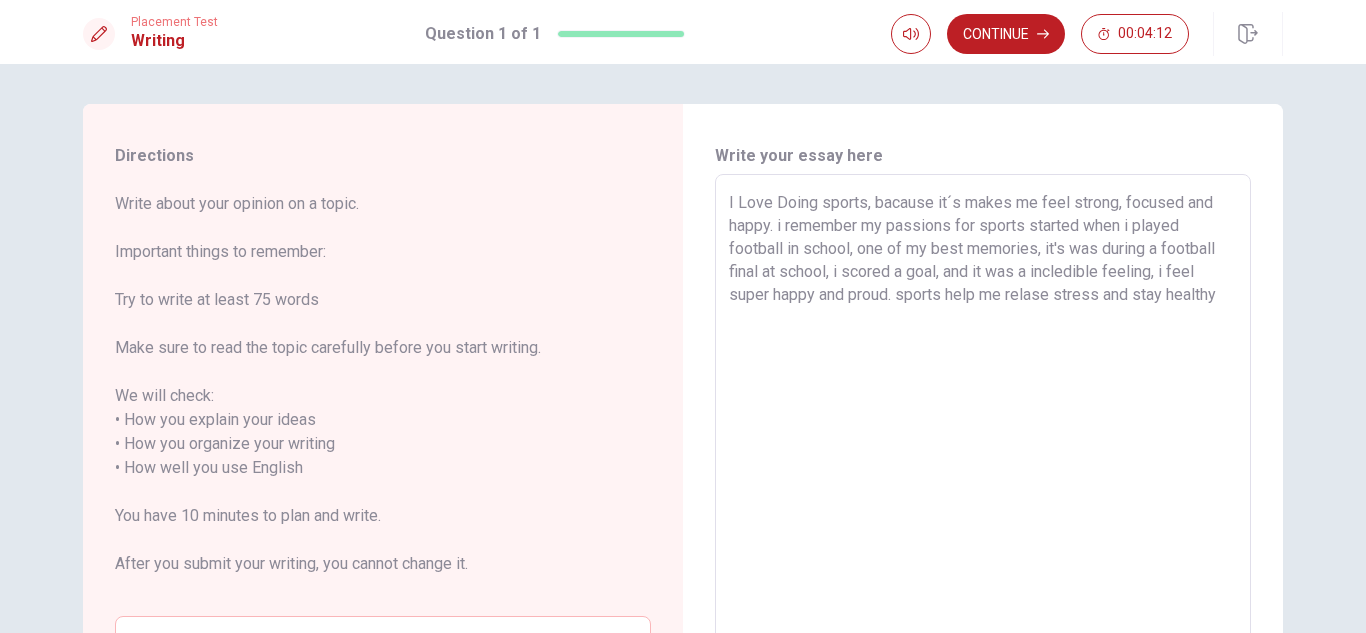 click on "I Love Doing sports, bacause it´s makes me feel strong, focused and happy. i remember my passions for sports started when i played football in school, one of my best memories, it's was during a football final at school, i scored a goal, and it was a incledible feeling, i feel super happy and proud. sports help me relase stress and stay healthy" at bounding box center [983, 468] 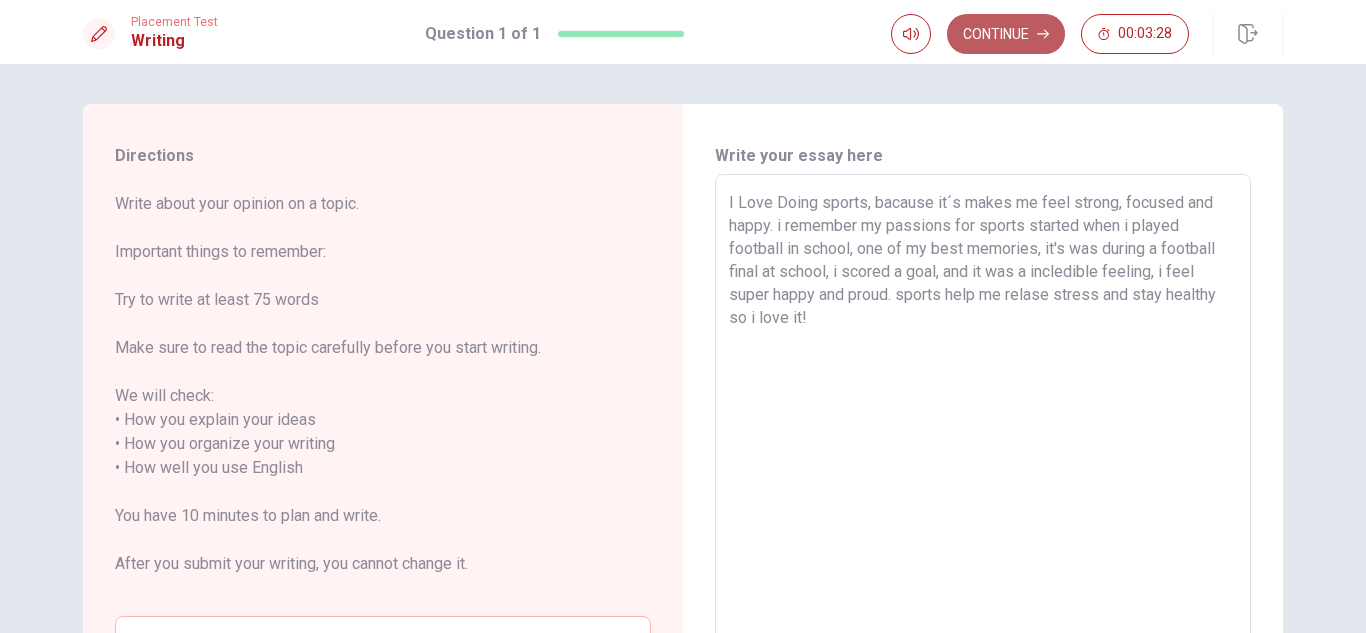 click on "Continue" at bounding box center (1006, 34) 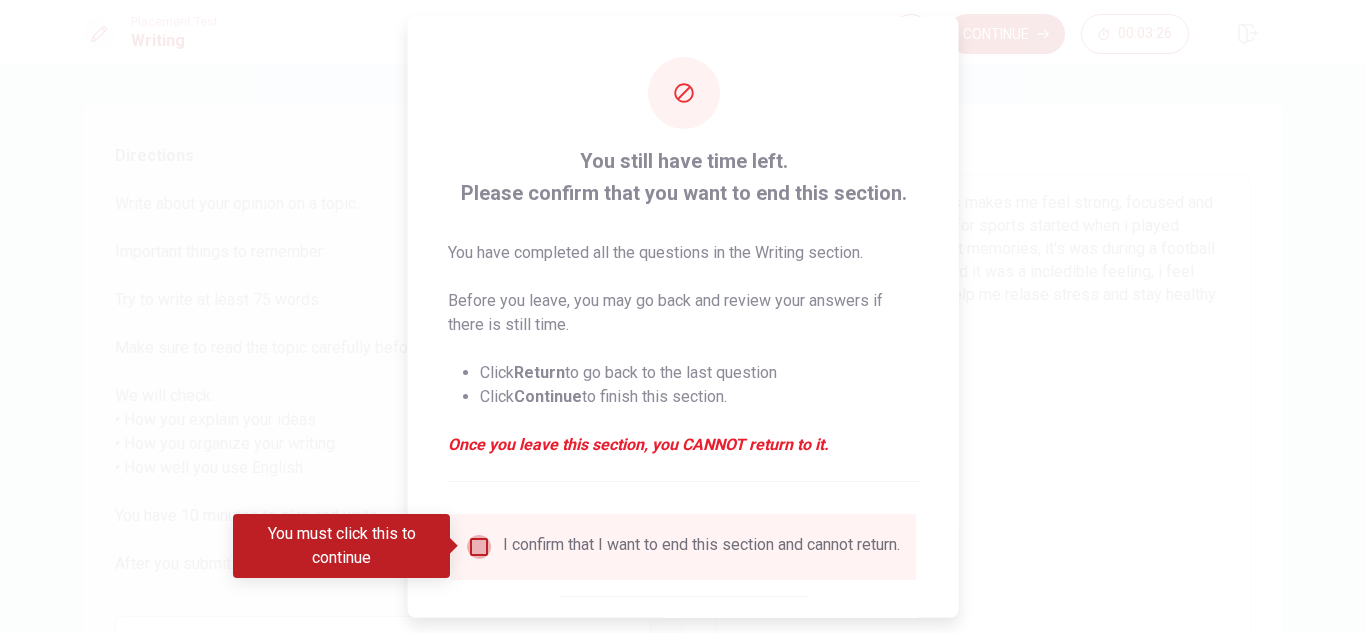 click at bounding box center [479, 546] 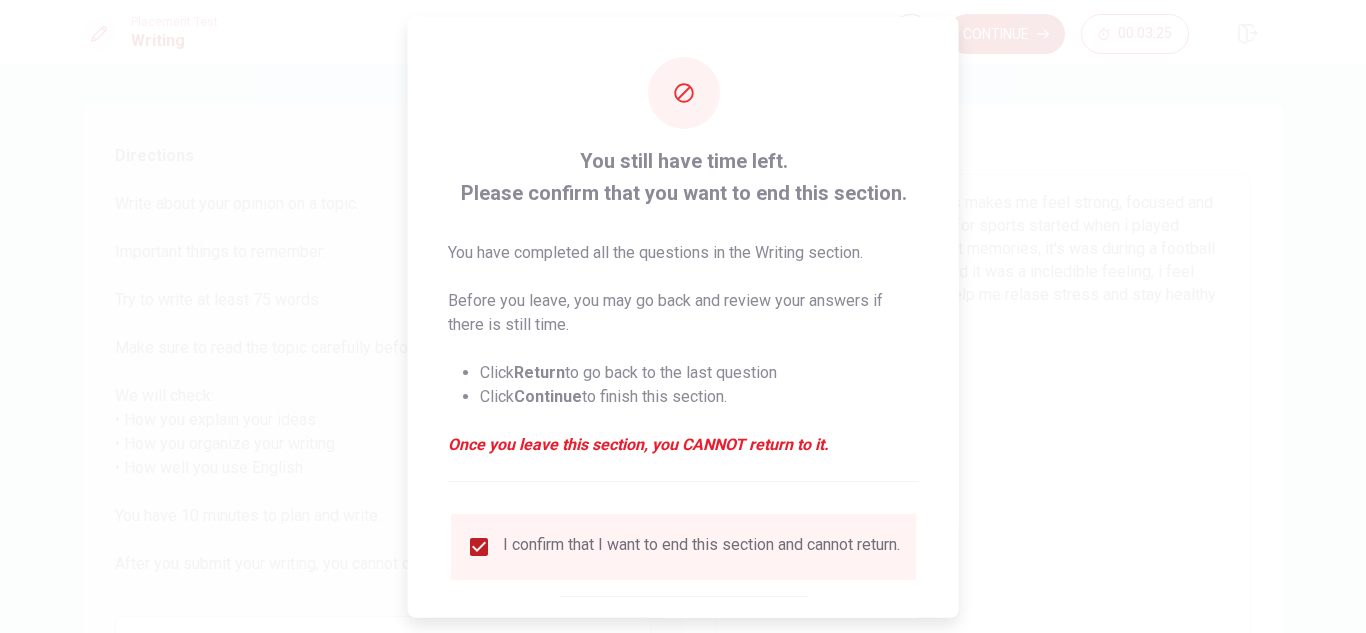 scroll, scrollTop: 113, scrollLeft: 0, axis: vertical 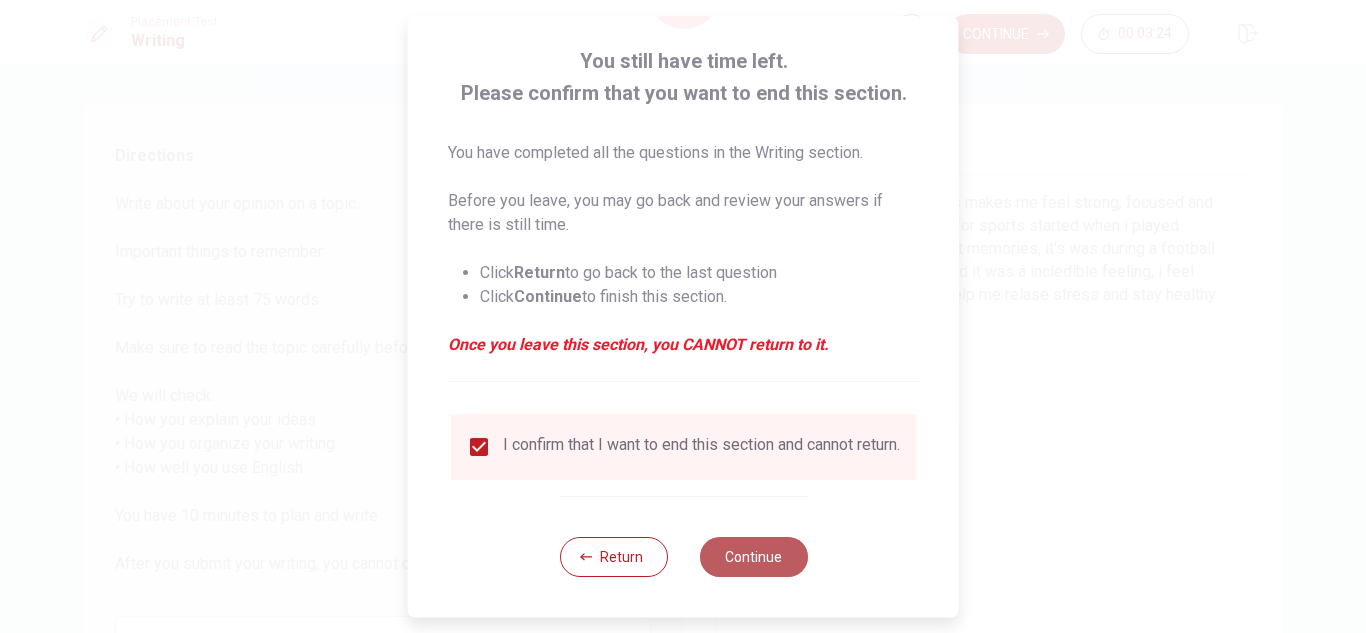 click on "Continue" at bounding box center (753, 557) 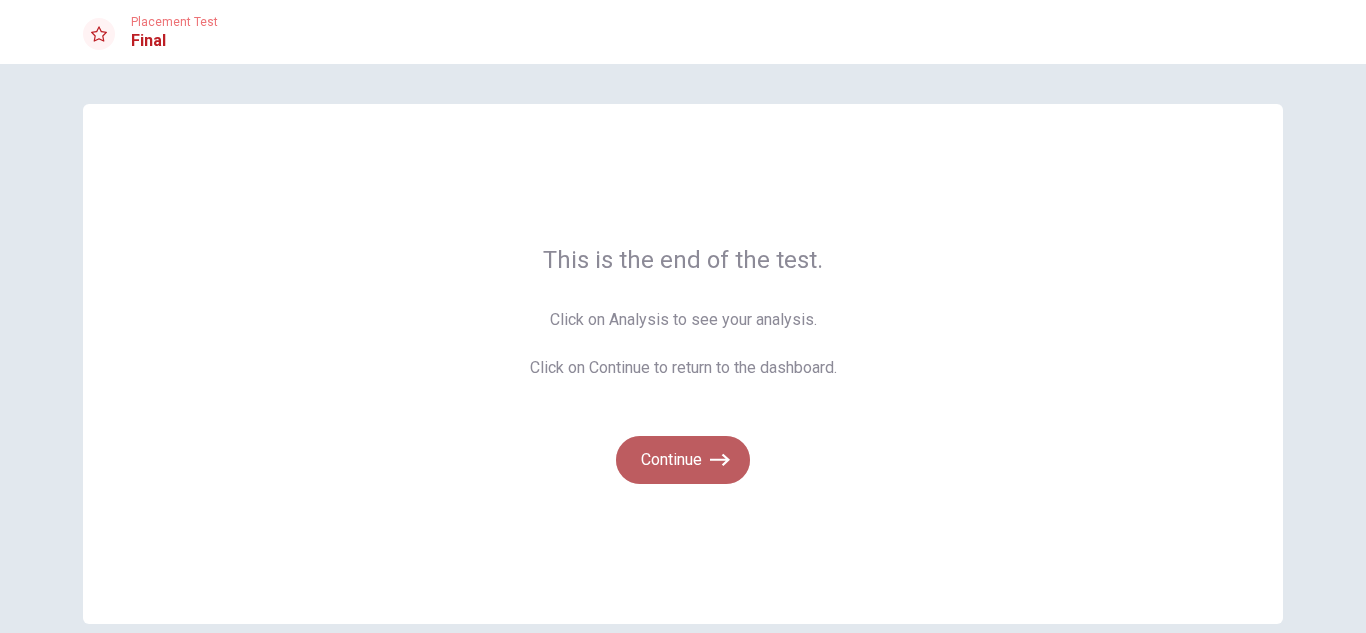 click on "Continue" at bounding box center [683, 460] 